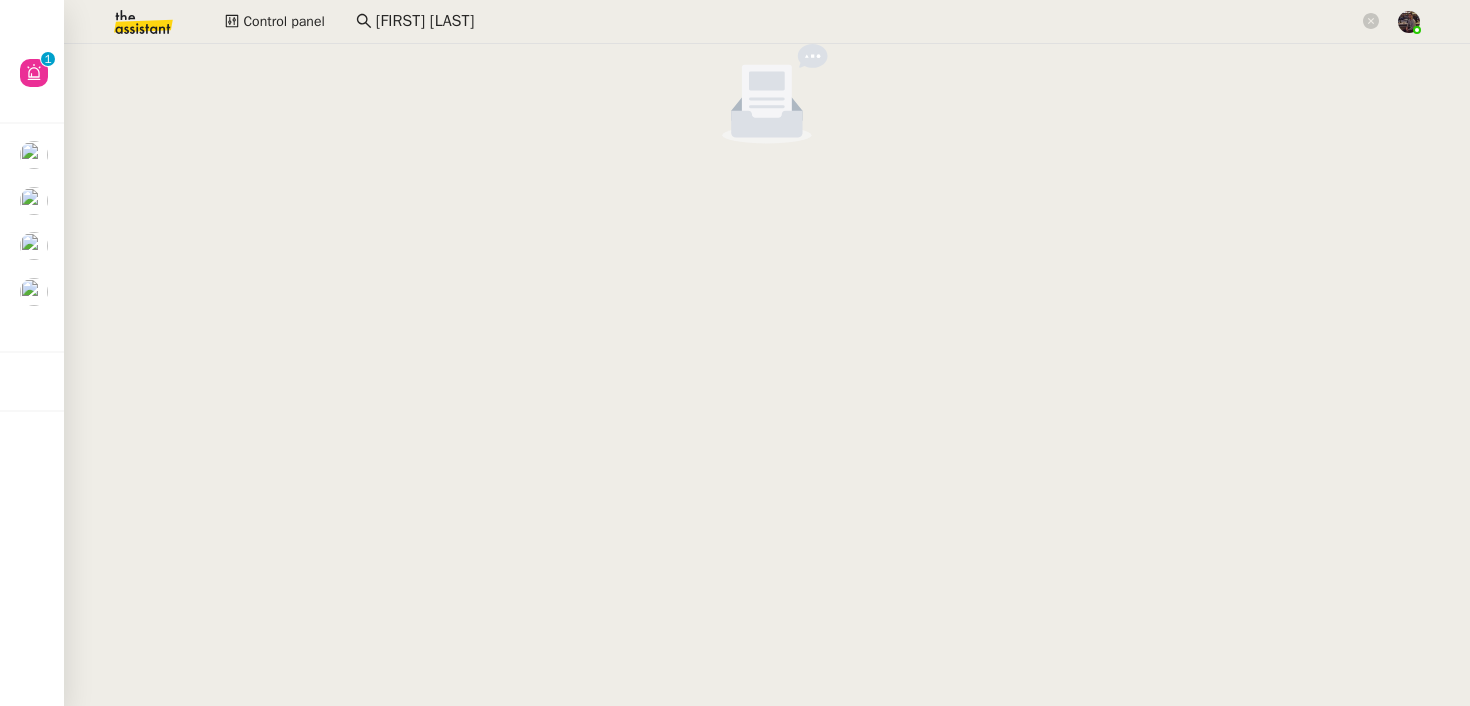 scroll, scrollTop: 0, scrollLeft: 0, axis: both 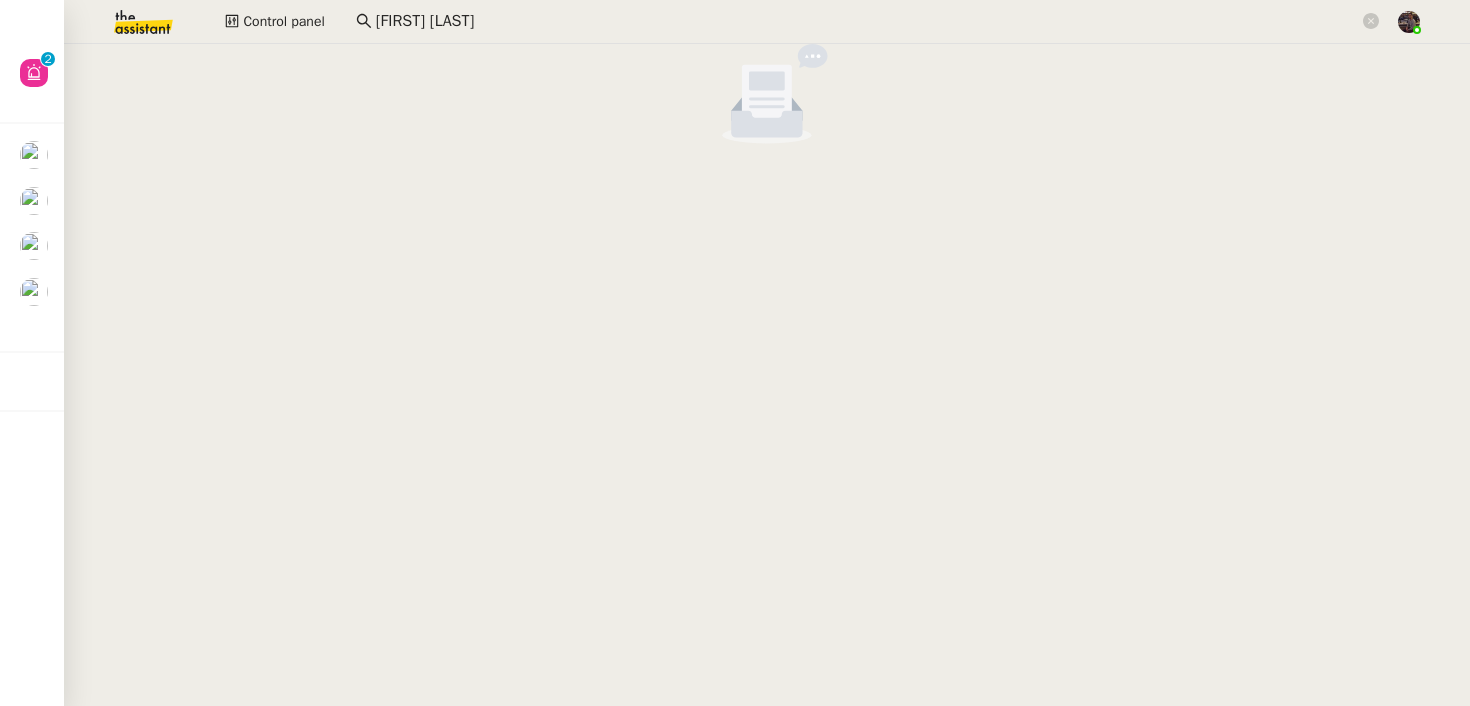 click 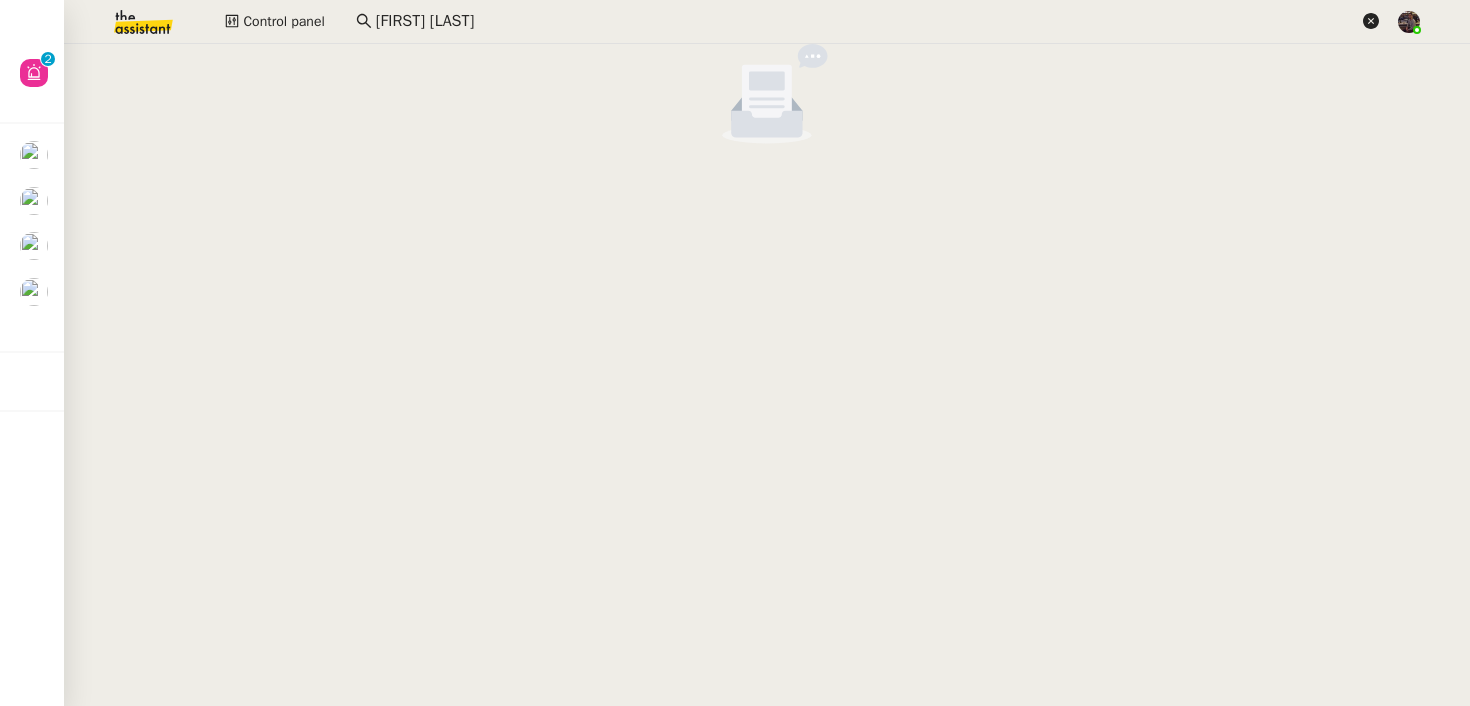 click 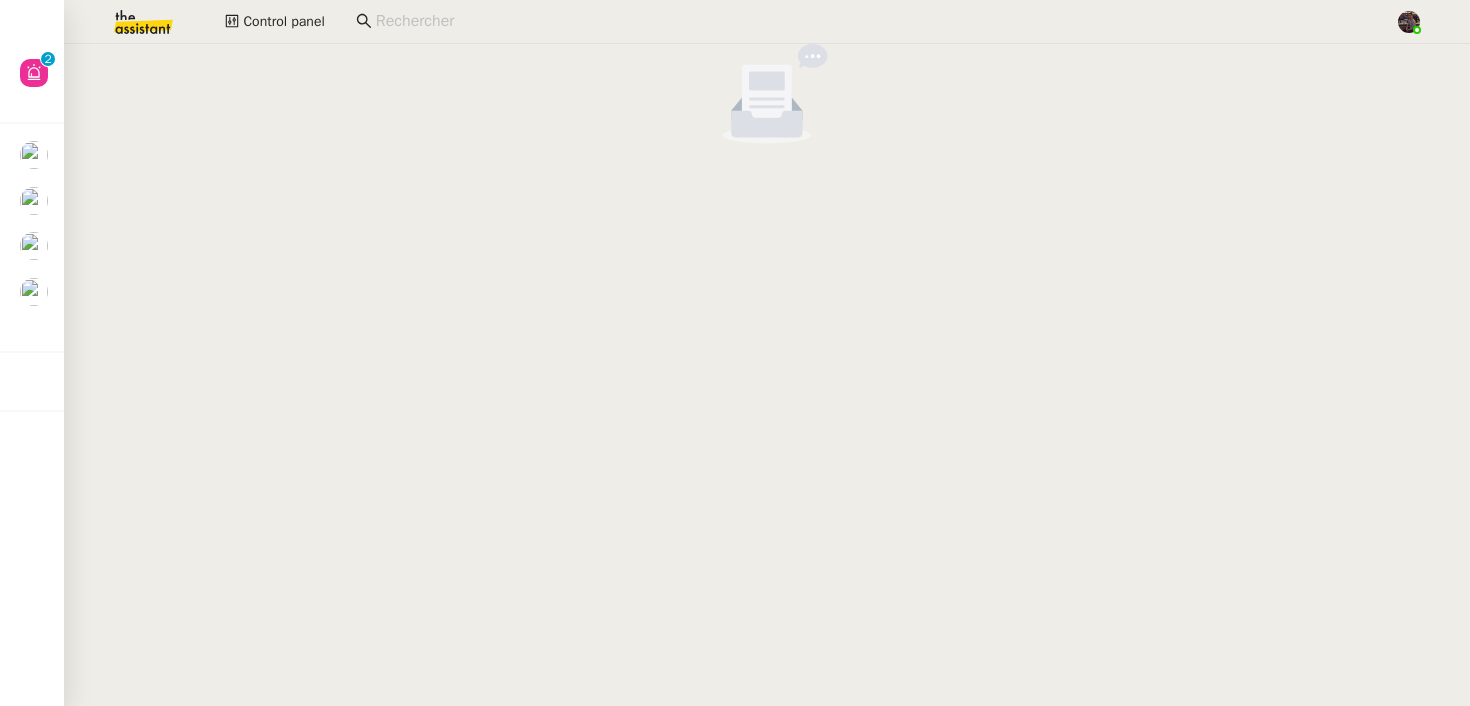 click 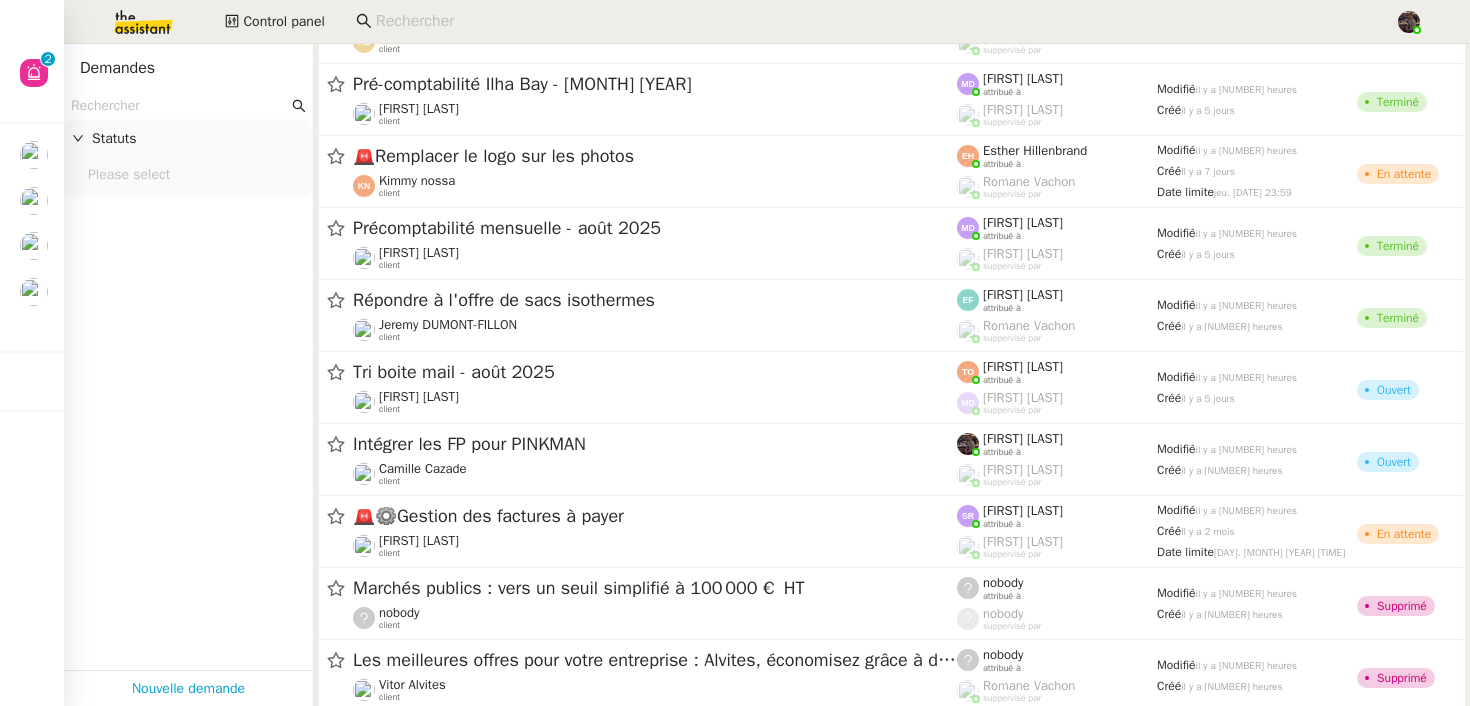 scroll, scrollTop: 651, scrollLeft: 0, axis: vertical 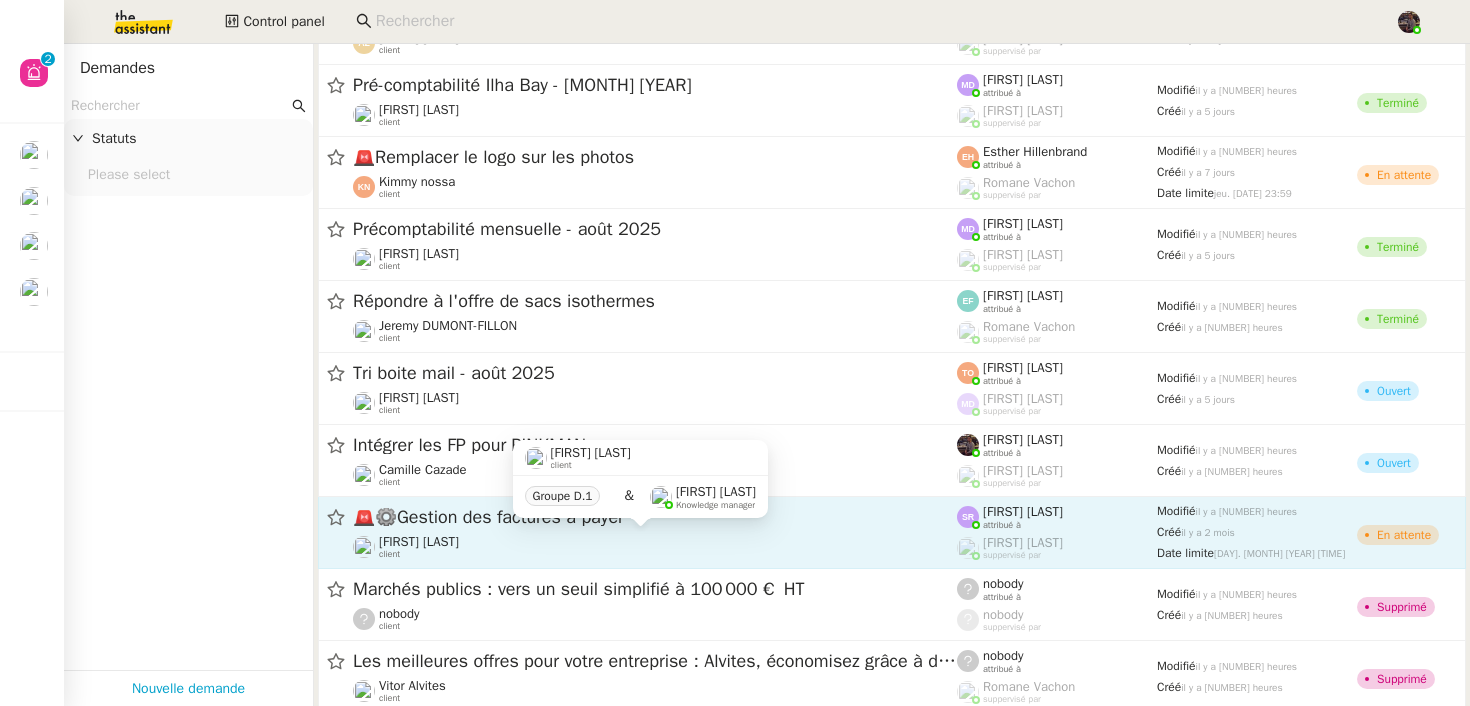 click on "[FIRST] [LAST]    client" 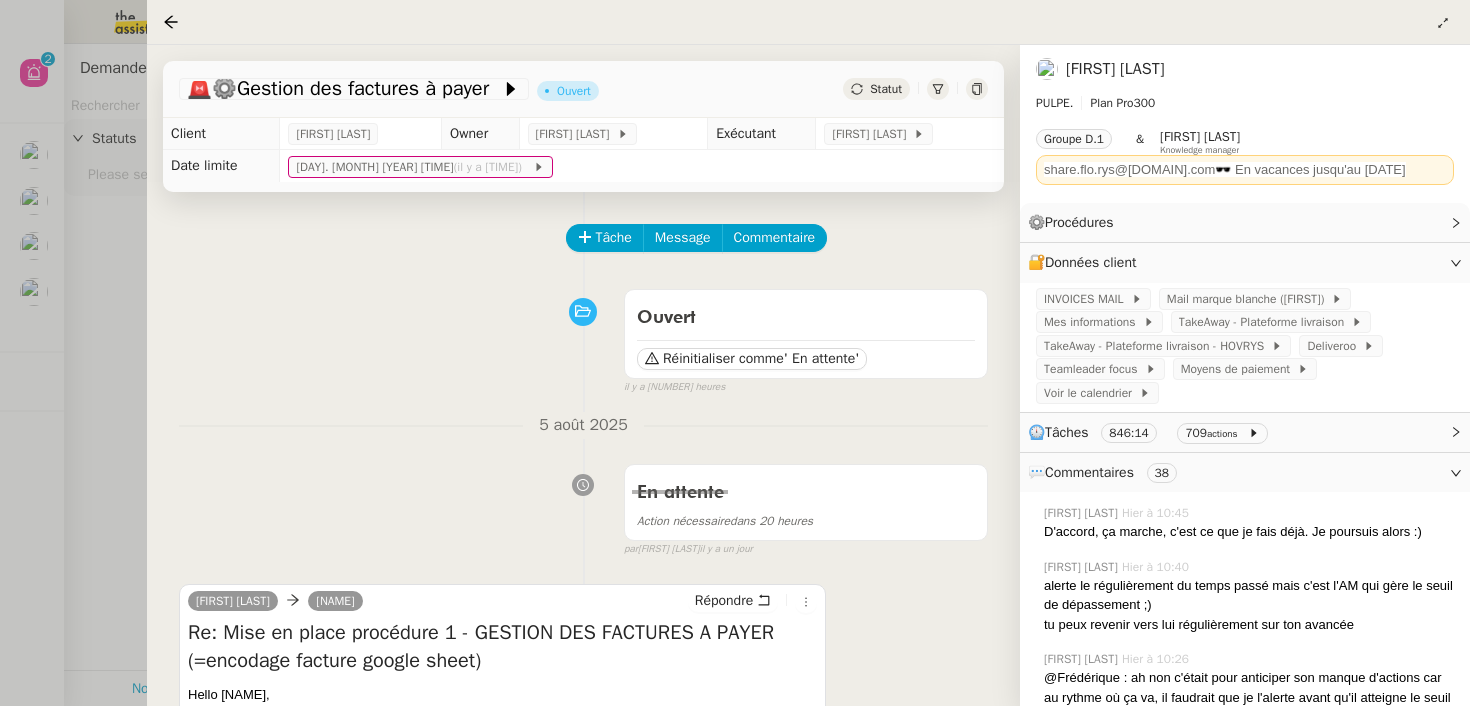 click on "[FIRST] [LAST]" 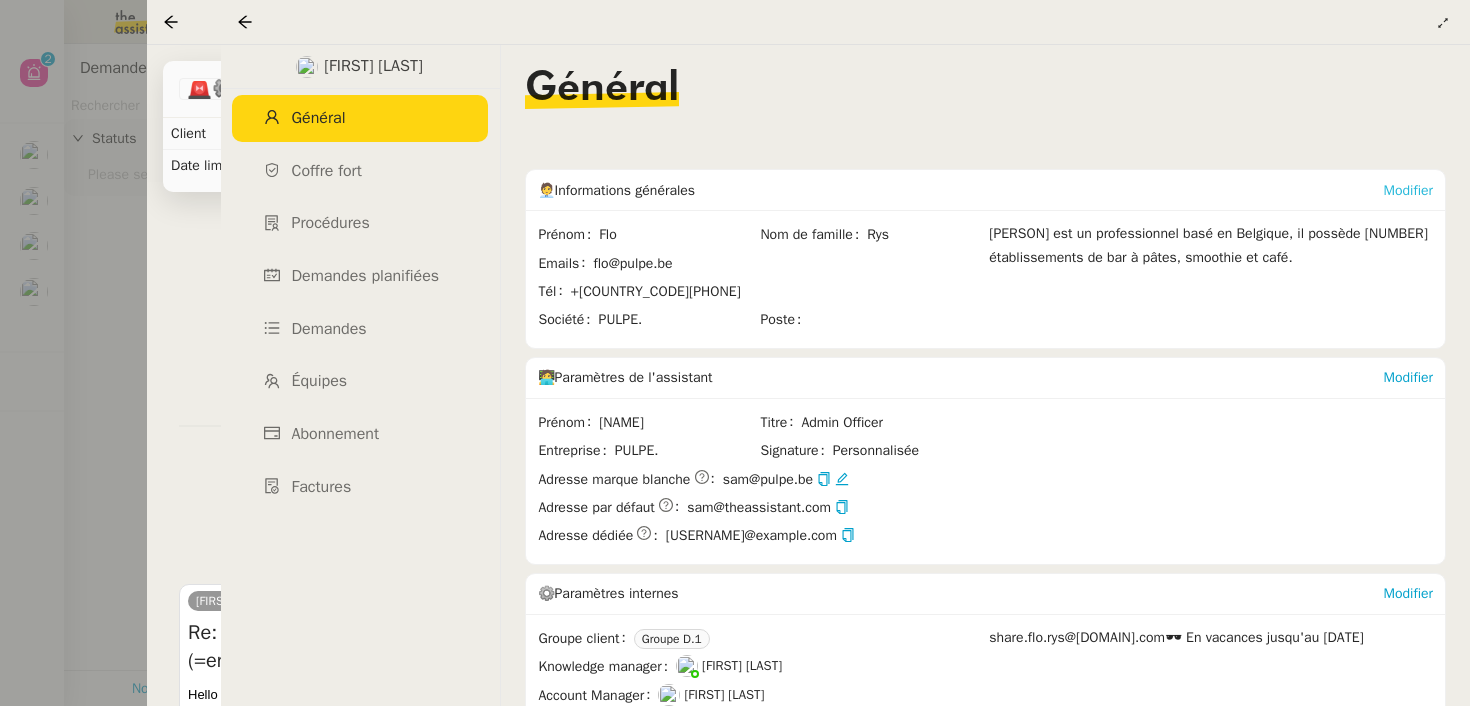 click on "Modifier" 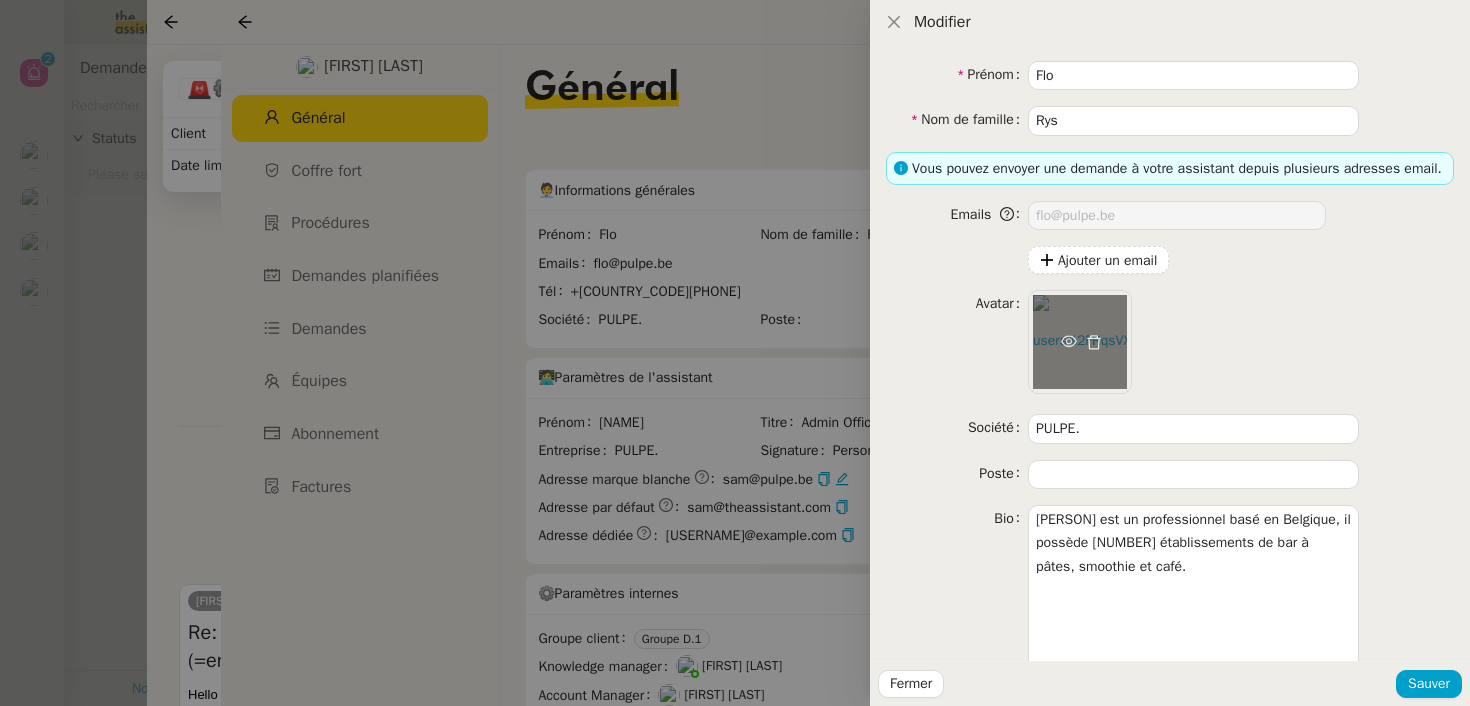 click 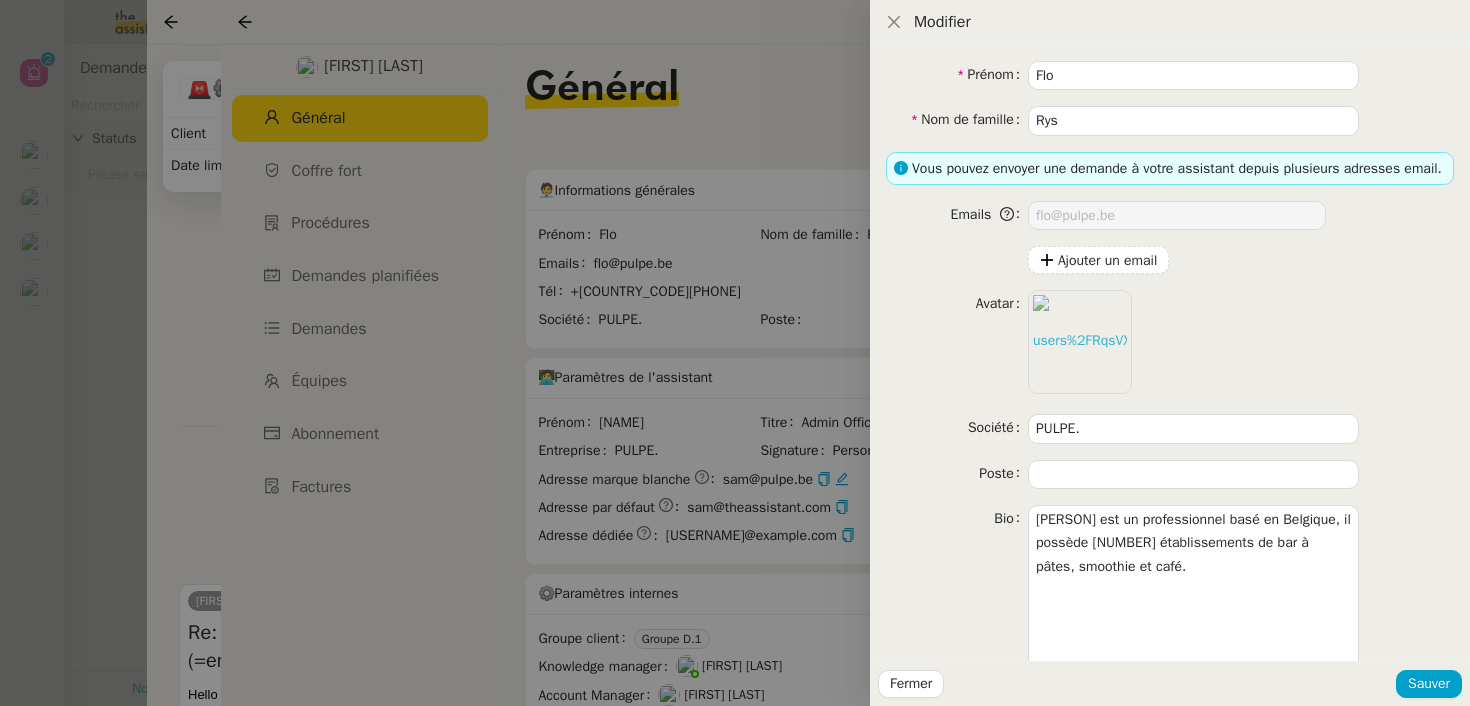 click at bounding box center (735, 353) 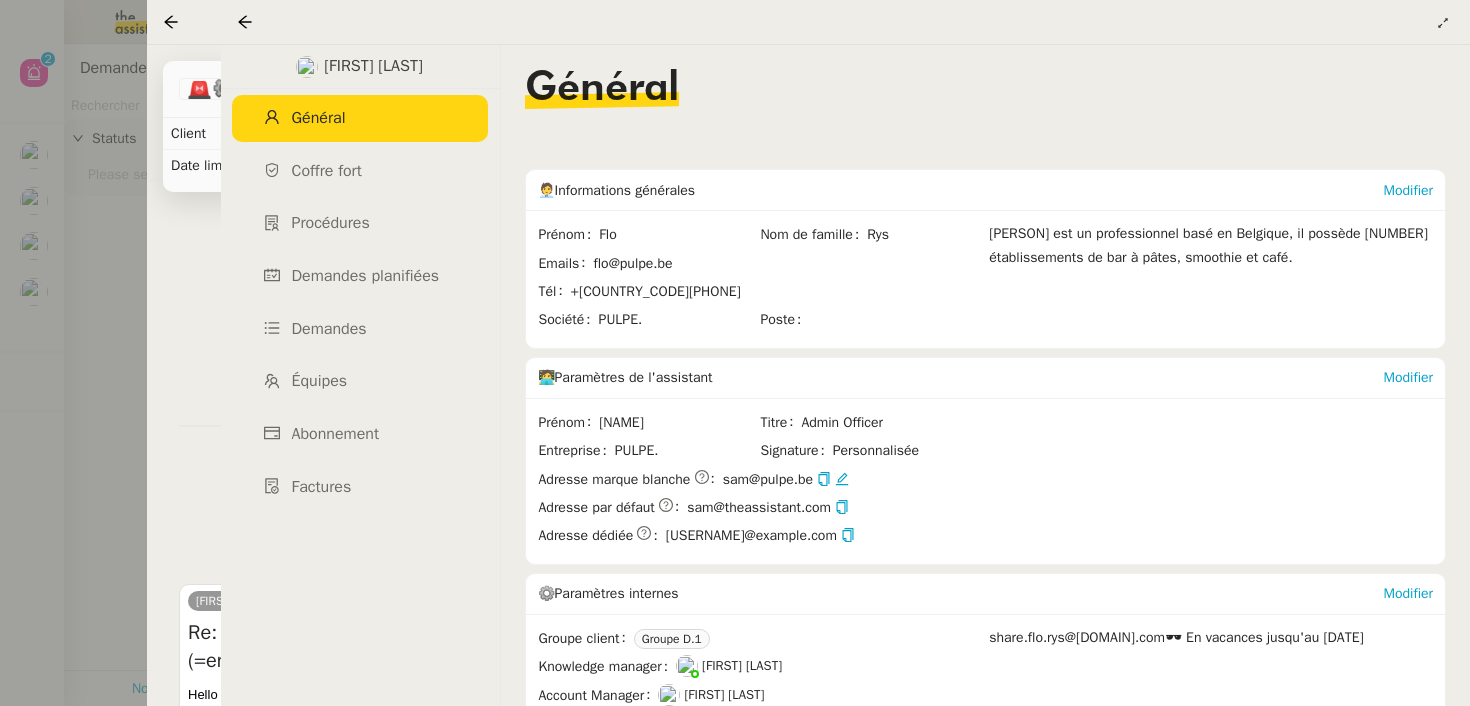 click on "Date limite" 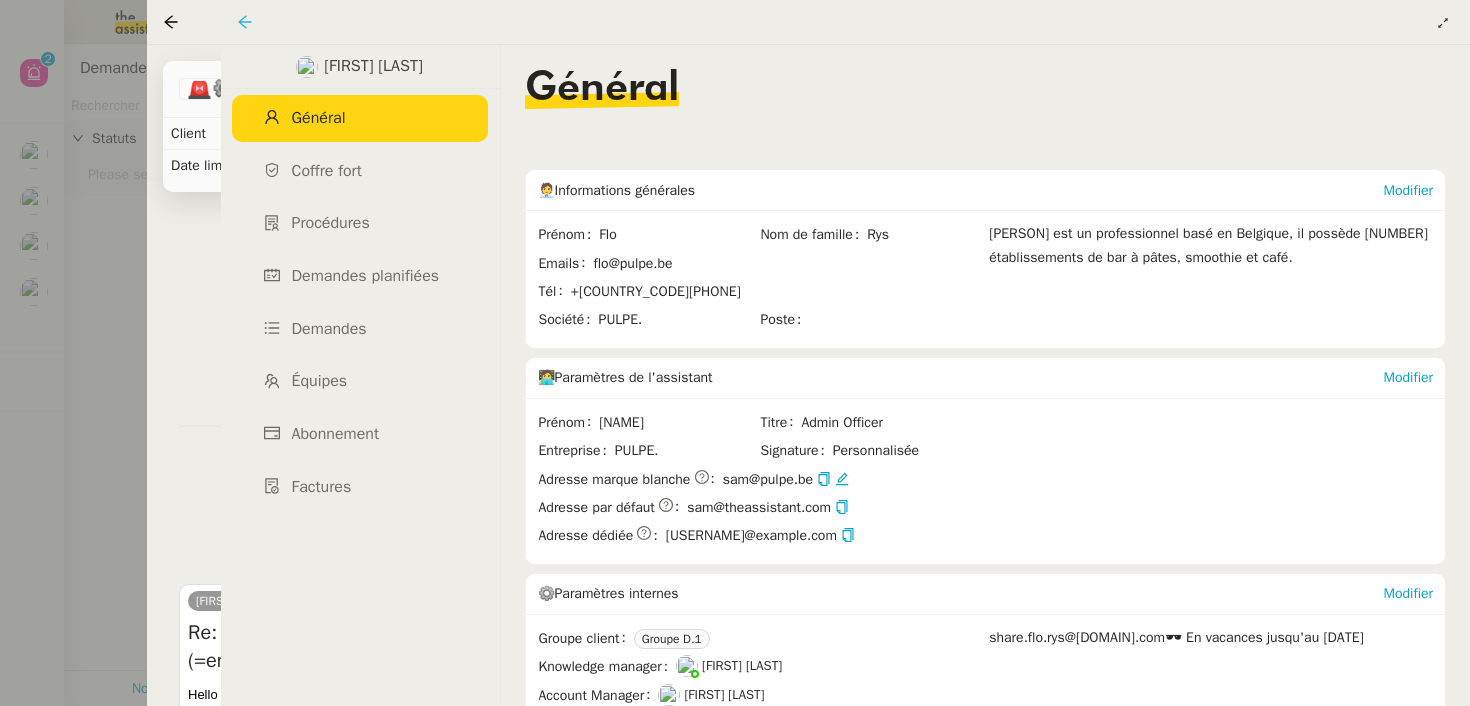 click 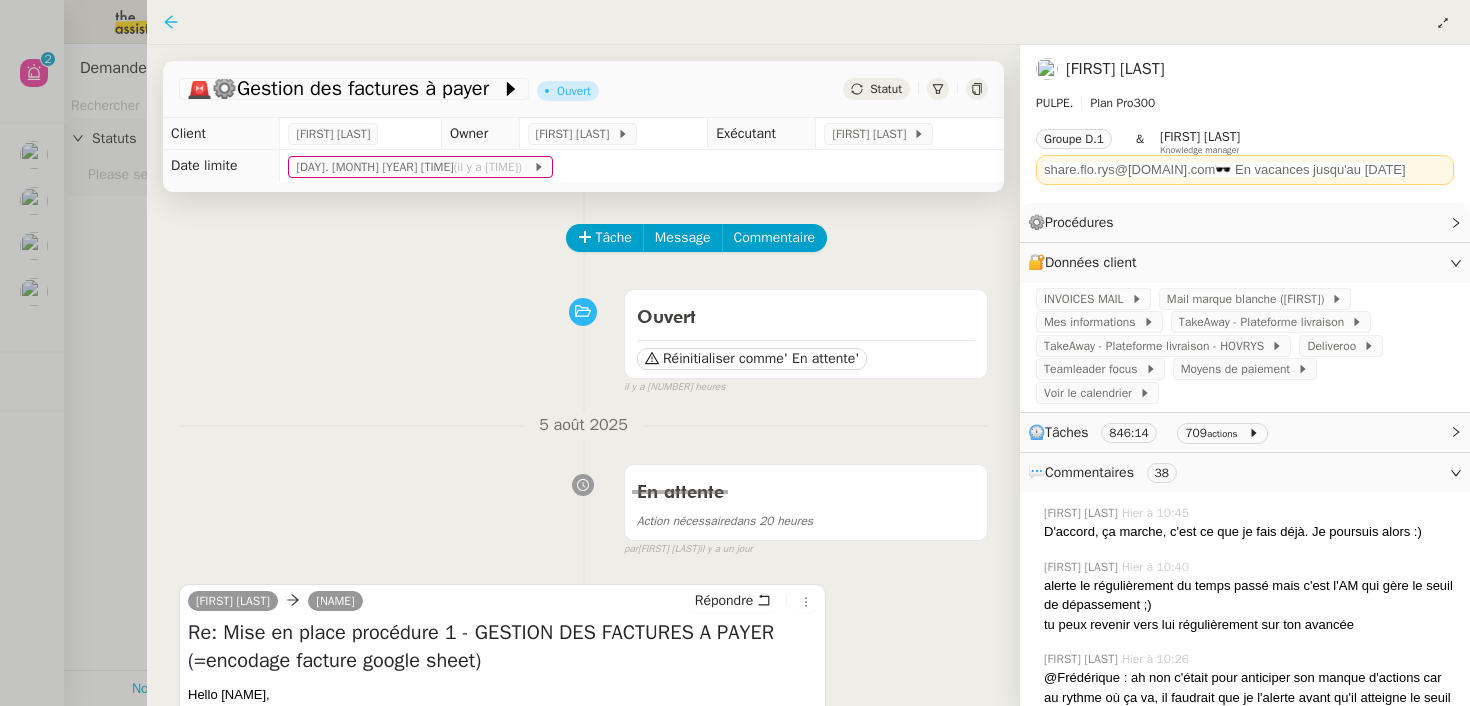 click 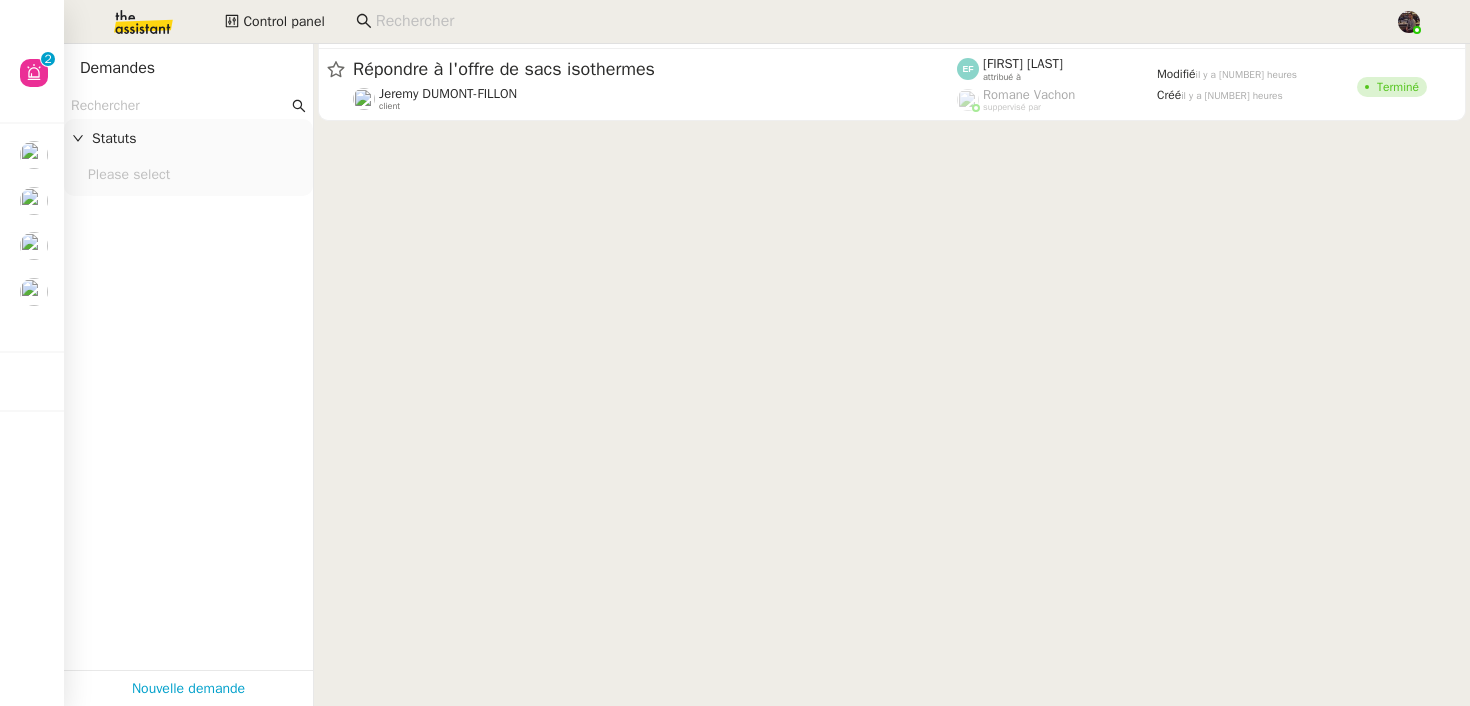 scroll, scrollTop: 0, scrollLeft: 0, axis: both 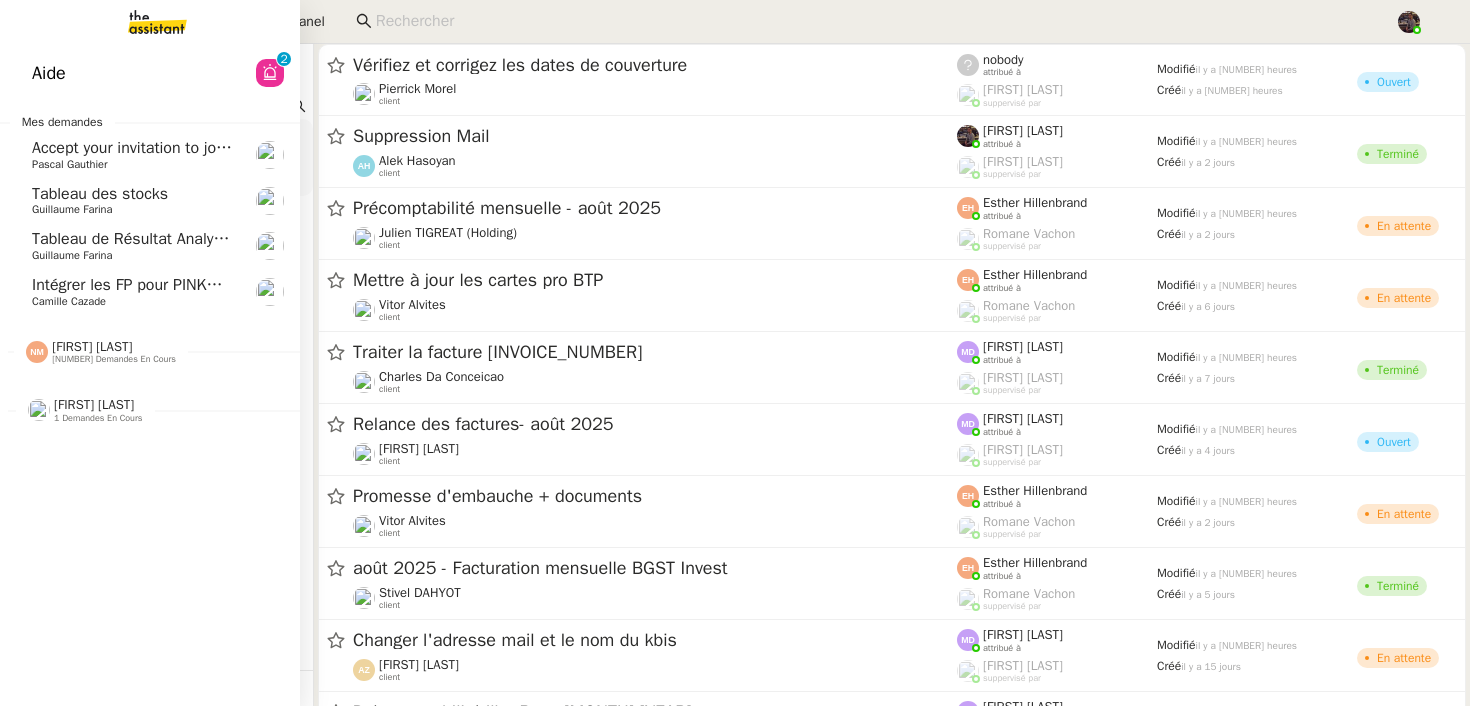 click at bounding box center [141, 22] 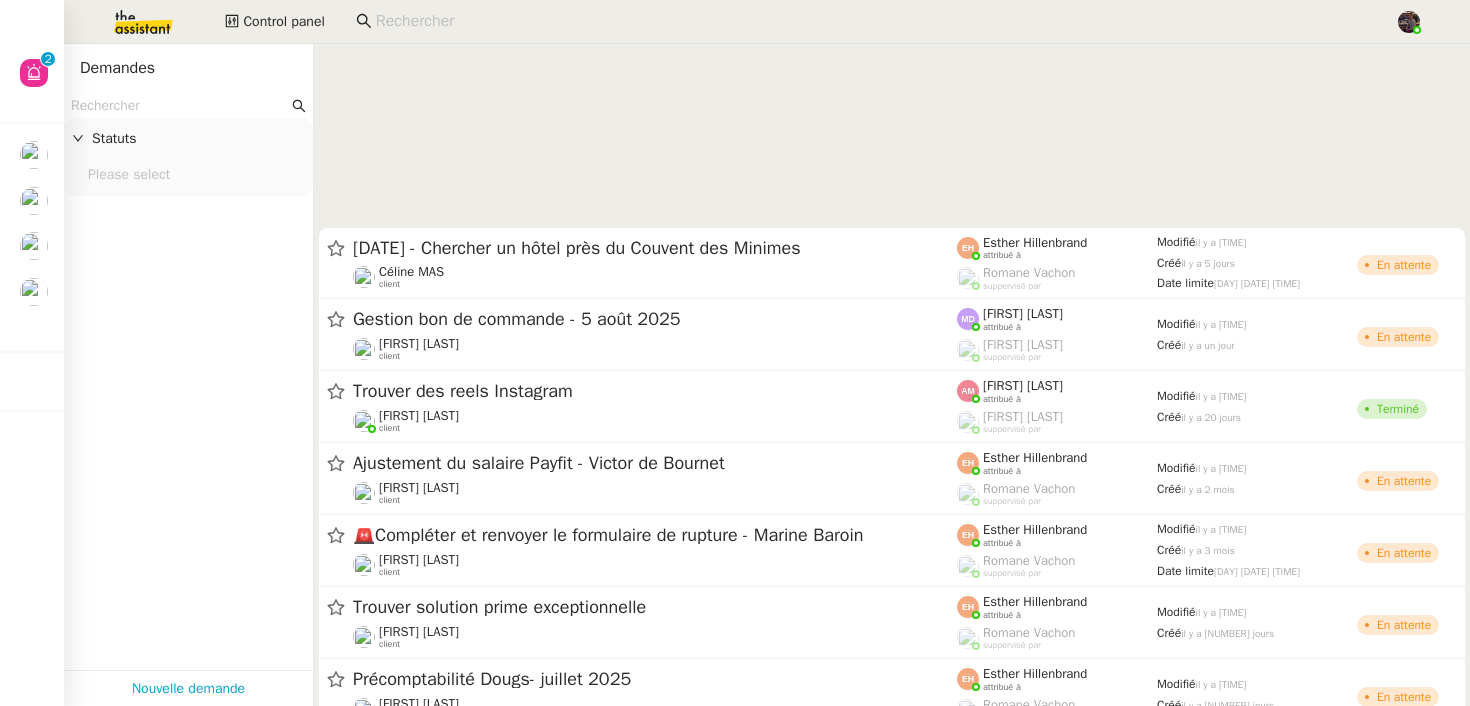 scroll, scrollTop: 0, scrollLeft: 0, axis: both 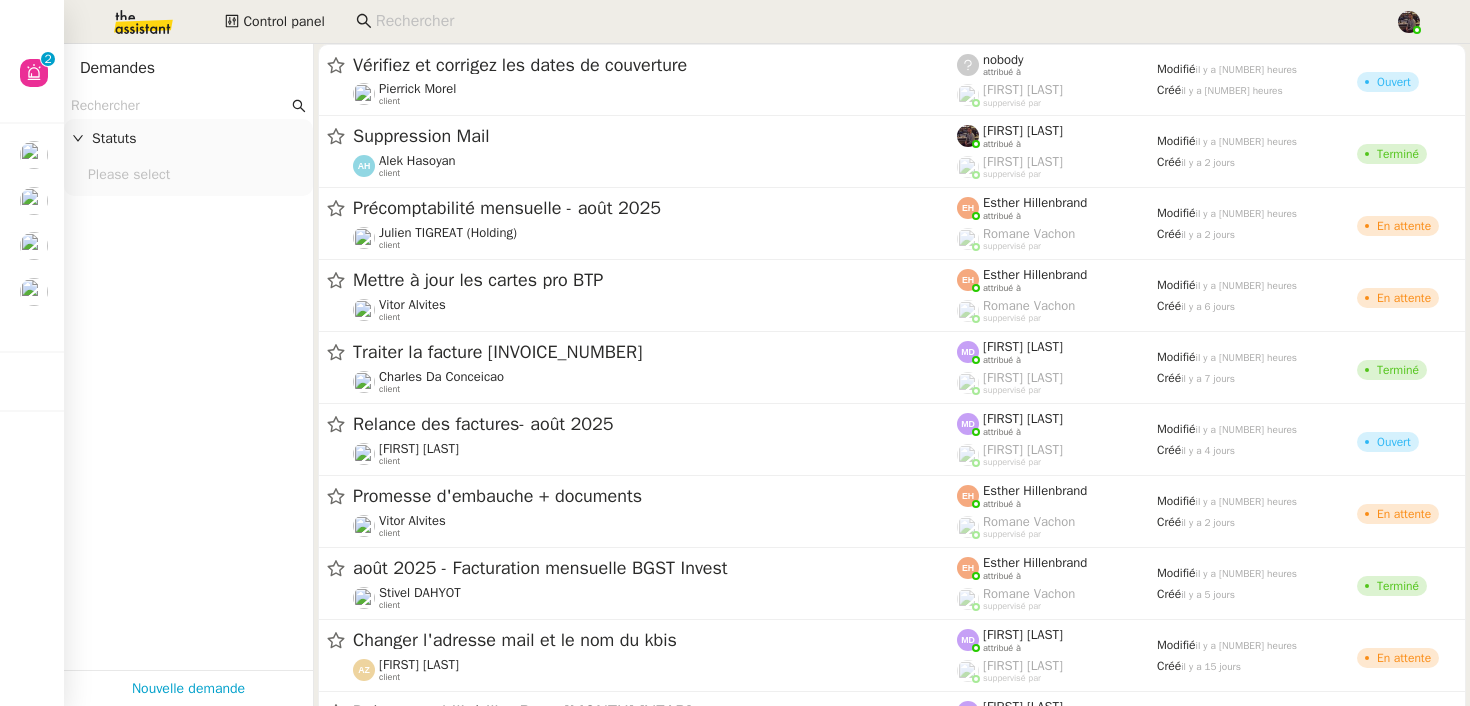 click on "Statuts    Please select" 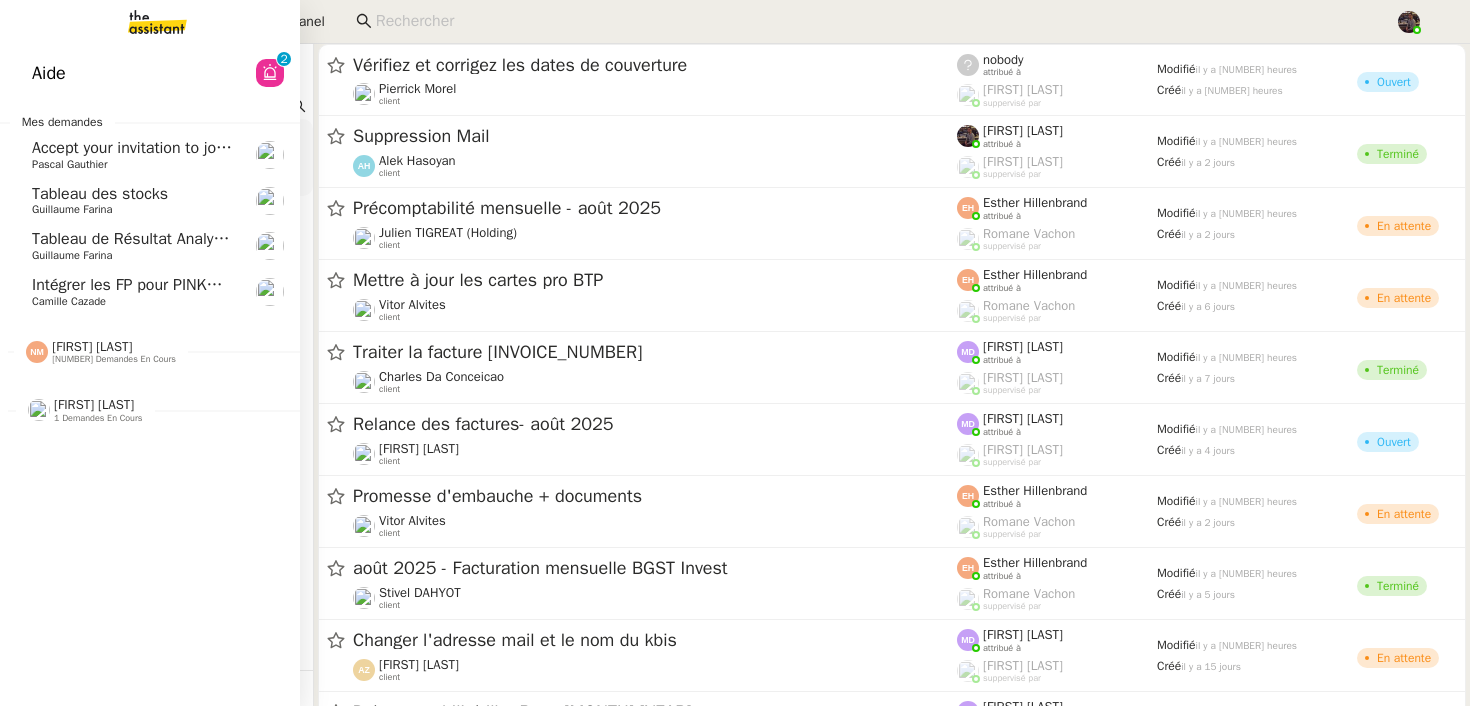 click on "Tableau de Résultat Analytique    [FIRST] [LAST]" 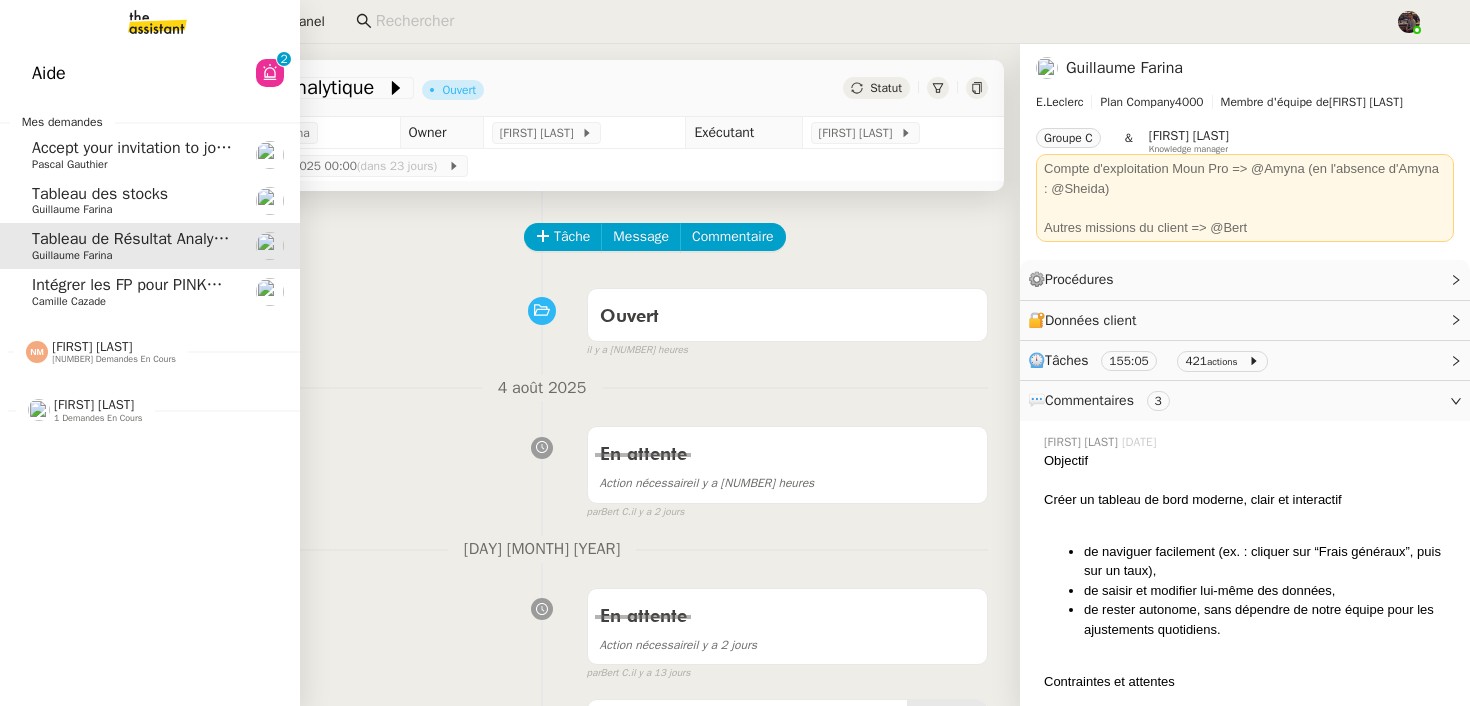 click on "Accept your invitation to join shared calenda"Majda FAROUK" Pascal Gauthier" 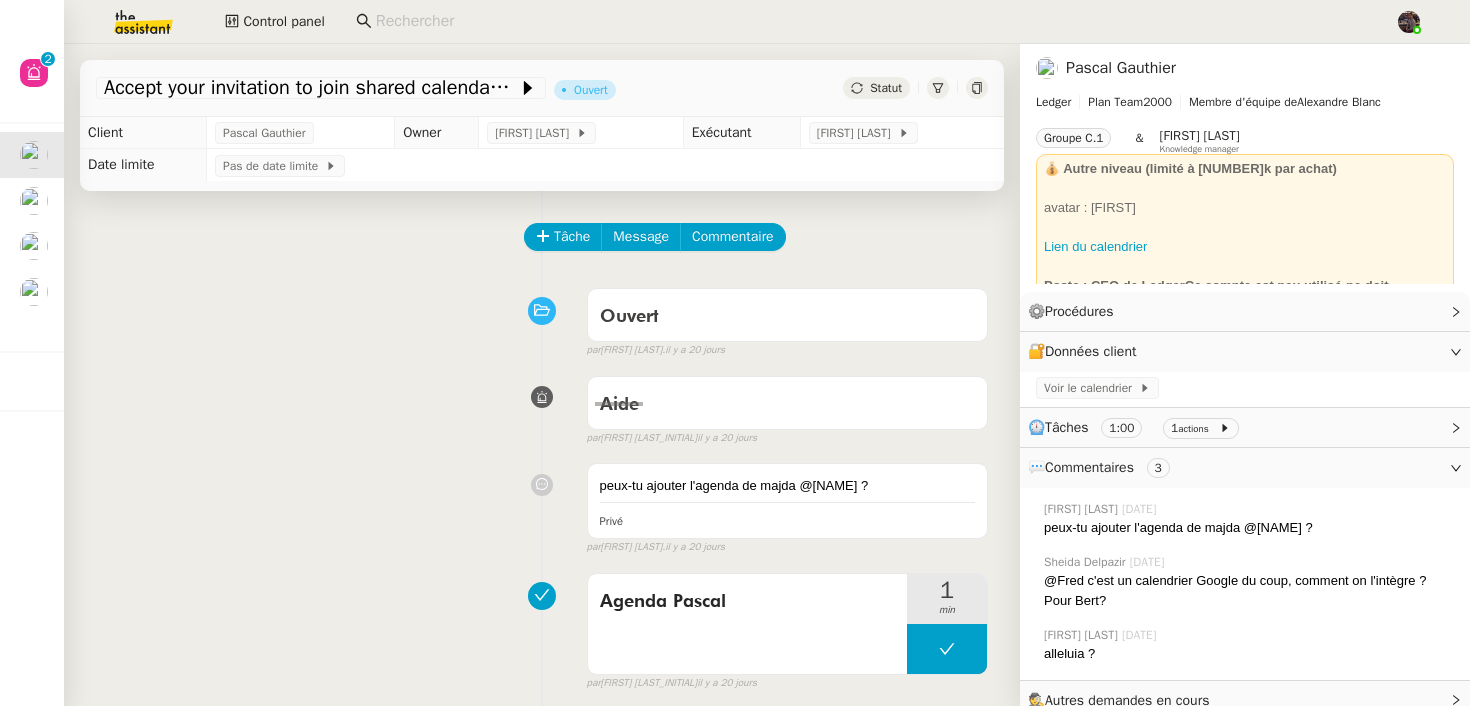 click 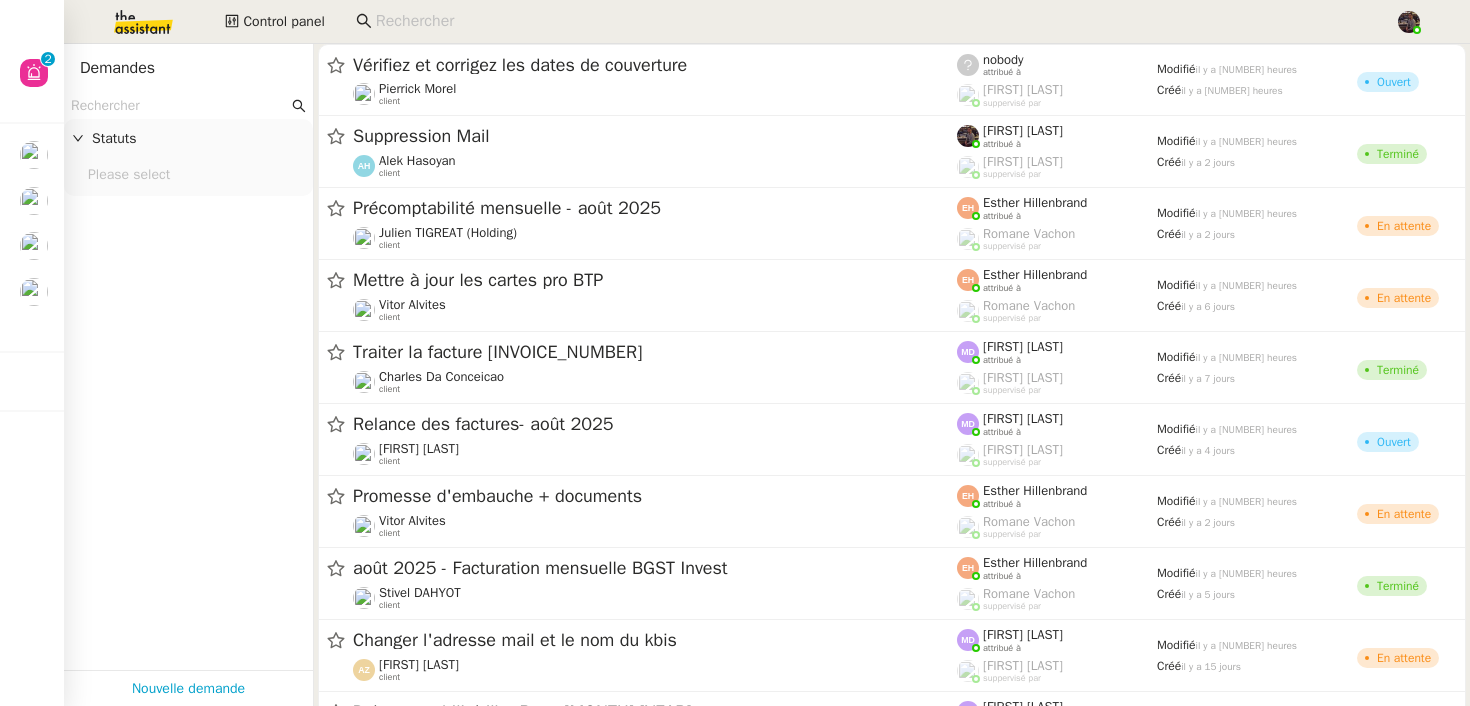 click on "Demandes" 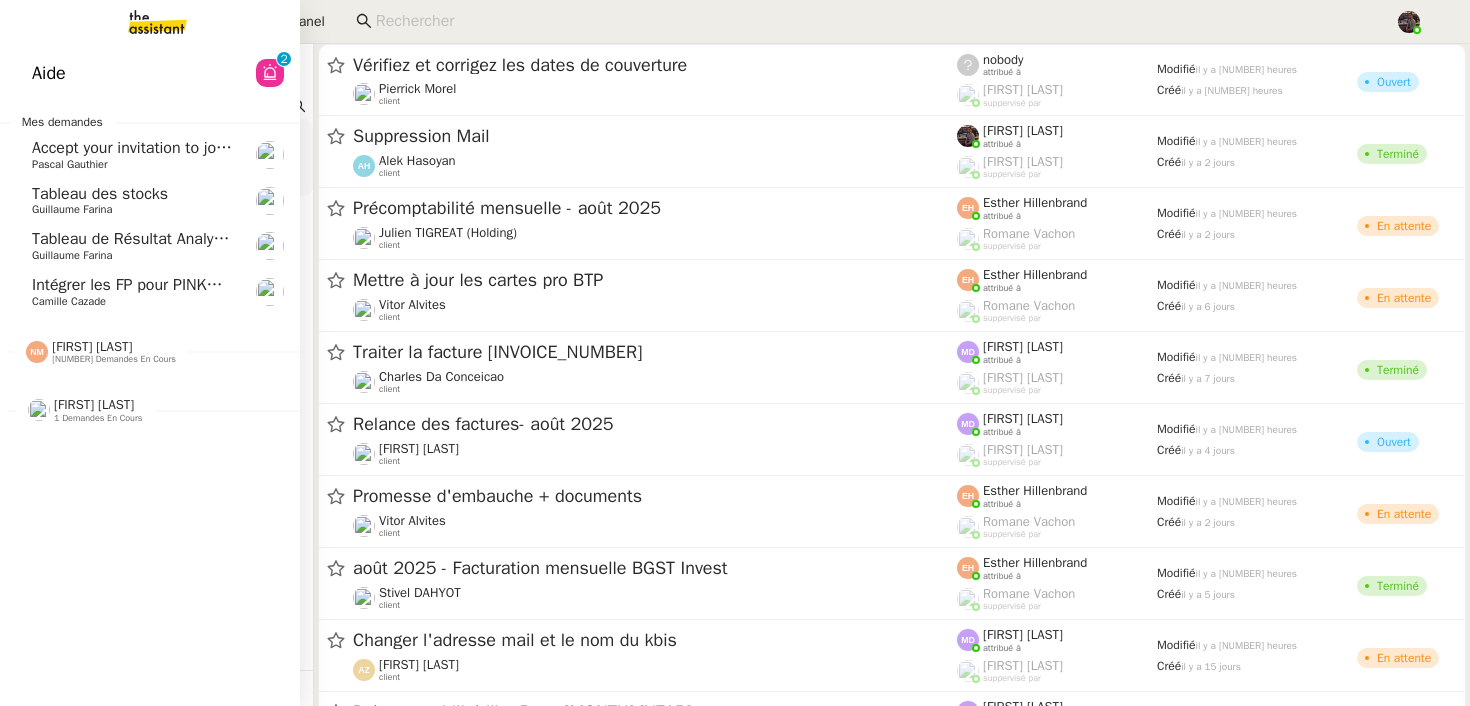 click on "Aide" 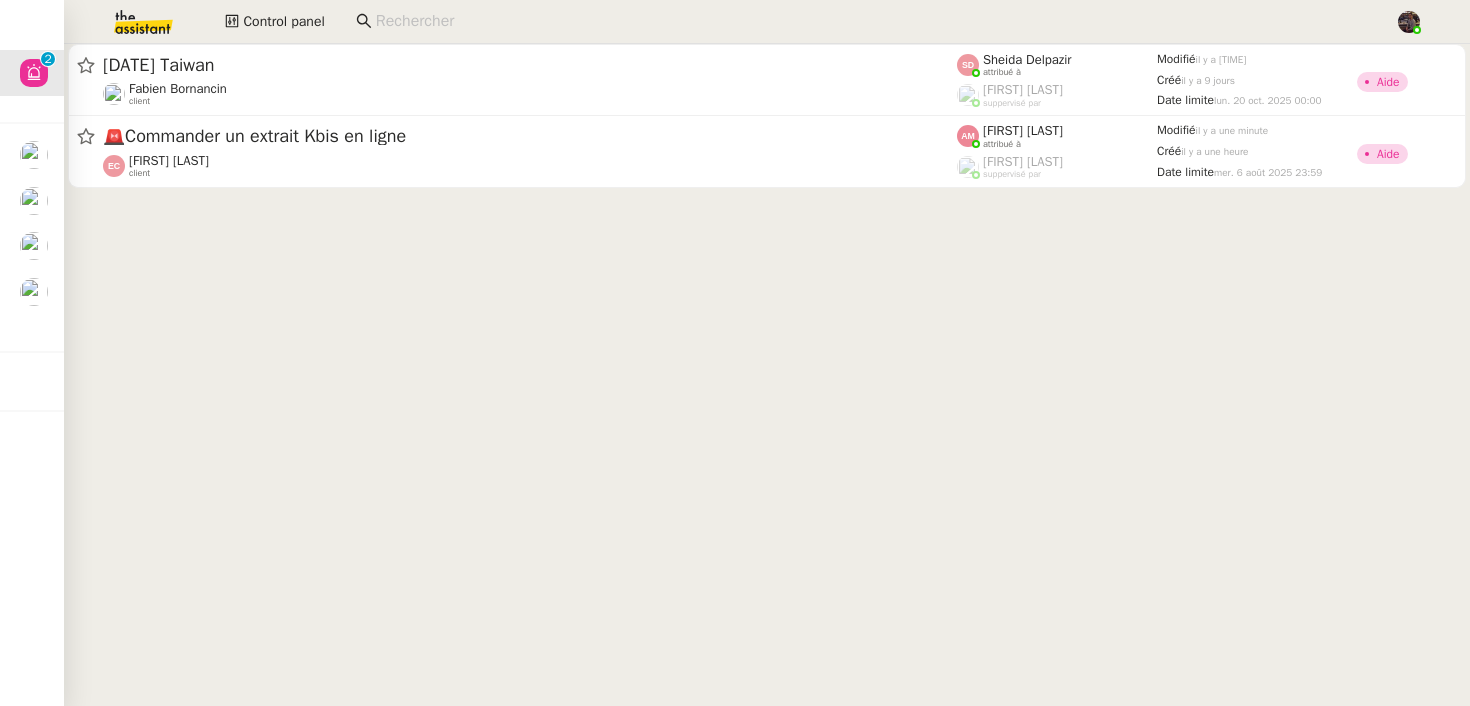 click on "[DATE] Taiwan [FIRST] [LAST] client [FIRST] [LAST] attribué à [FIRST] [LAST] suppervisé par Modifié il y a [TIME] Créé il y a [TIME] Date limite lun. [DATE] 00:00 Aide 🚨 Commander un extrait Kbis en ligne [FIRST] [LAST] client [FIRST] [LAST] attribué à [FIRST] [LAST] suppervisé par Modifié il y a une minute Créé il y a une heure Date limite mer. [DATE] 23:59 Aide" 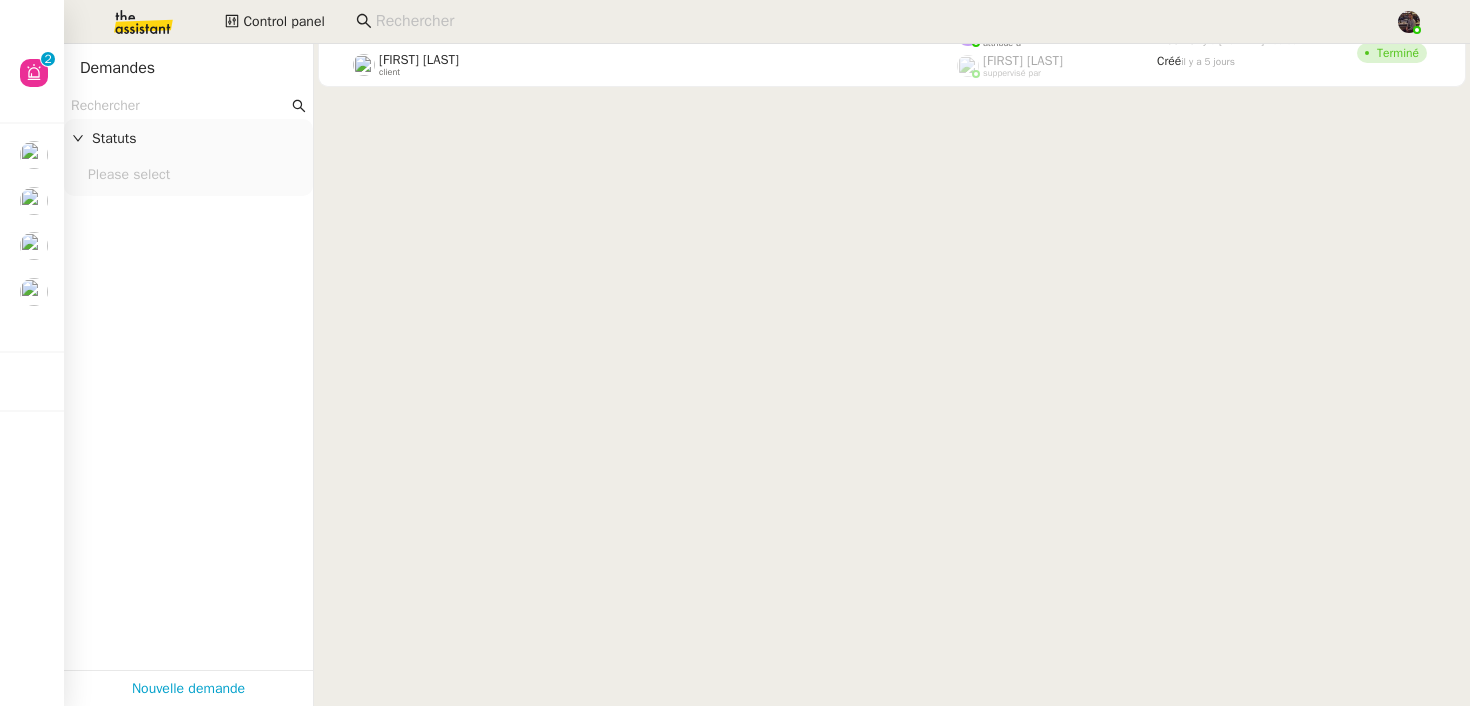 scroll, scrollTop: 0, scrollLeft: 0, axis: both 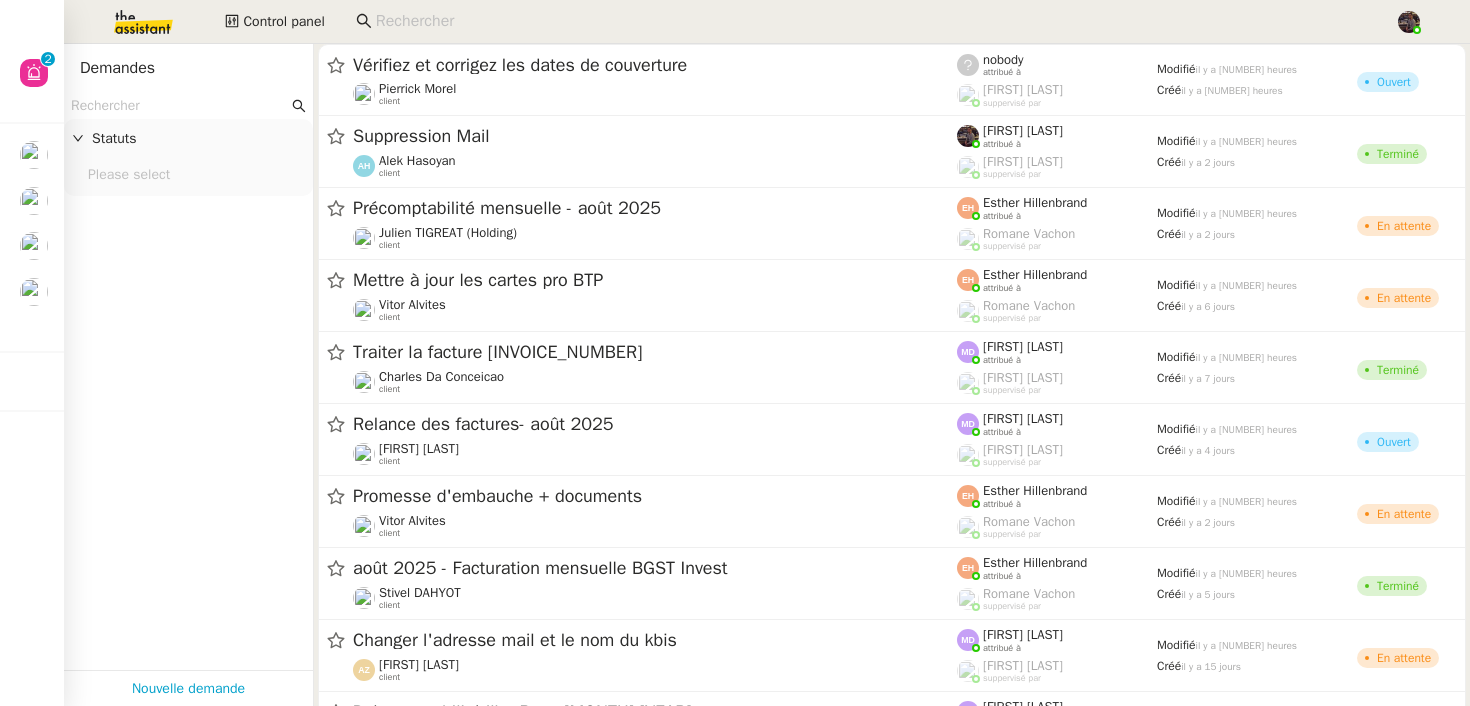 click 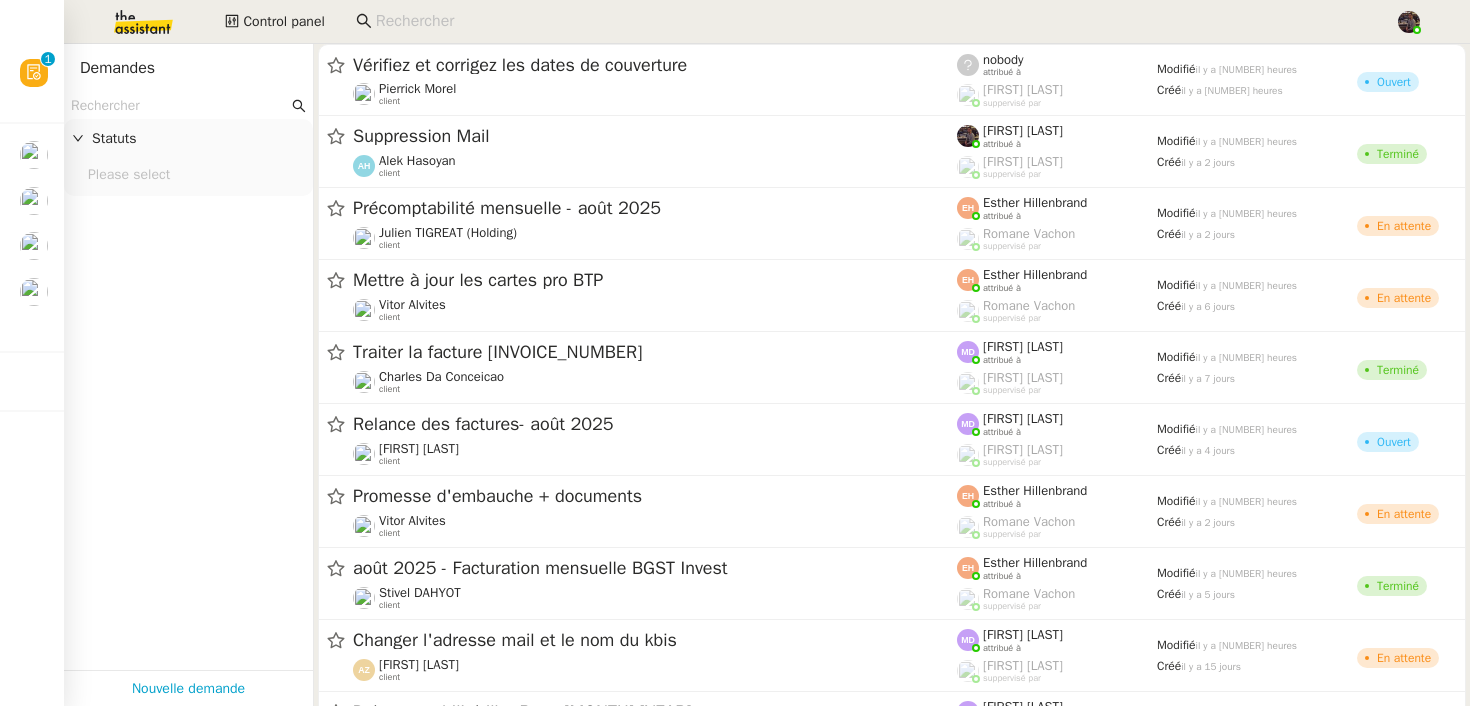 click on "Statuts    Please select" 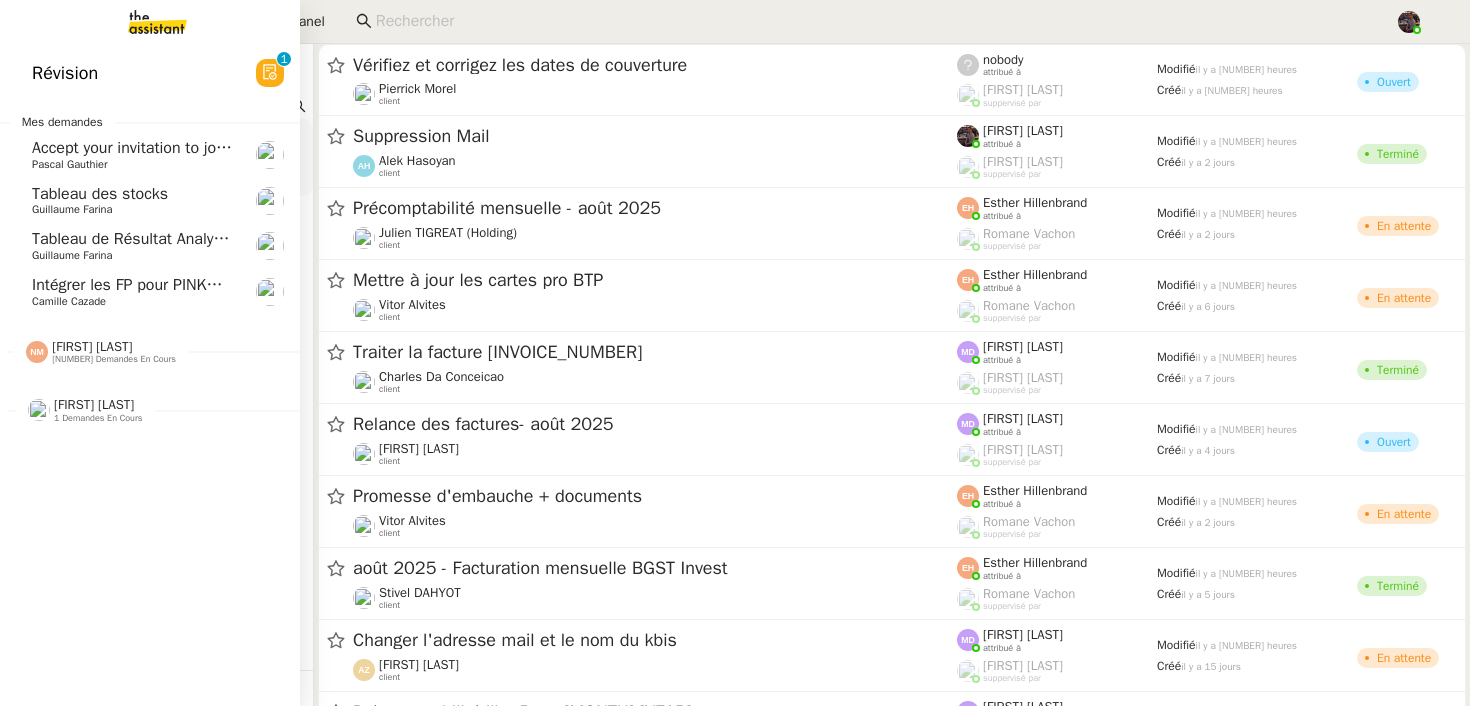 click on "[FIRST] [LAST]" 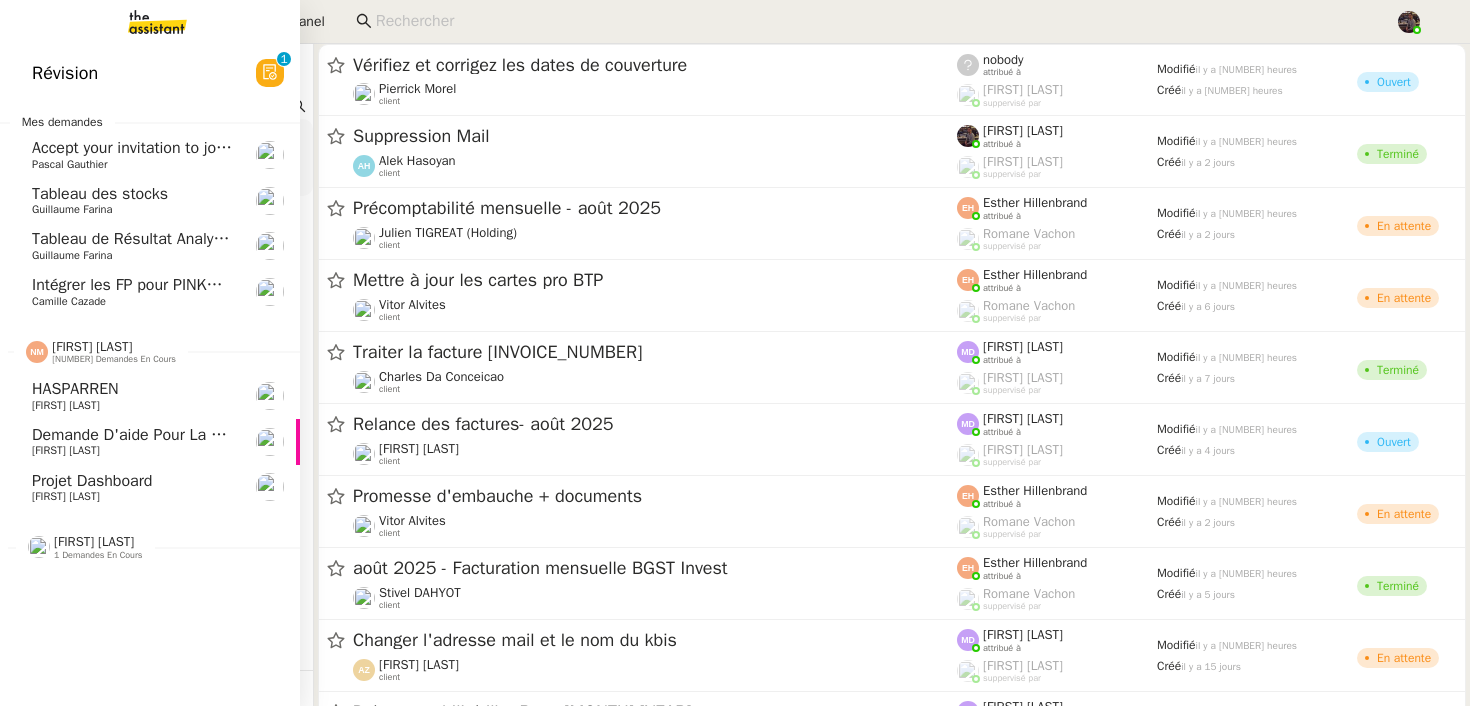 click on "[FIRST] [LAST]" 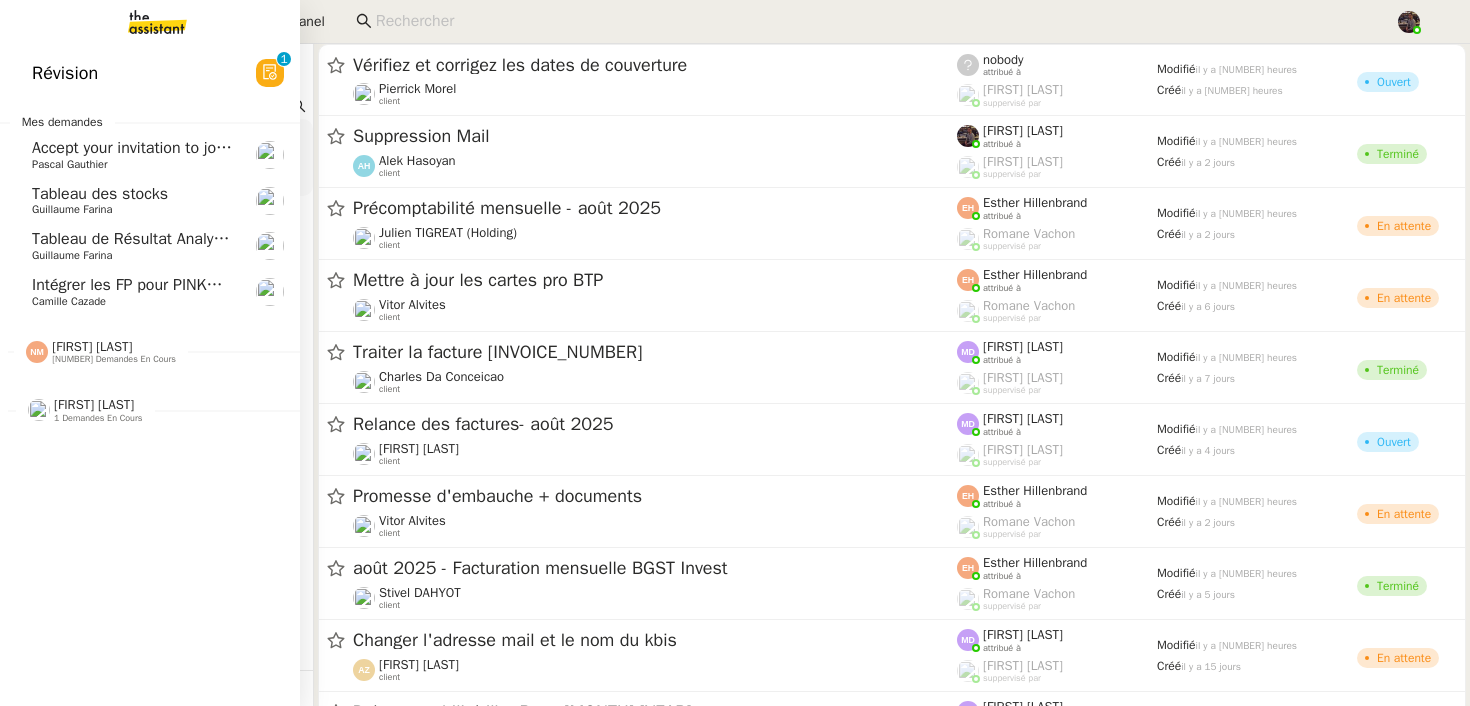 click on "[FIRST] [LAST]" 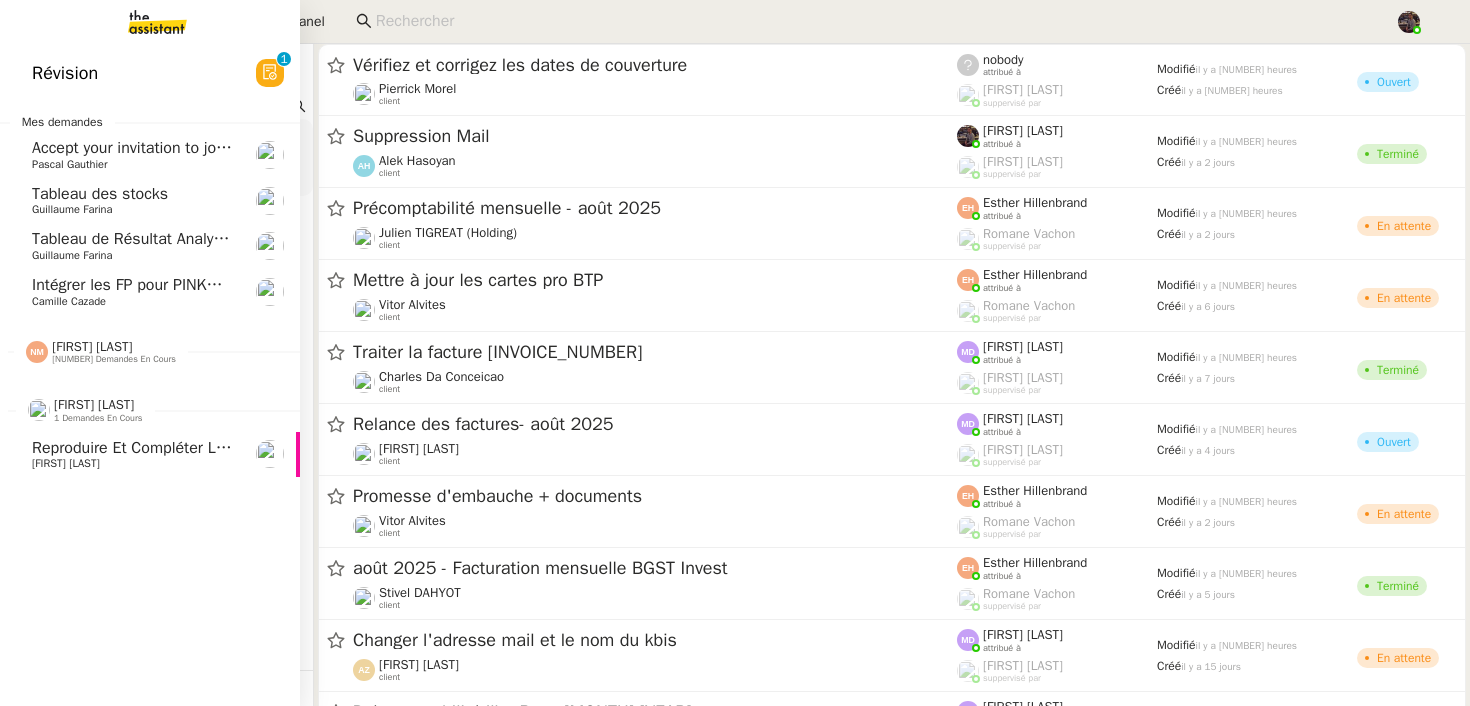 click on "[FIRST] [LAST]" 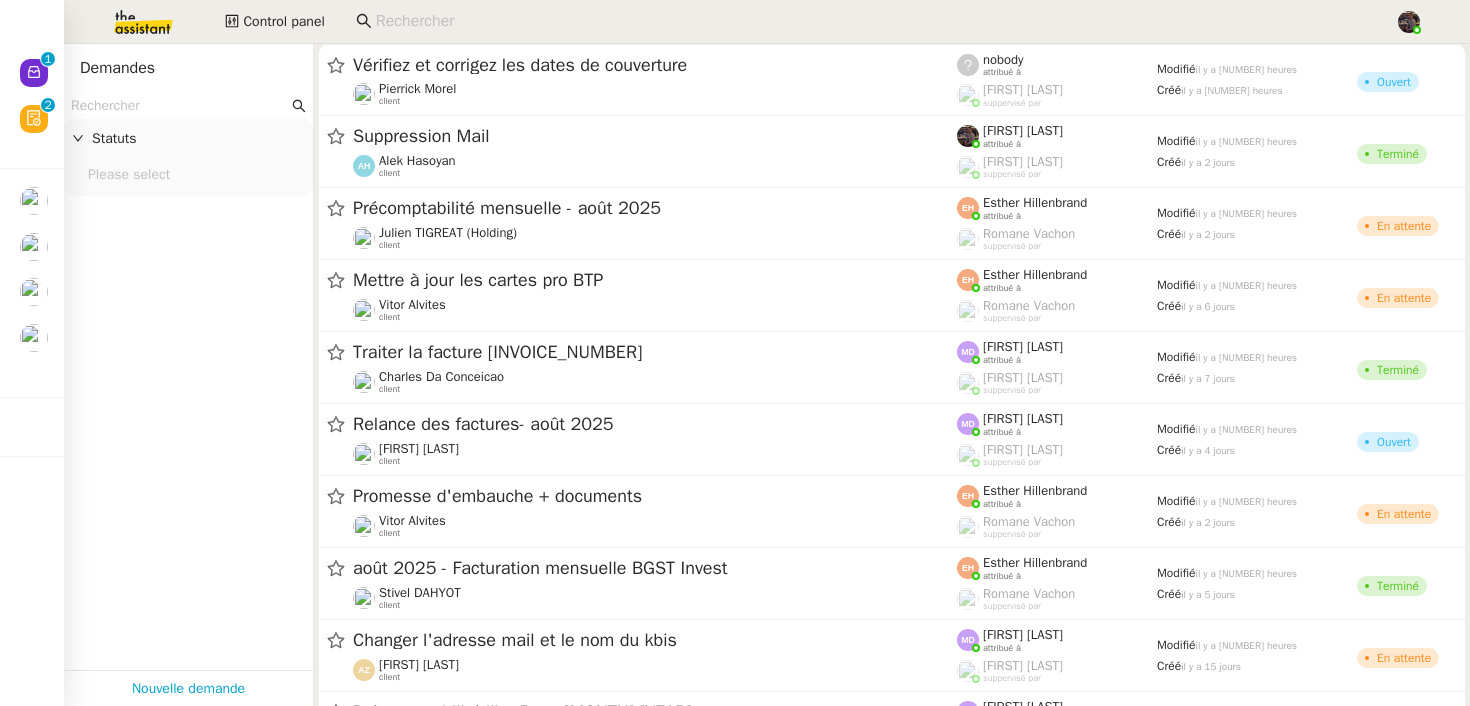 click 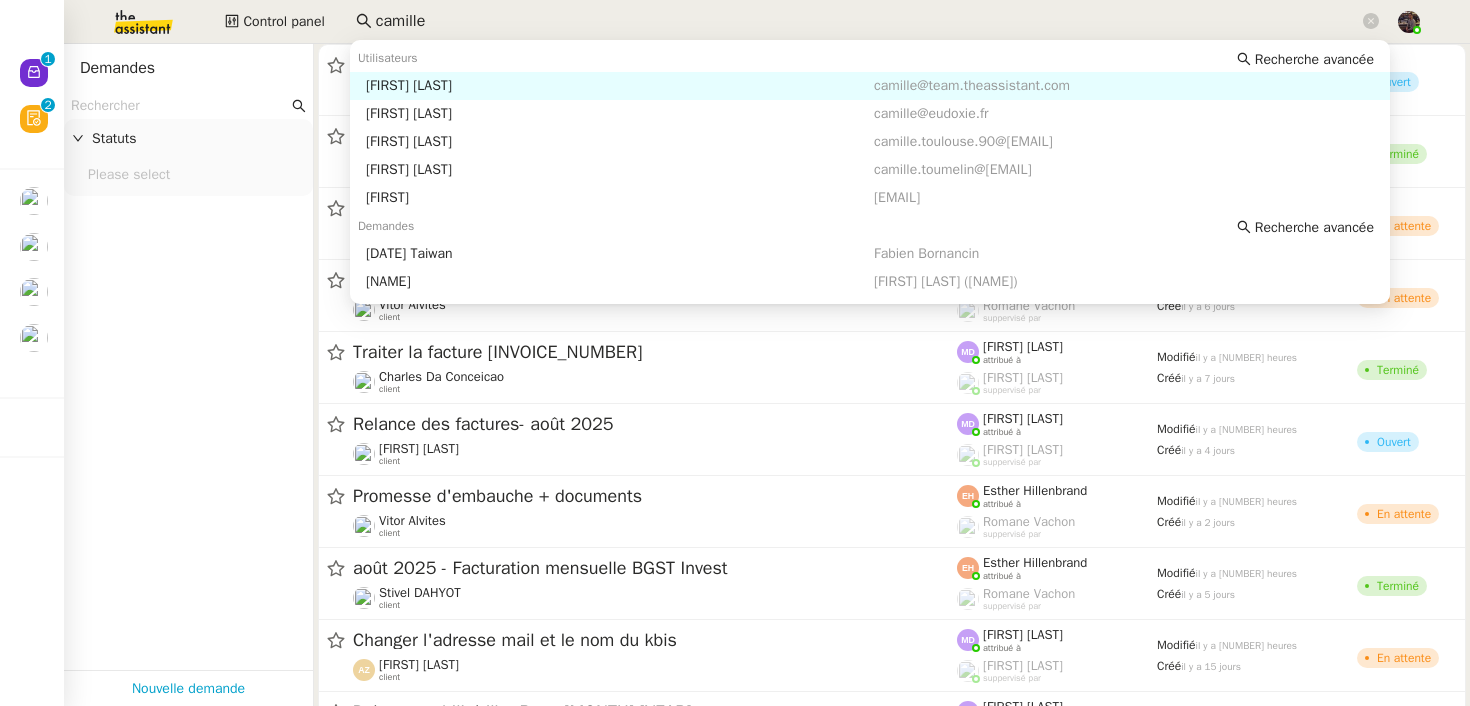 click on "[FIRST] [LAST]" at bounding box center (620, 86) 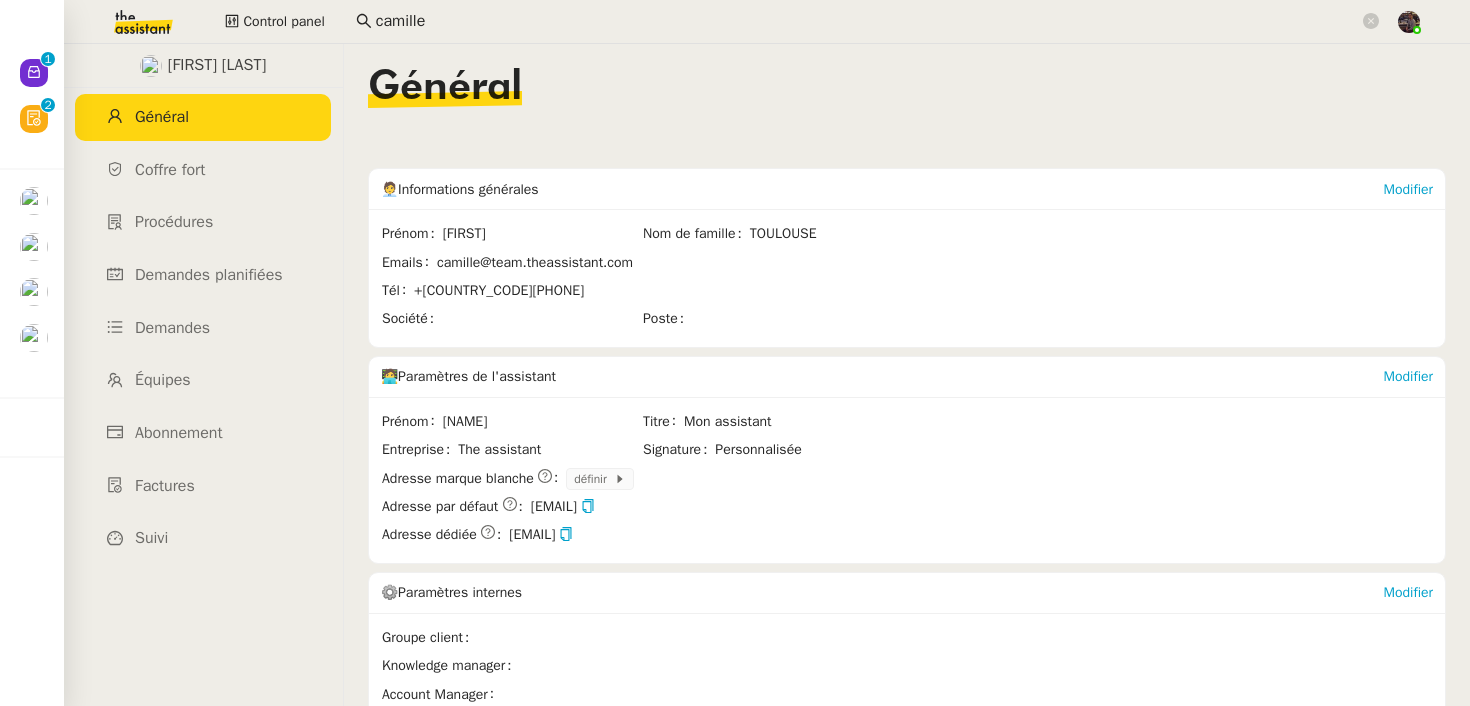 click 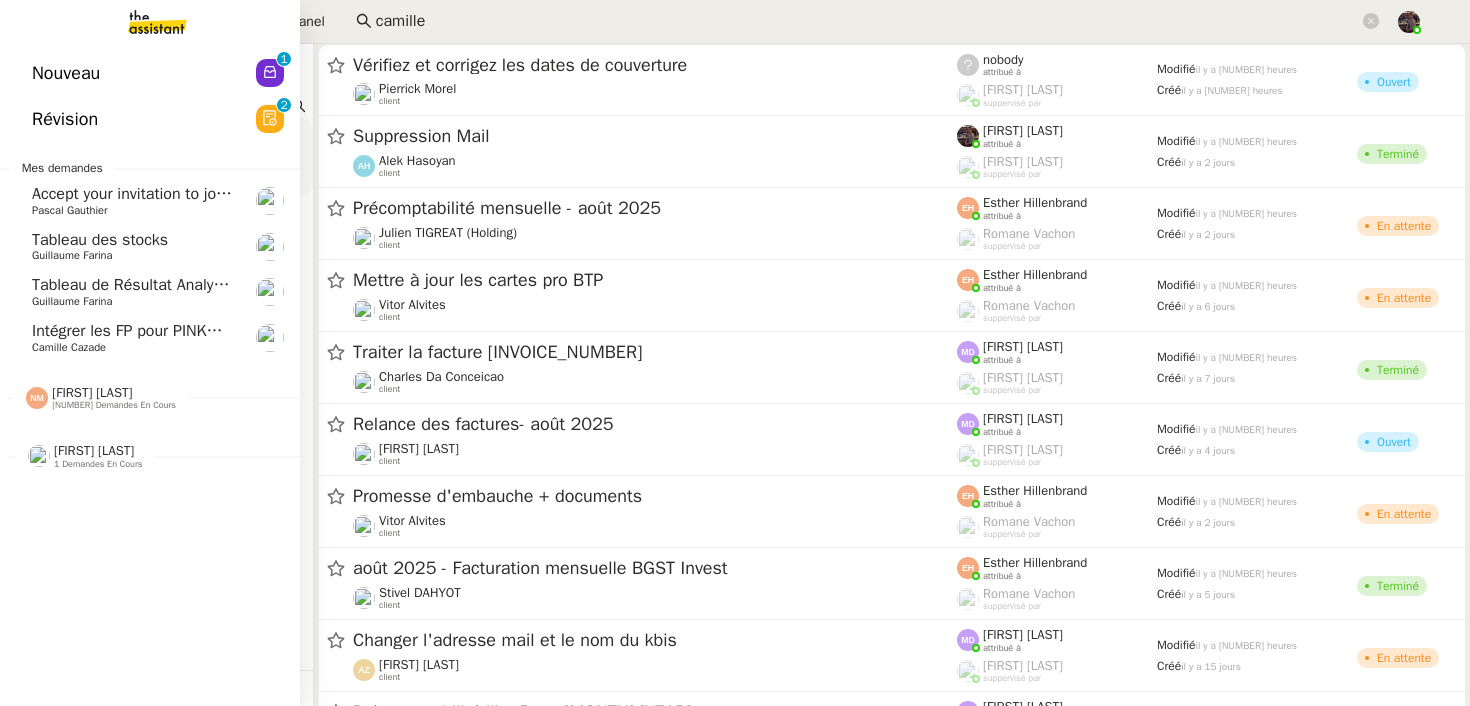 click on "[FIRST] [LAST]" 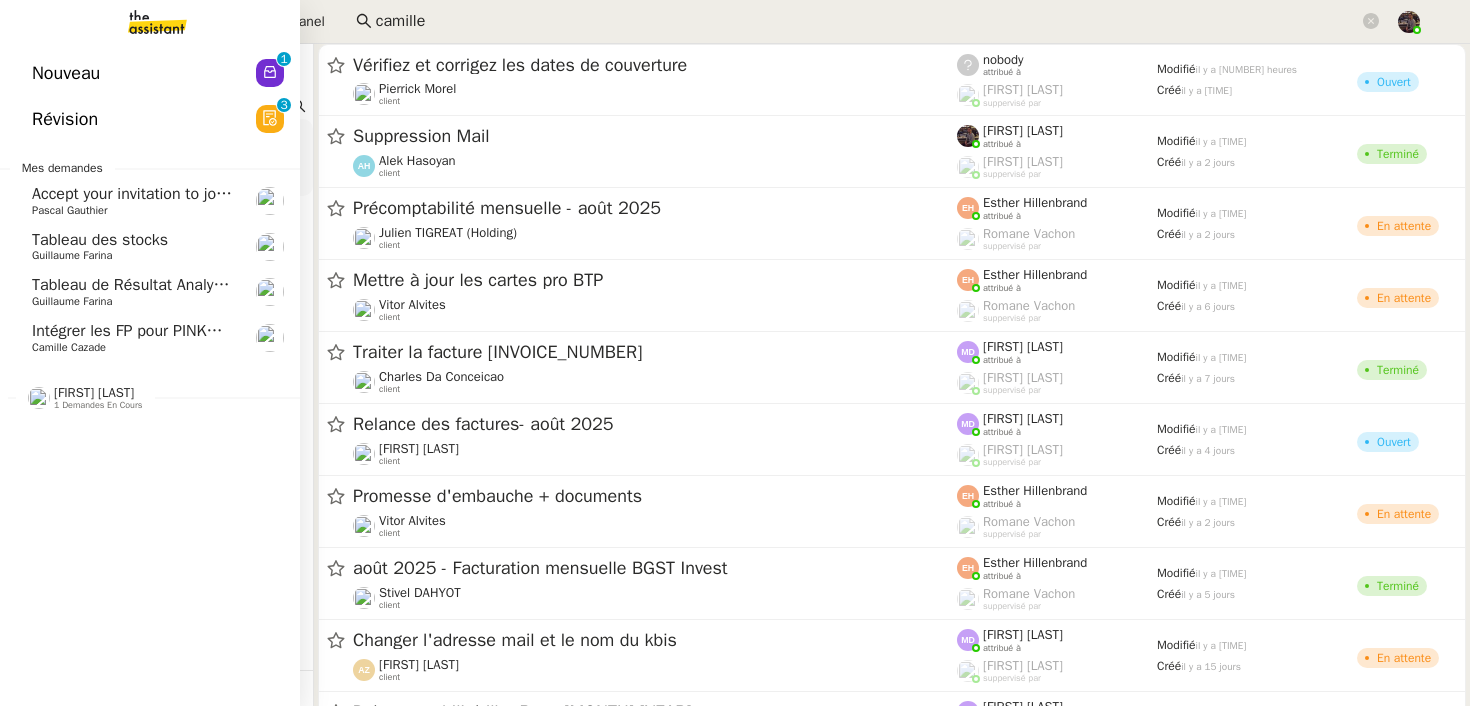 click on "Nouveau  0   1   2   3   4   5   6   7   8   9" 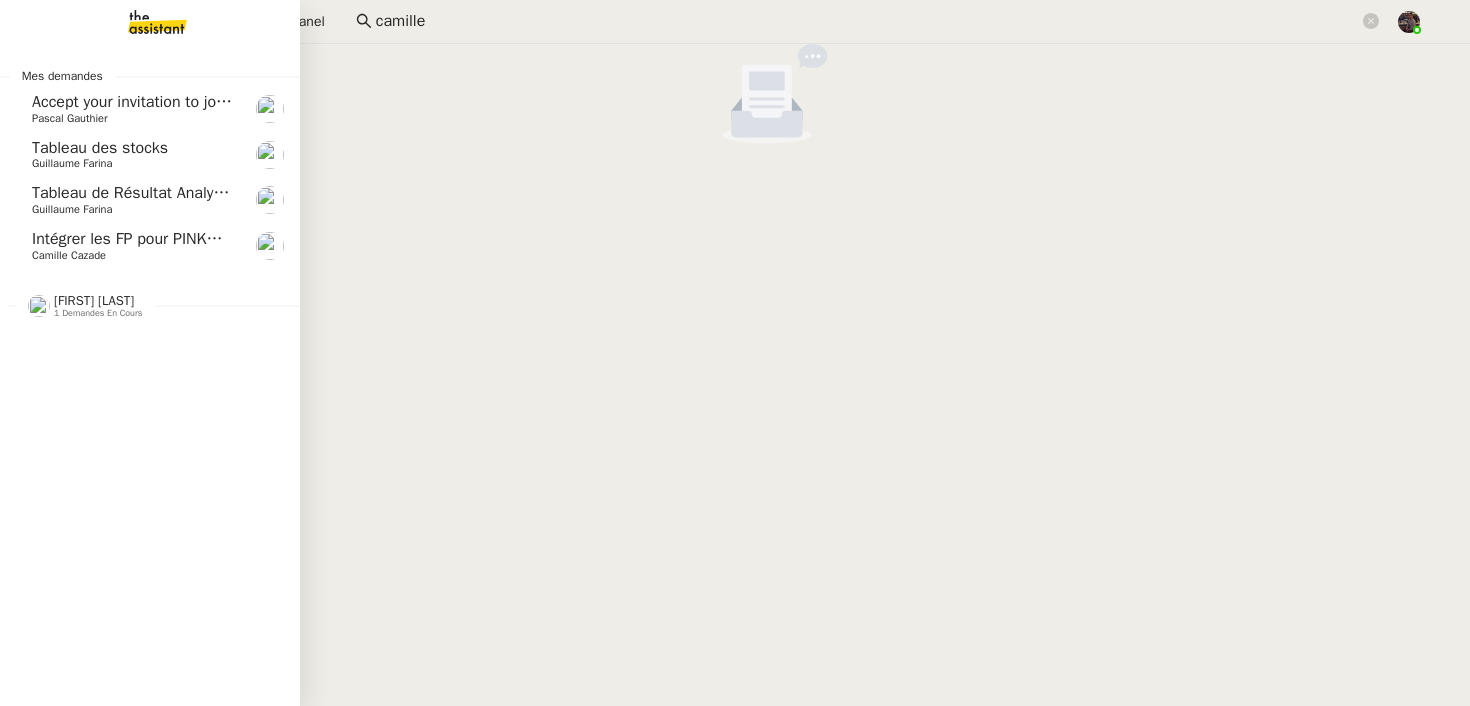 click on "Intégrer les FP pour PINKMAN" 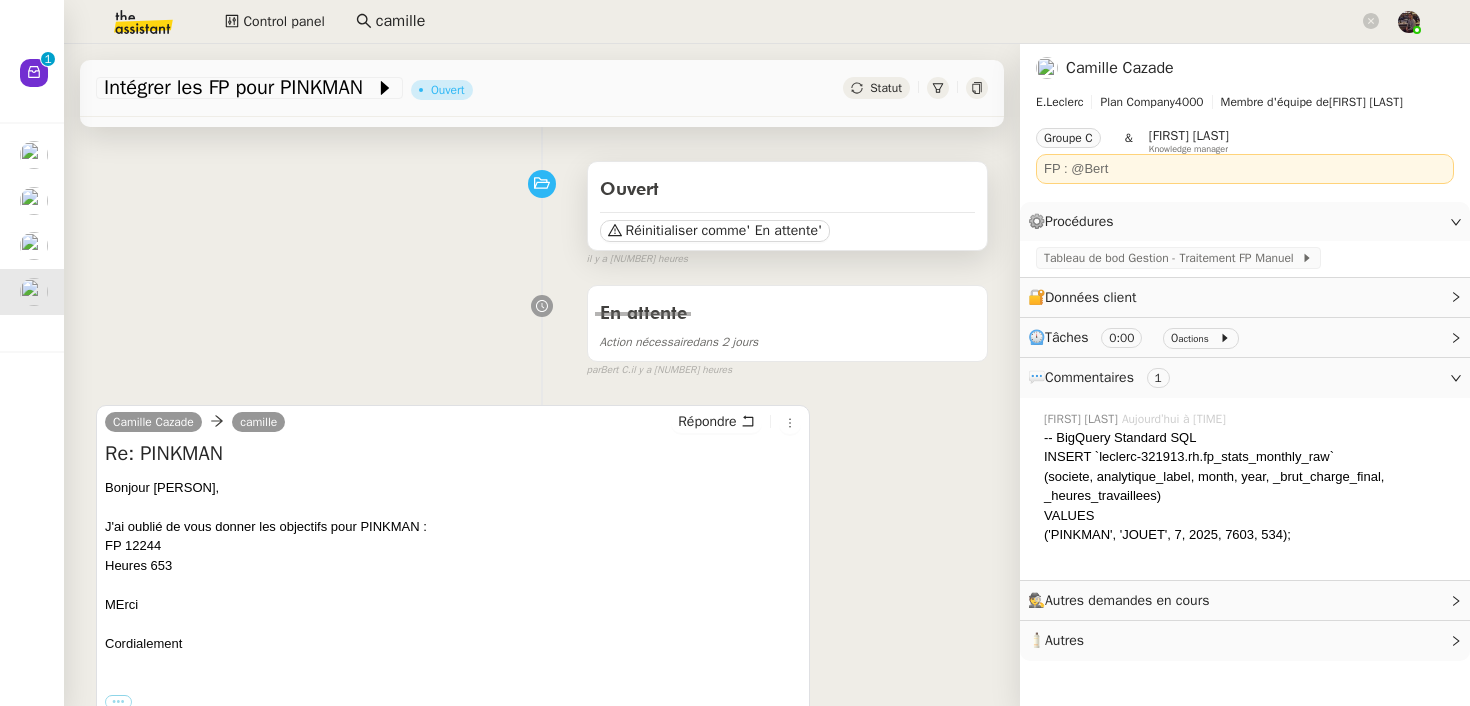 scroll, scrollTop: 0, scrollLeft: 0, axis: both 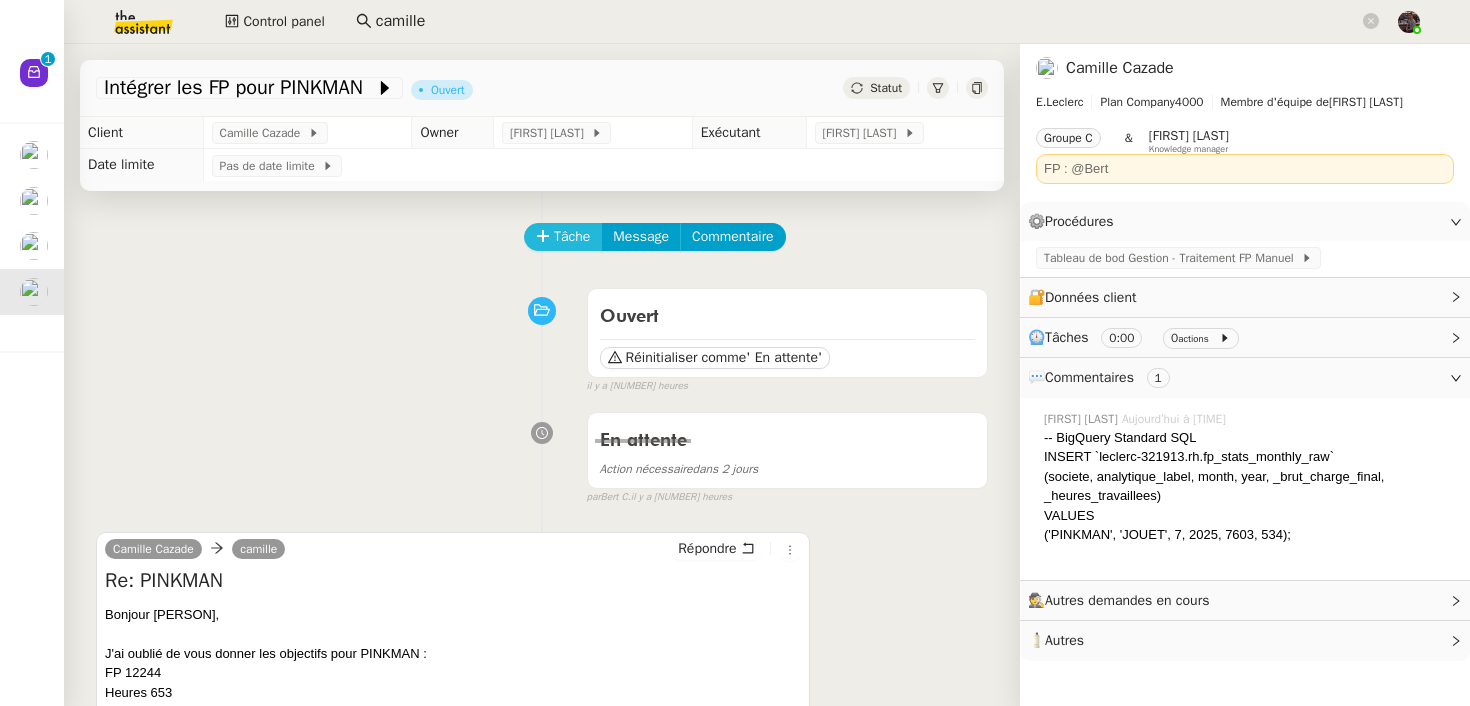 click on "Tâche" 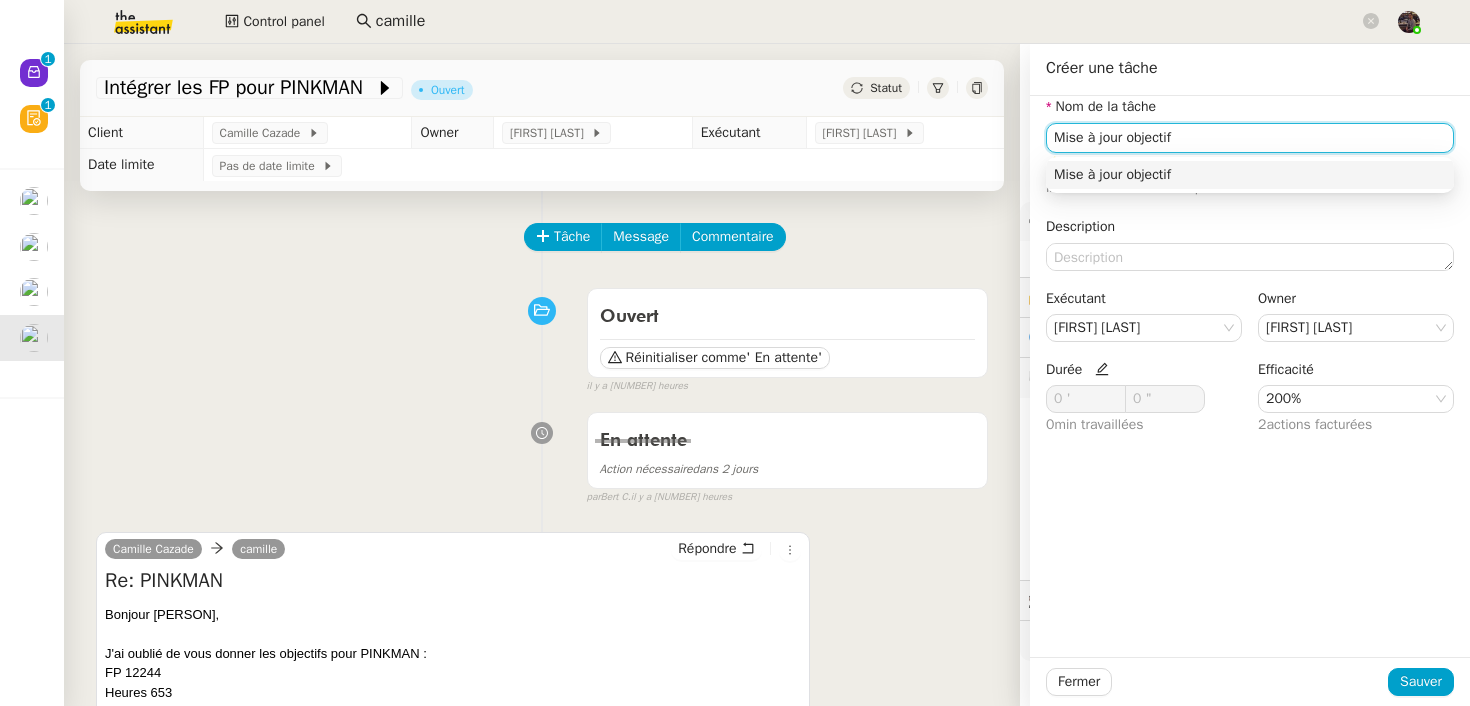 click on "Mise à jour objectif" at bounding box center (1250, 175) 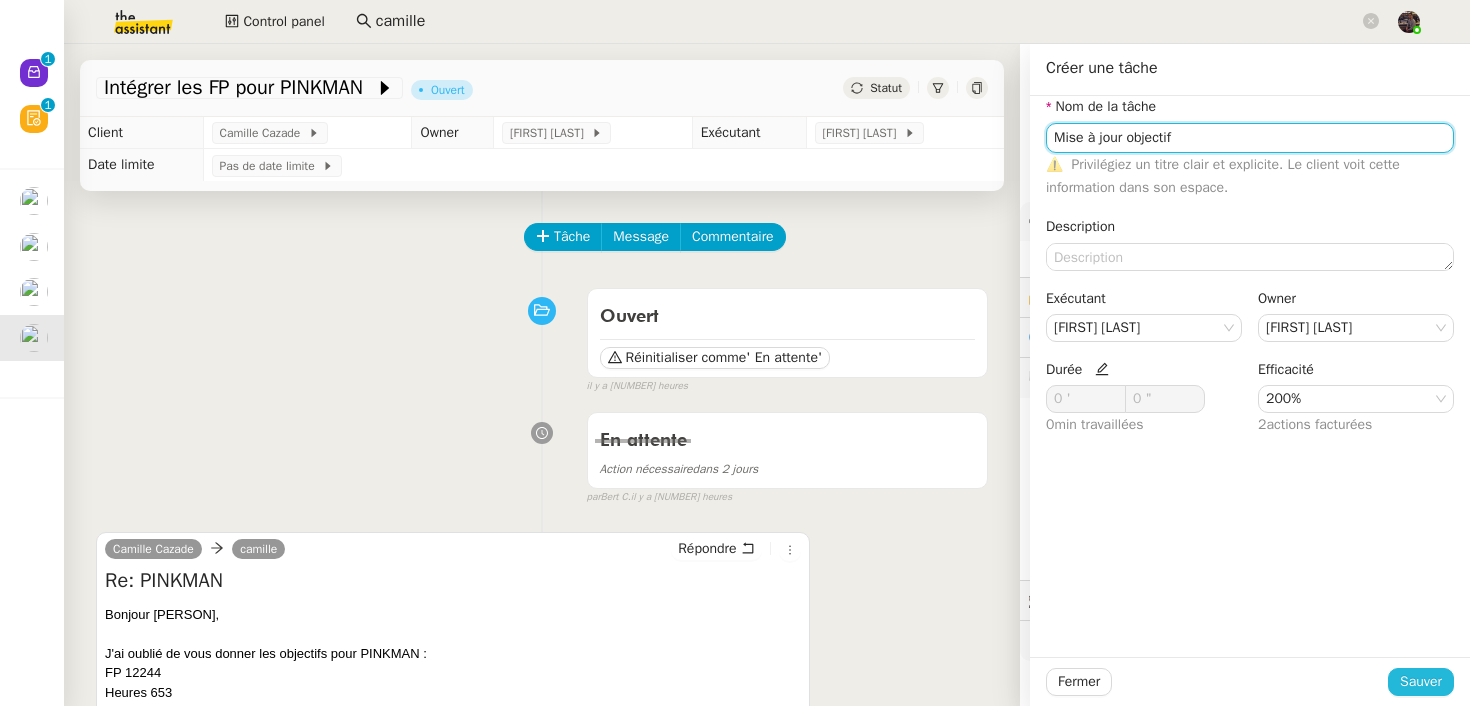 type on "Mise à jour objectif" 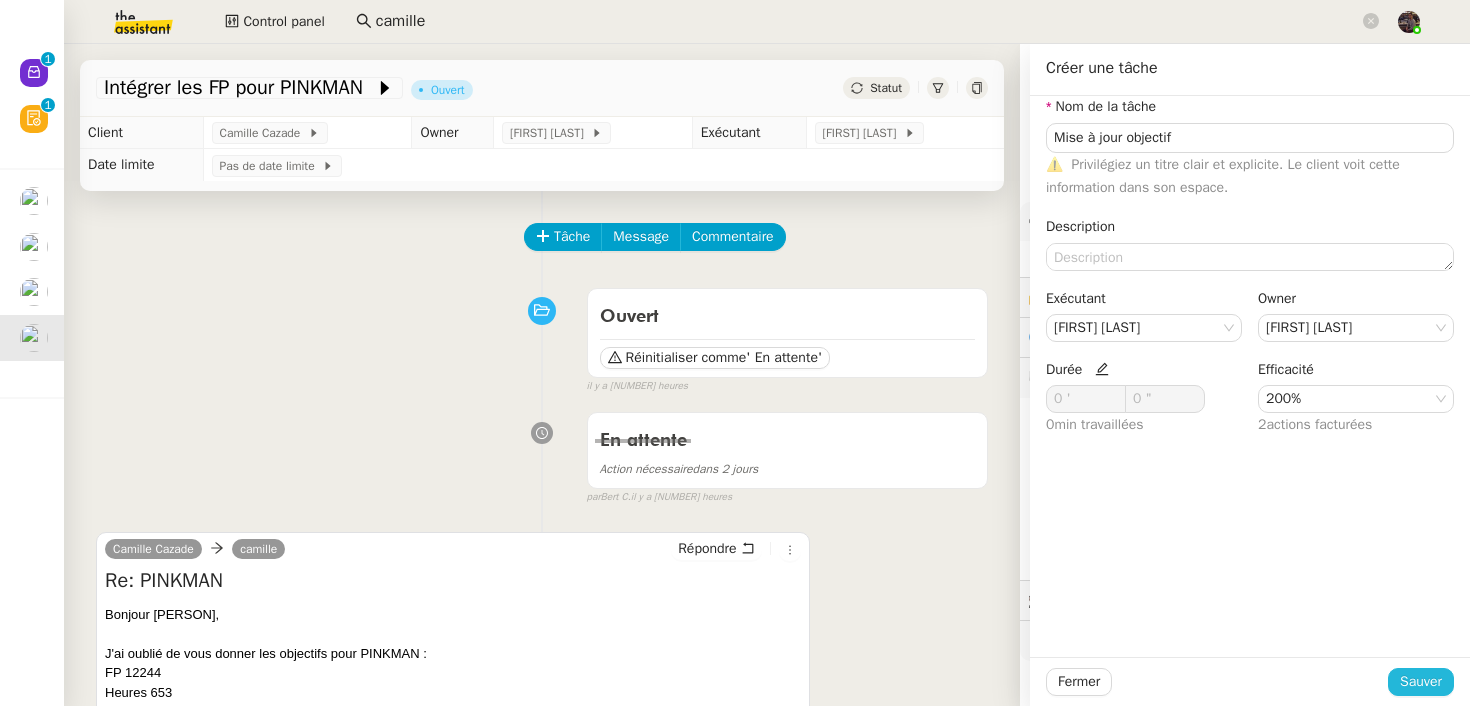 click on "Sauver" 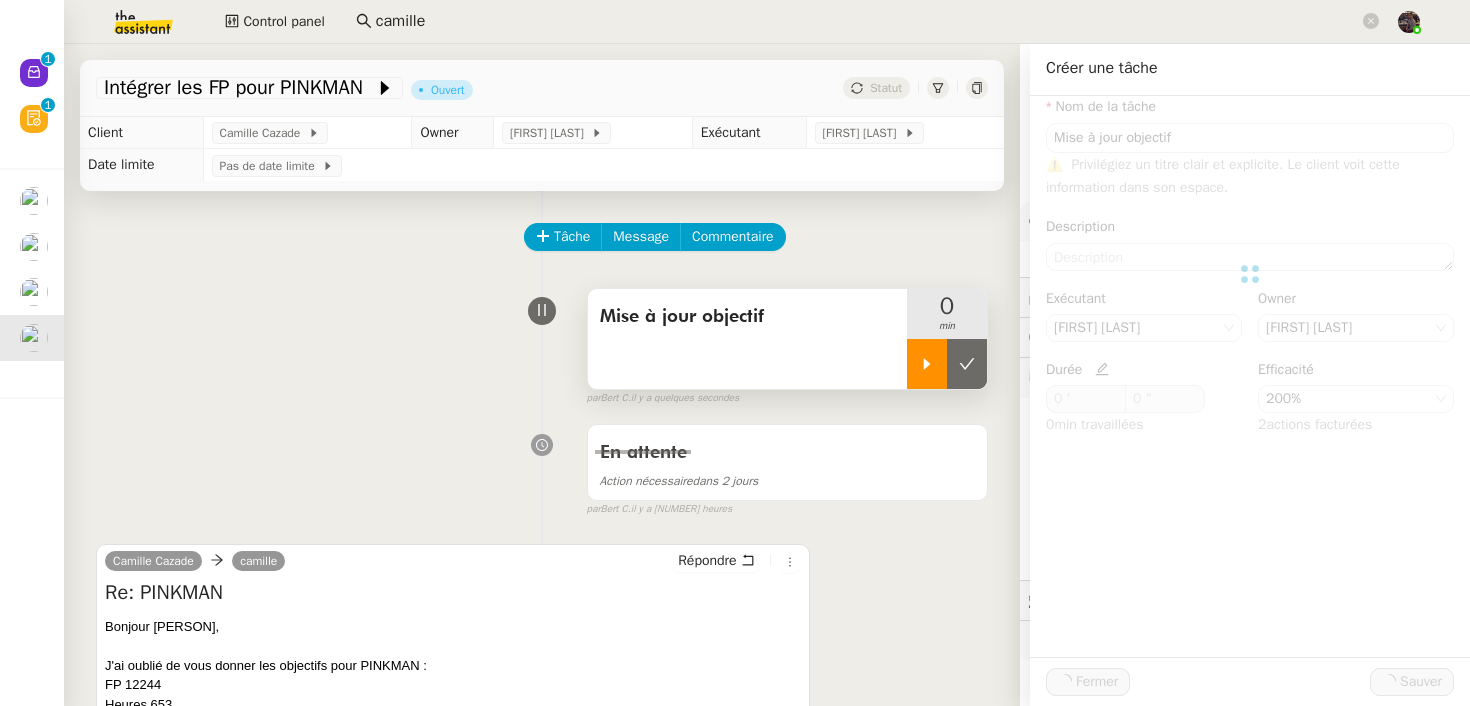click 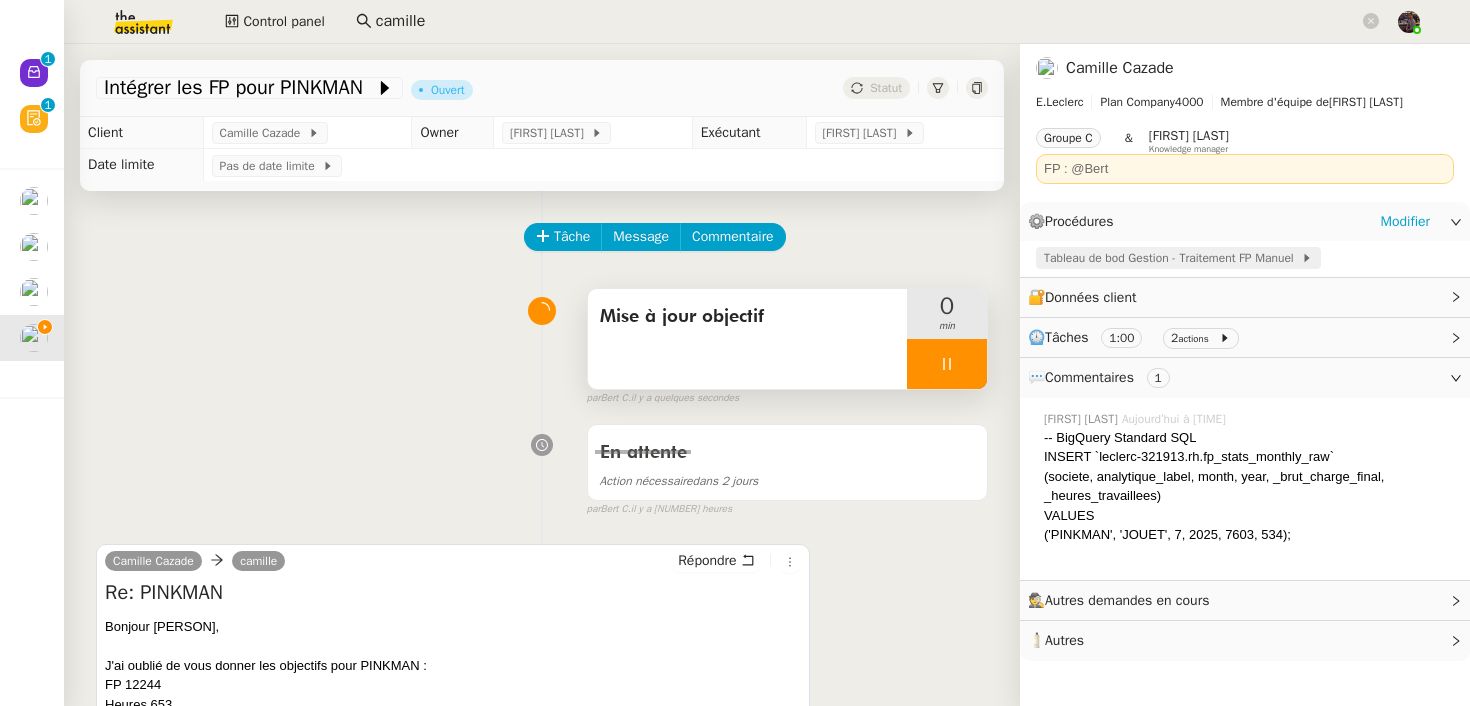 click on "Tableau de bod Gestion - Traitement FP Manuel" 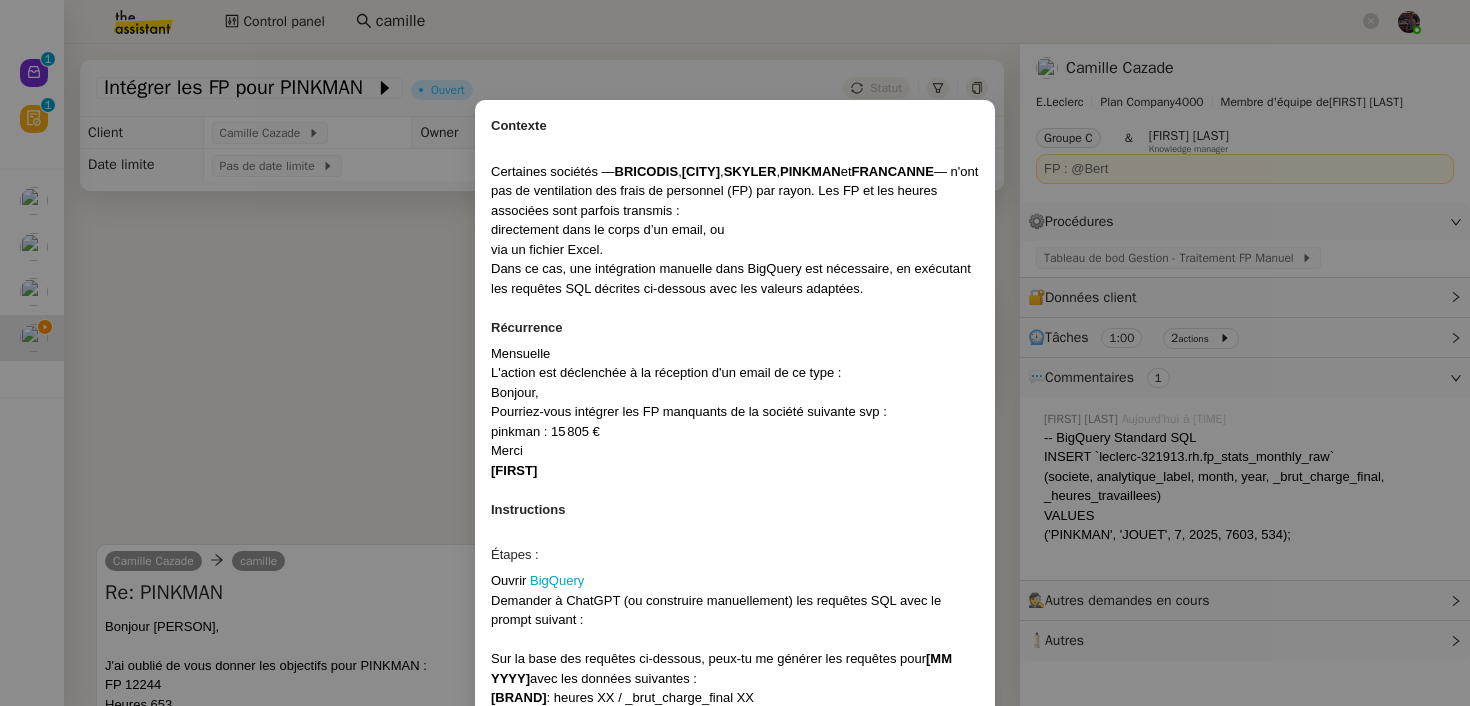 click on "Contexte Certaines sociétés —  BRICODIS ,  SARBAZAN ,  SKYLER ,  PINKMAN  et  FRANCANNE  — n'ont pas de ventilation des frais de personnel (FP) par rayon. Les FP et les heures associées sont parfois transmis : directement dans le corps d’un email, ou via un fichier Excel. Dans ce cas, une intégration manuelle dans BigQuery est nécessaire, en exécutant les requêtes SQL décrites ci-dessous avec les valeurs adaptées. Récurrence Mensuelle L'action est déclenchée à la réception d'un email de ce type : Bonjour, Pourriez-vous intégrer les FP manquants de la société suivante svp : pinkman : [NUMBER] € Merci Lydie Instructions Étapes : Ouvrir   BigQuery Demander à ChatGPT (ou construire manuellement) les requêtes SQL avec le prompt suivant : Sur la base des requêtes ci-dessous, peux-tu me générer les requêtes pour  [MM YYYY]  avec les données suivantes : Pinkman  : heures XX / _brut_charge_final XX Sarbazan  : heures XX / _brut_charge_final XX Francanne Skyler Bricodis month ,  year ," at bounding box center (735, 353) 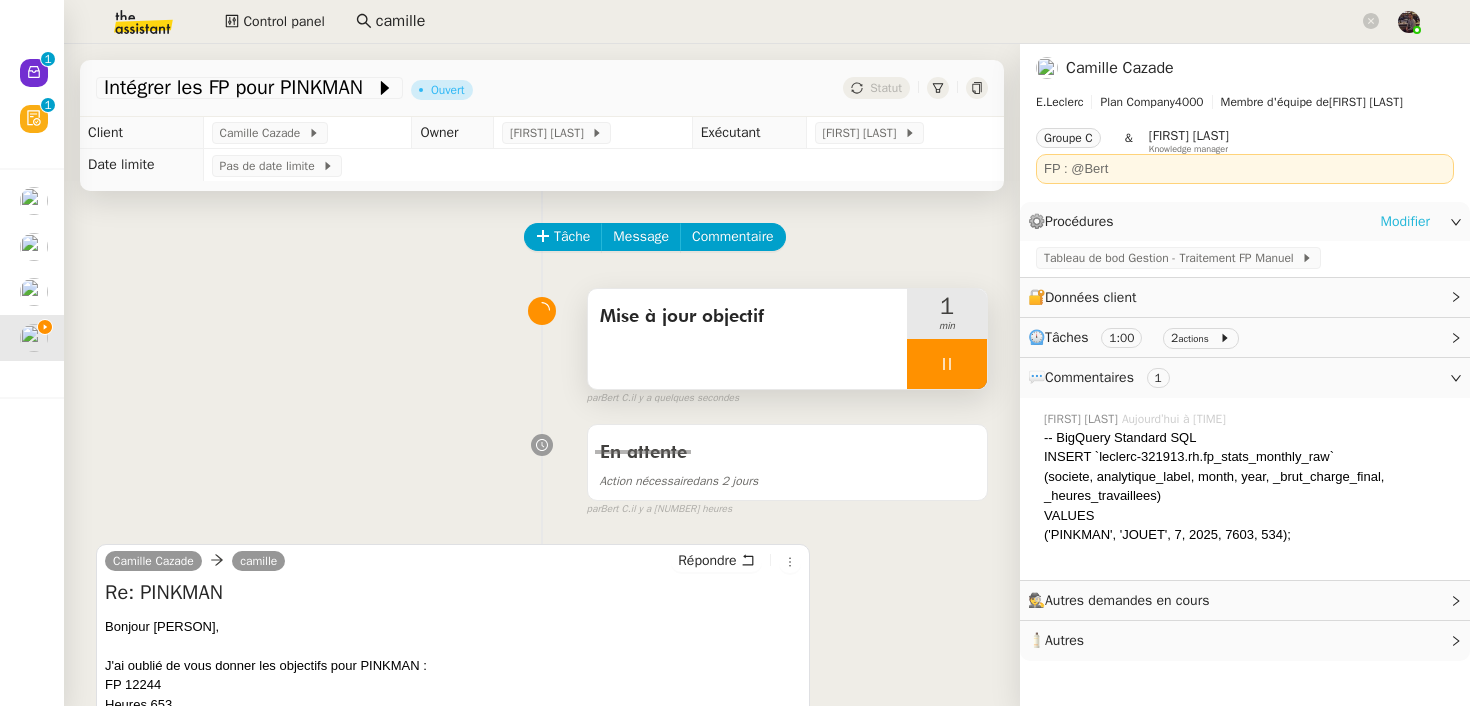 click on "Modifier" 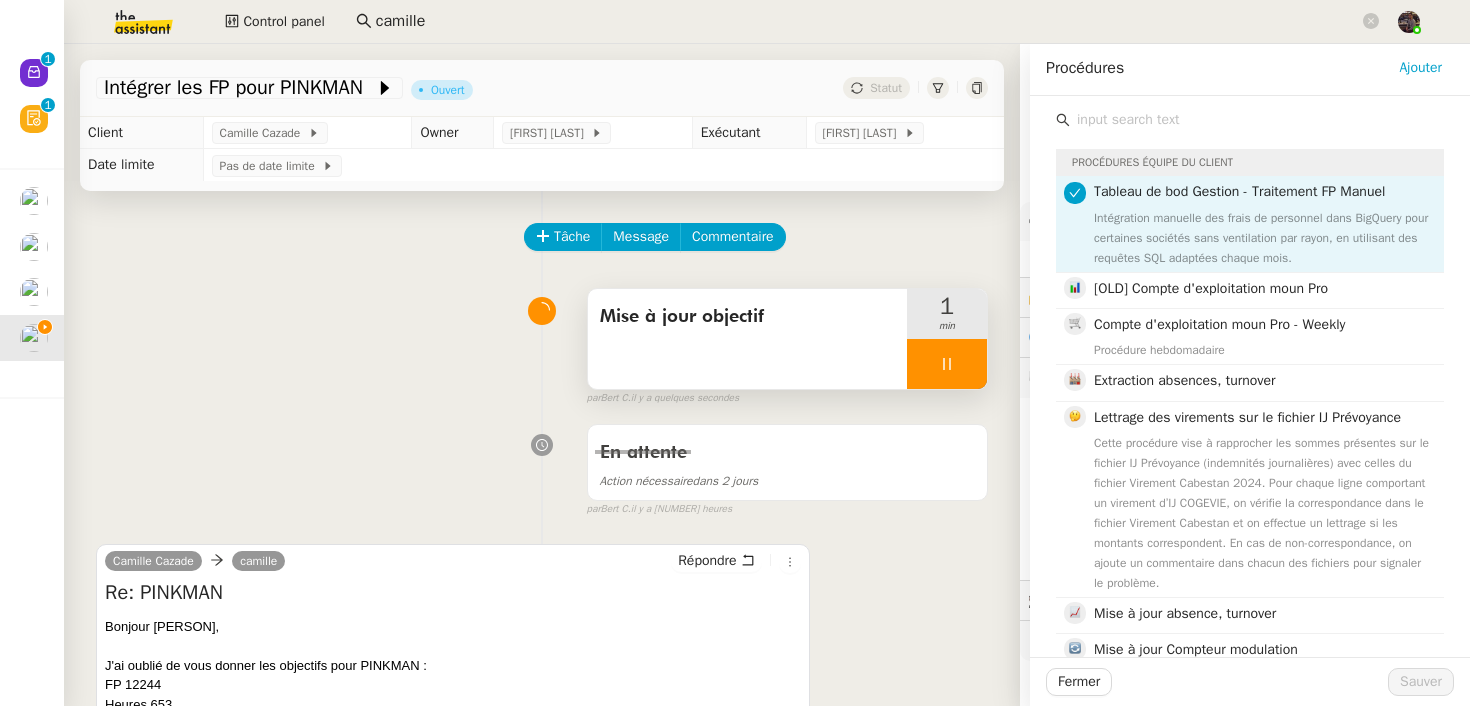 click 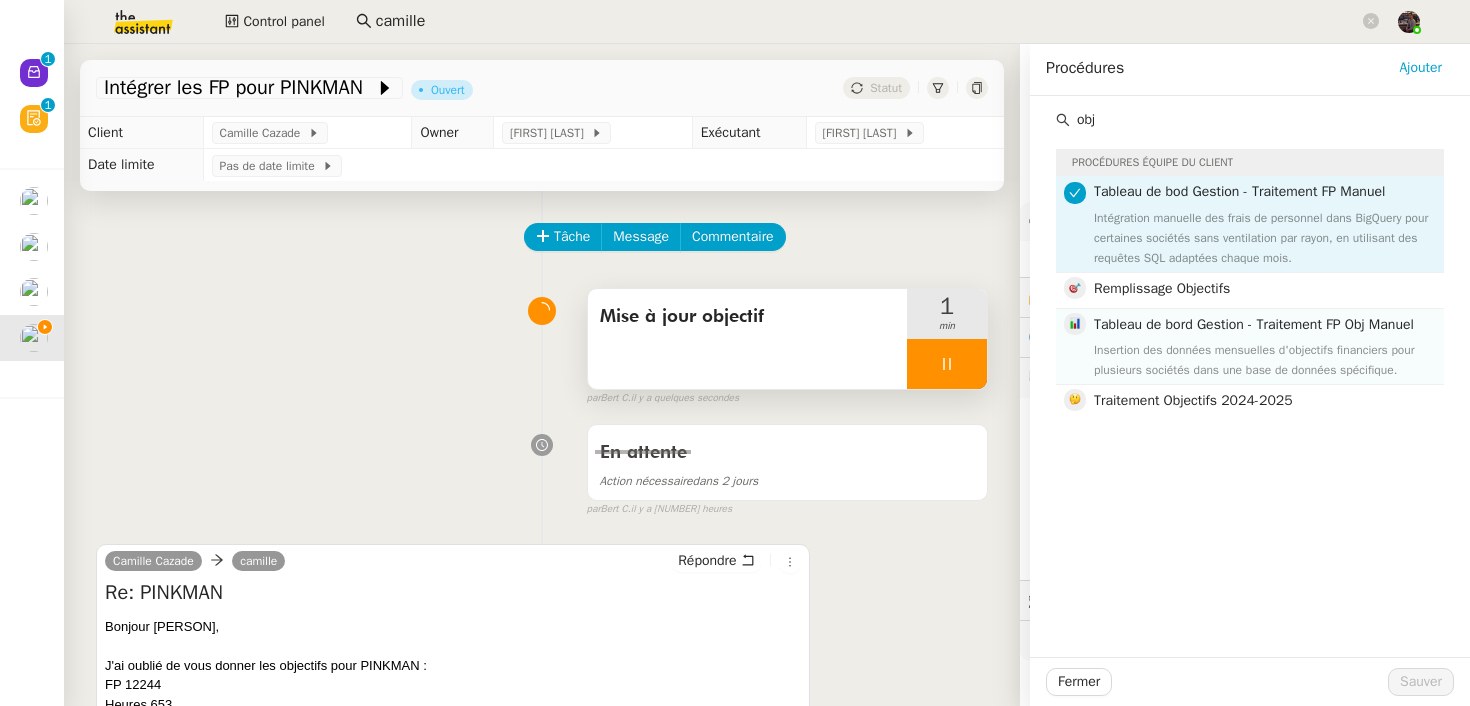 type on "obj" 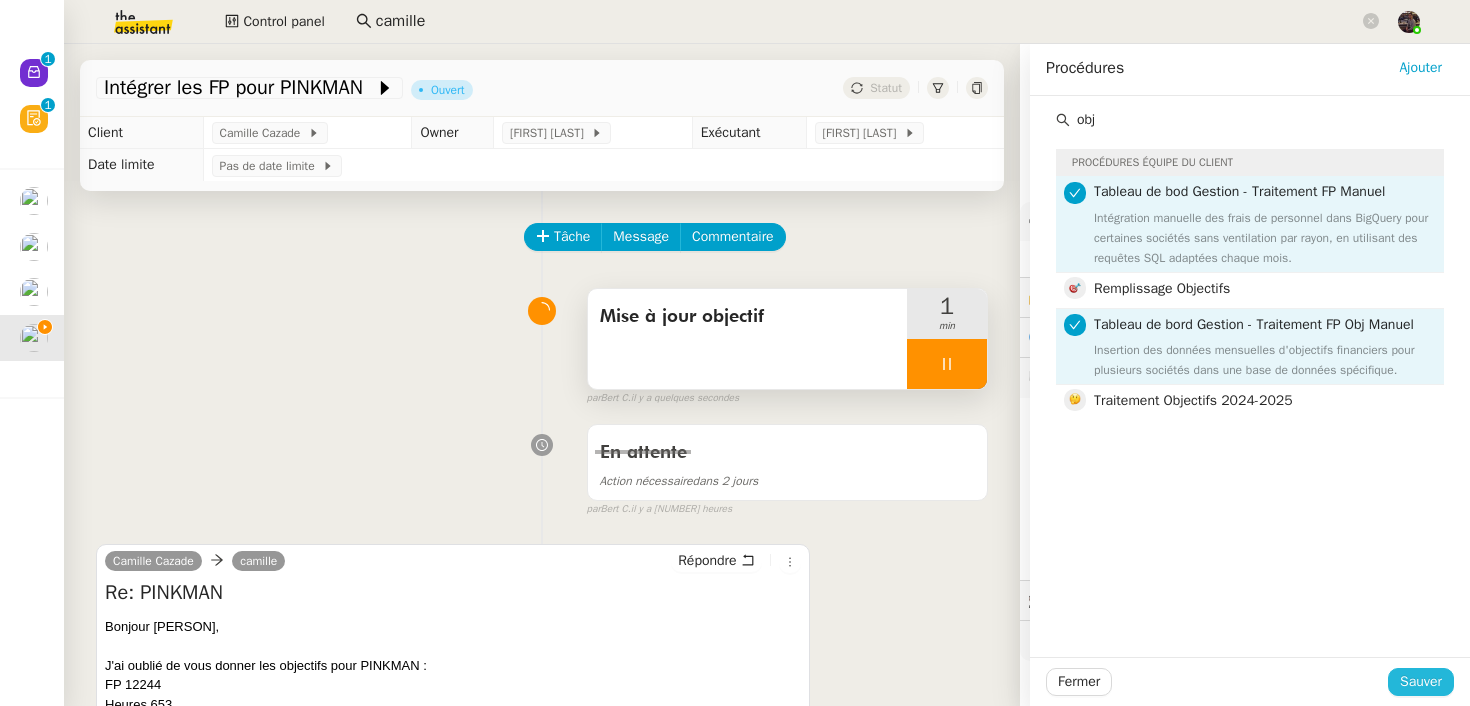 click on "Sauver" 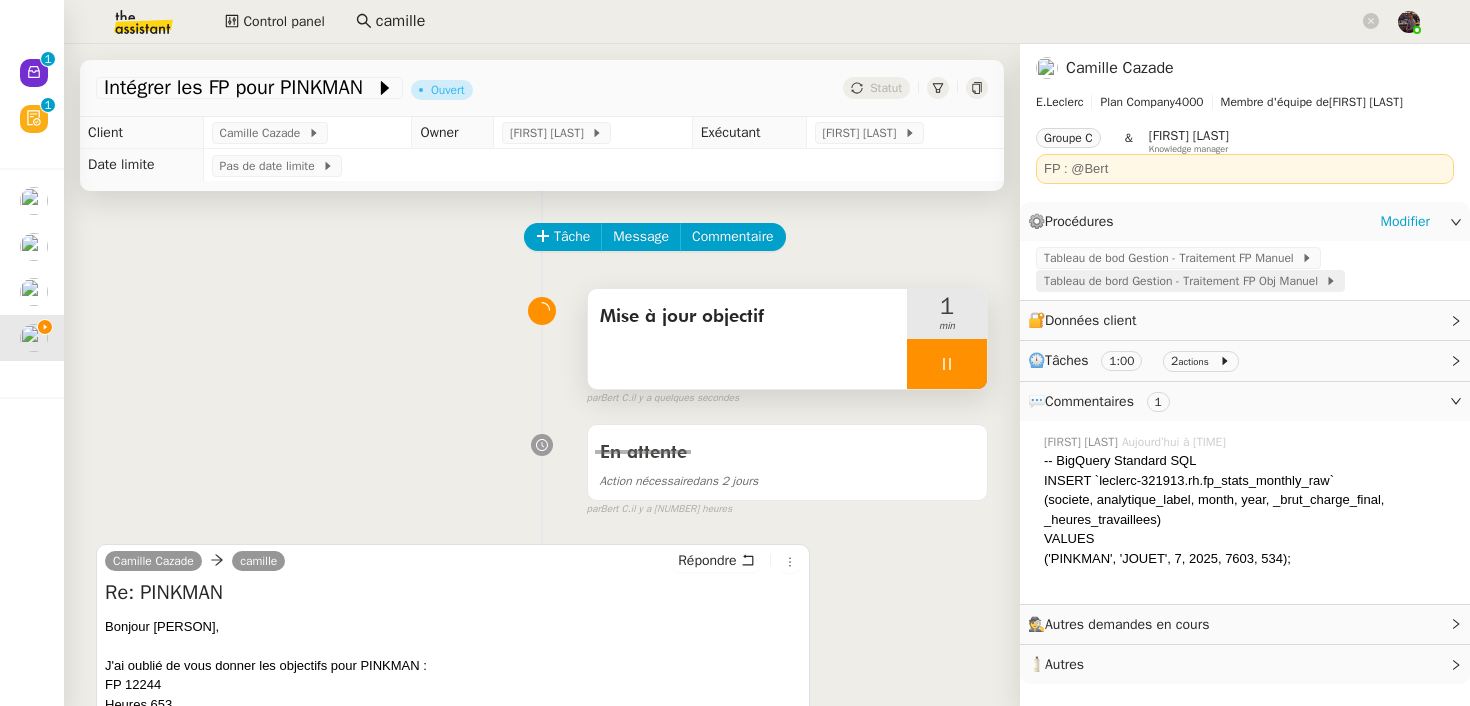 click on "Tableau de bord Gestion - Traitement FP Obj Manuel" 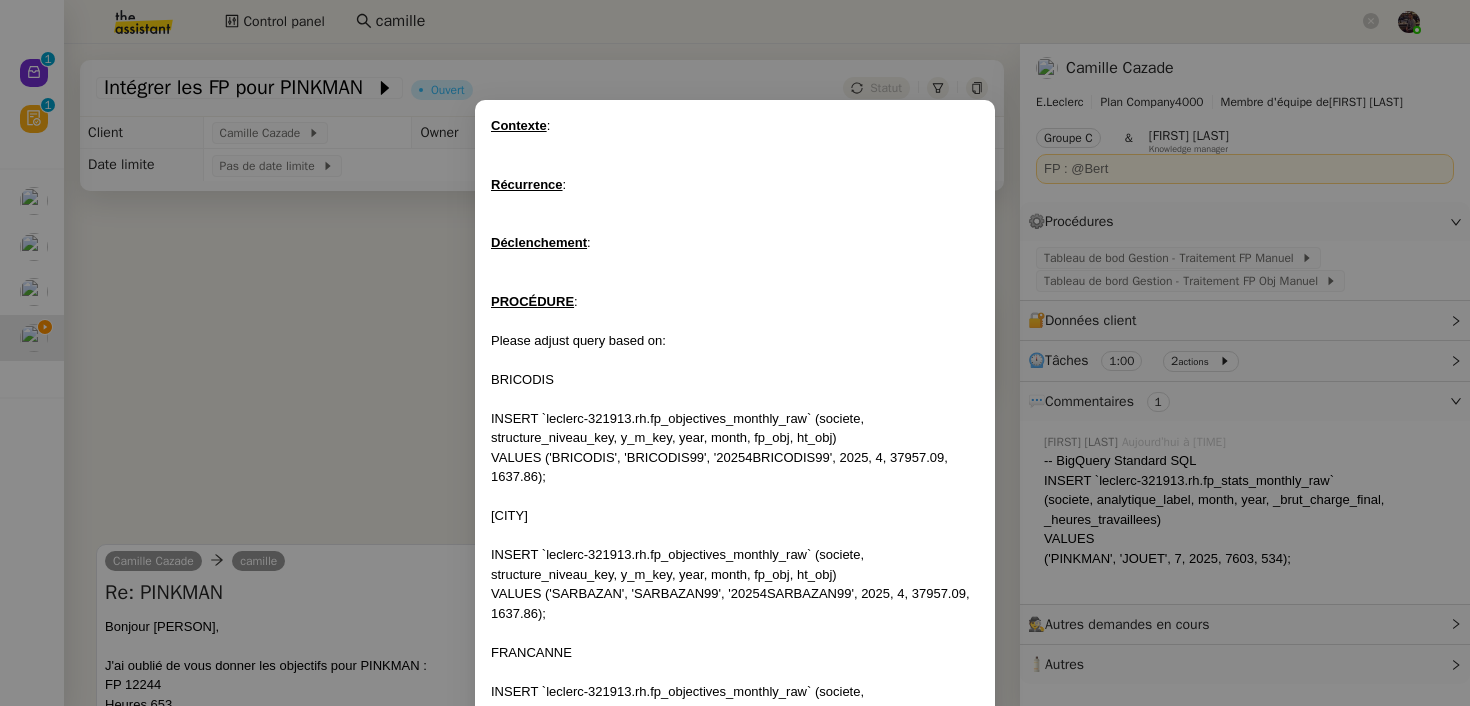 scroll, scrollTop: 372, scrollLeft: 0, axis: vertical 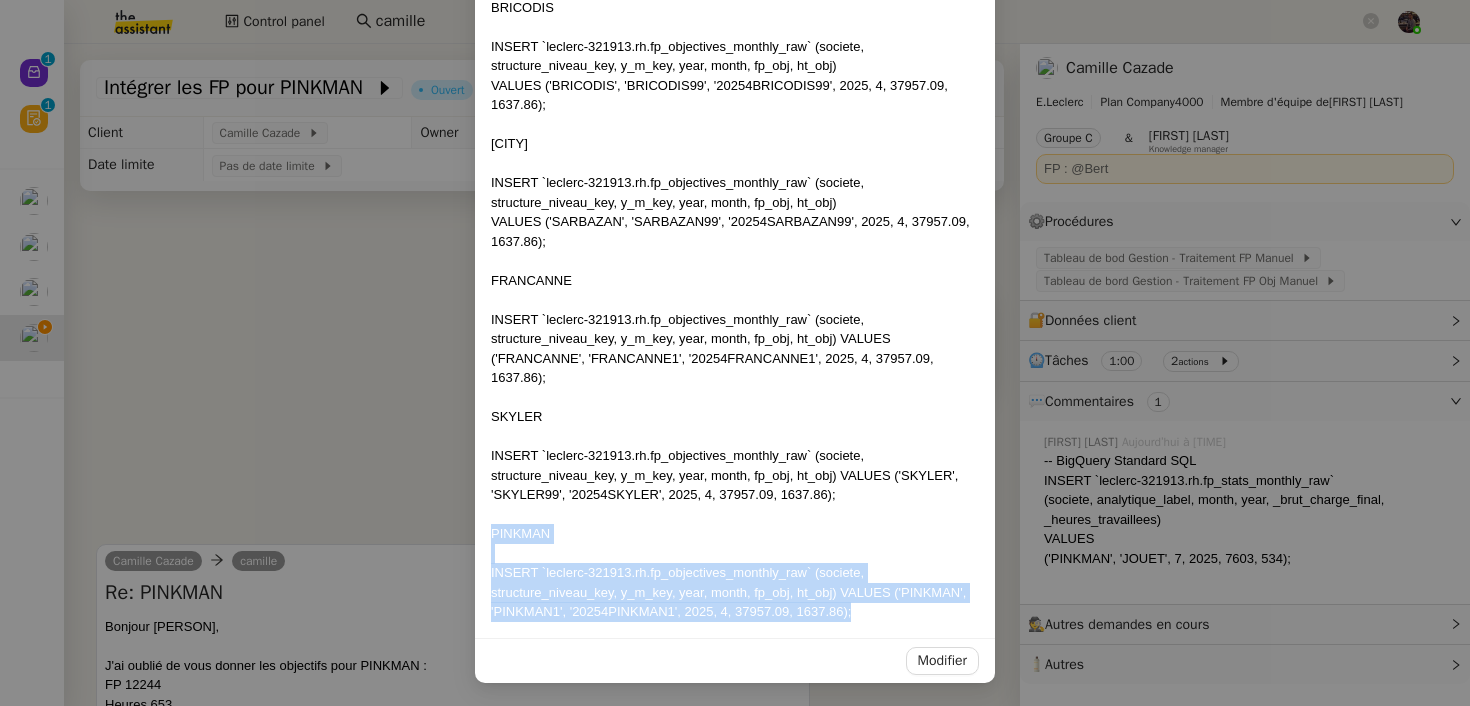 drag, startPoint x: 871, startPoint y: 602, endPoint x: 478, endPoint y: 529, distance: 399.7224 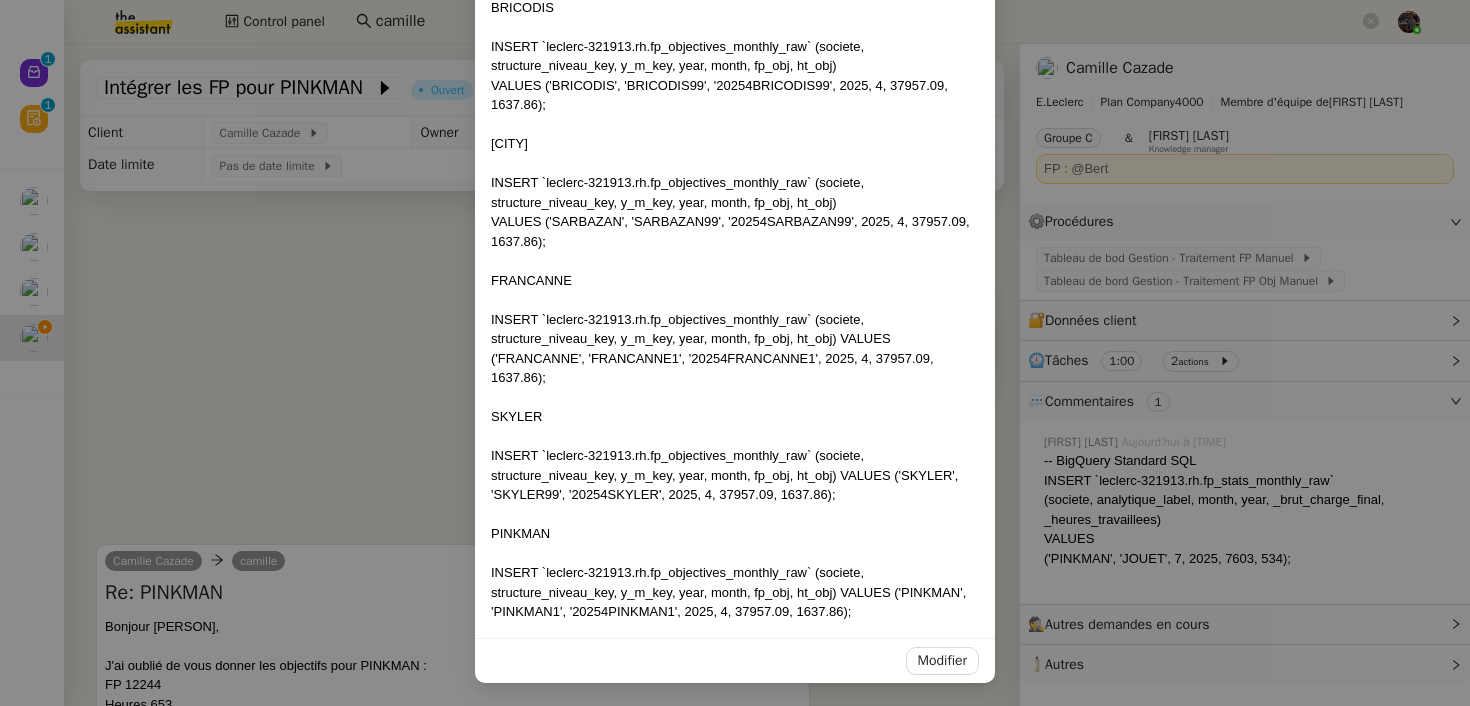click on "Contexte  : Récurrence  : Déclenchement  : PROCÉDURE  : Please adjust query based on: [NAME] INSERT `leclerc-321913.rh.fp_objectives_monthly_raw` (societe, structure_niveau_key, y_m_key, year, month, fp_obj, ht_obj) VALUES ('[NAME]', '[NAME]', '[YEAR][NAME]', [YEAR], [MONTH], [NUMBER], [NUMBER]); [NAME] INSERT `leclerc-321913.rh.fp_objectives_monthly_raw` (societe, structure_niveau_key, y_m_key, year, month, fp_obj, ht_obj) VALUES ('[NAME]', '[NAME]', '[YEAR][NAME]', [YEAR], [MONTH], [NUMBER], [NUMBER]); [NAME] INSERT `leclerc-321913.rh.fp_objectives_monthly_raw` (societe, structure_niveau_key, y_m_key, year, month, fp_obj, ht_obj) VALUES ('[NAME]', '[NAME]', '[YEAR][NAME]', [YEAR], [MONTH], [NUMBER], [NUMBER]); [NAME] INSERT `leclerc-321913.rh.fp_objectives_monthly_raw` (societe, structure_niveau_key, y_m_key, year, month, fp_obj, ht_obj) VALUES ('[NAME]', '[NAME]', '[YEAR][NAME]', [YEAR], [MONTH], [NUMBER], [NUMBER]); [NAME] [NAME] ', '[NAME]', '[YEAR][NAME]', [YEAR], [MONTH], [NUMBER], [NUMBER]);" at bounding box center [735, 353] 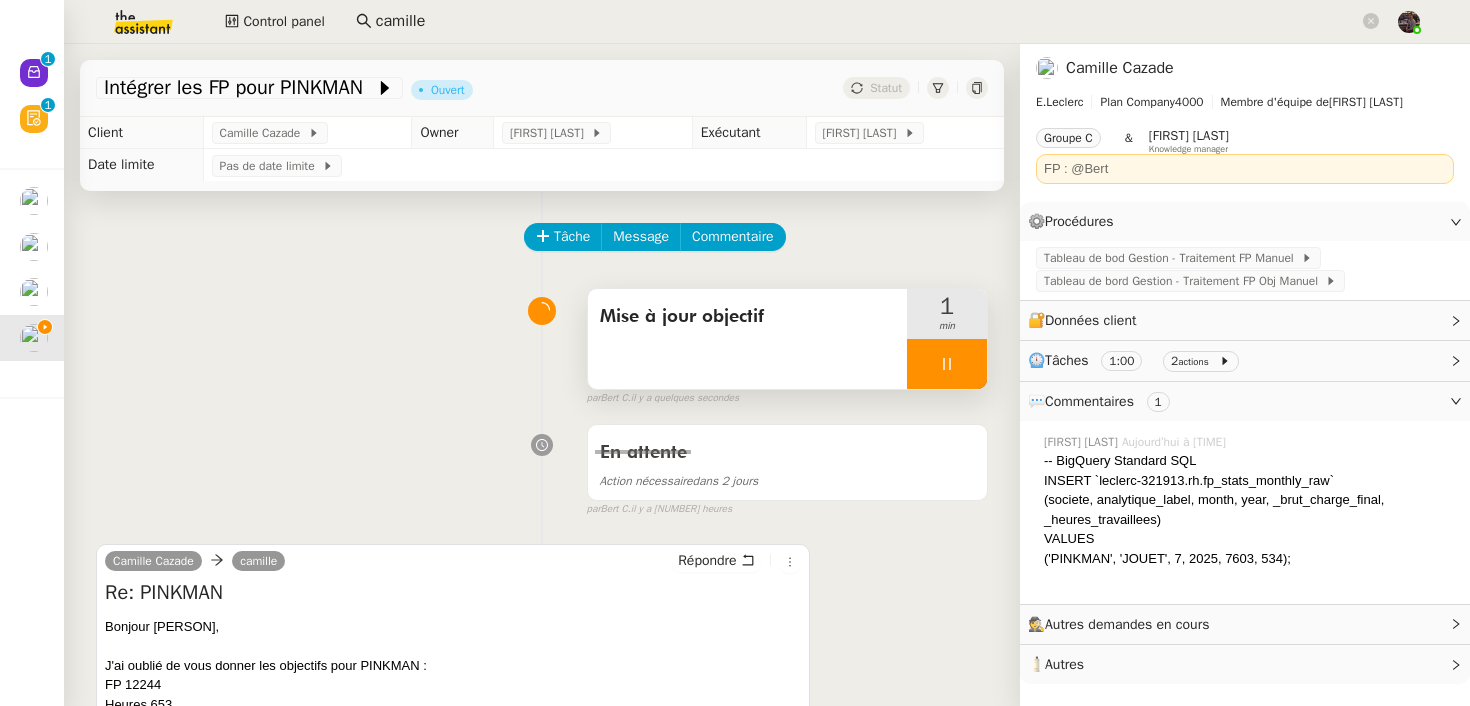 scroll, scrollTop: 272, scrollLeft: 0, axis: vertical 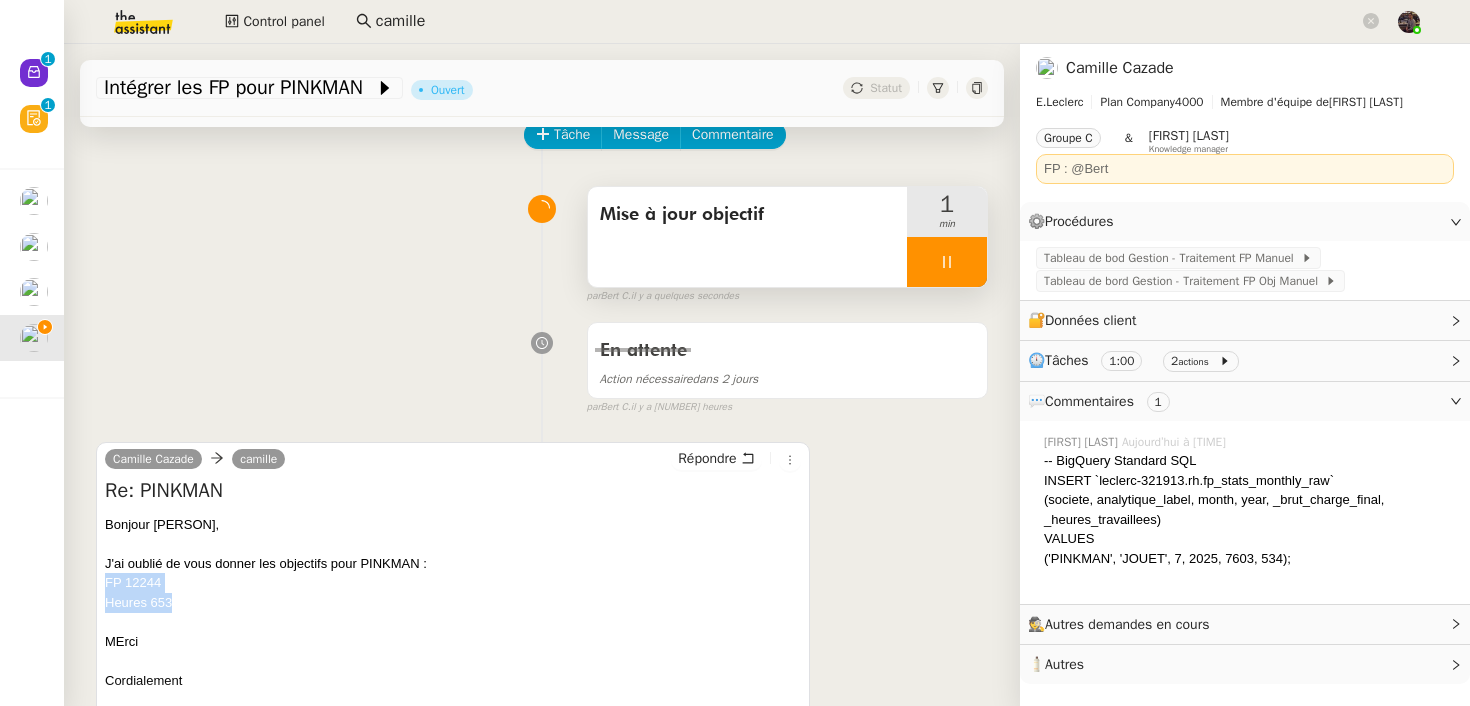 drag, startPoint x: 187, startPoint y: 602, endPoint x: 93, endPoint y: 577, distance: 97.26767 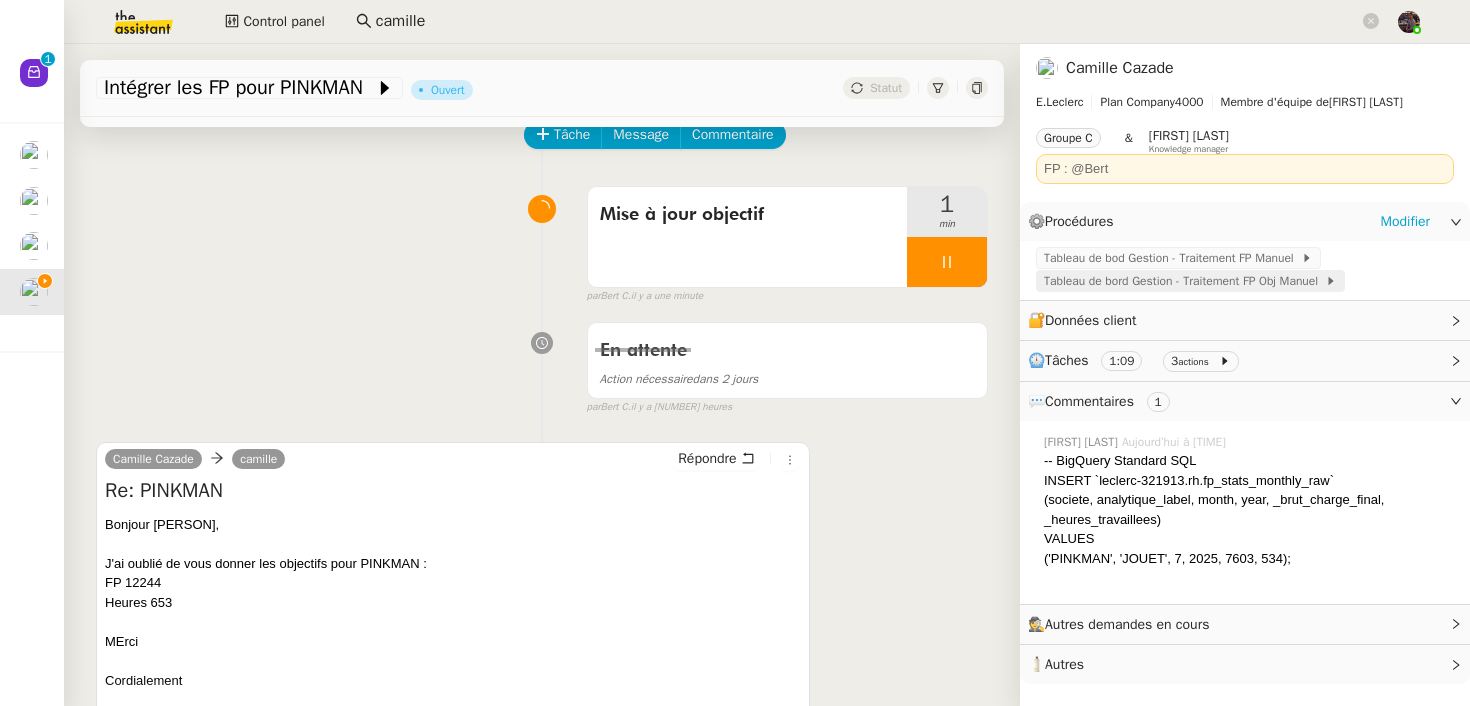 click on "Tableau de bord Gestion - Traitement FP Obj Manuel" 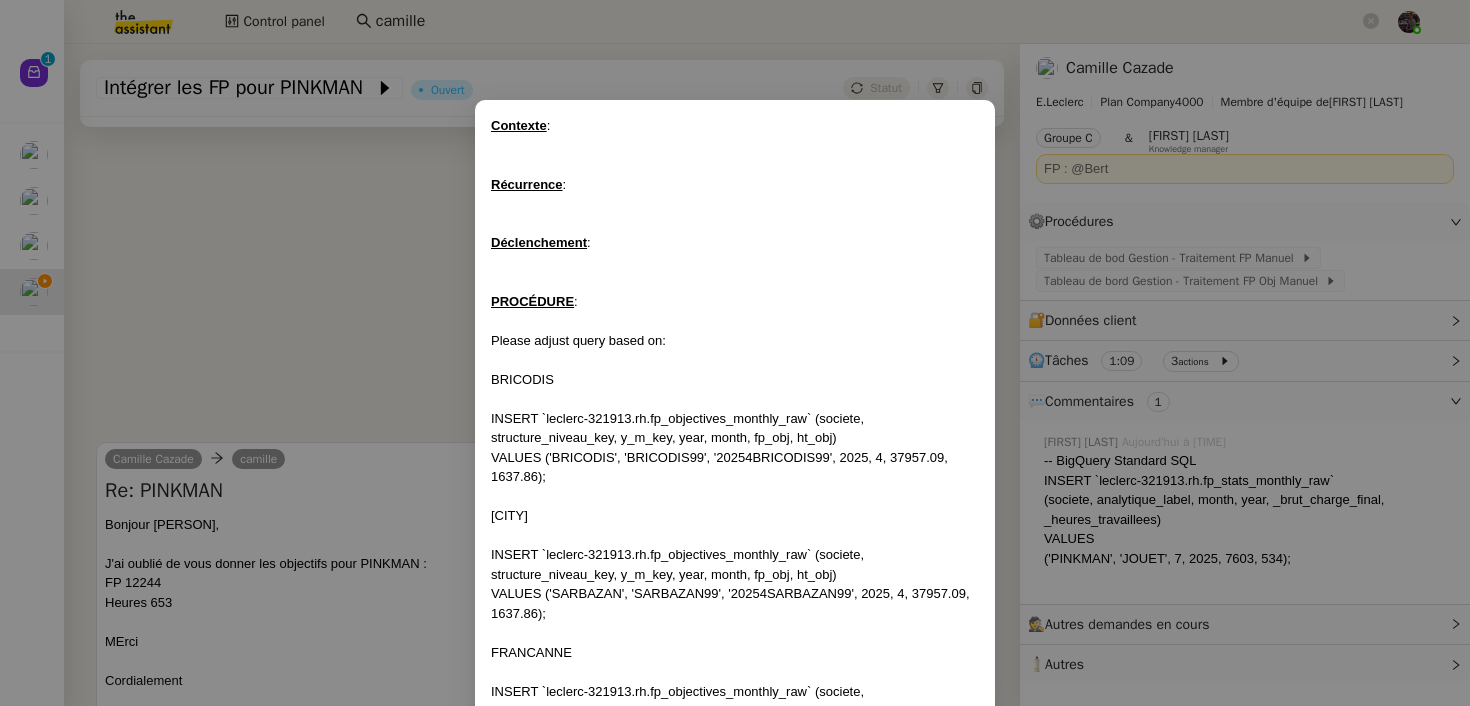 scroll, scrollTop: 372, scrollLeft: 0, axis: vertical 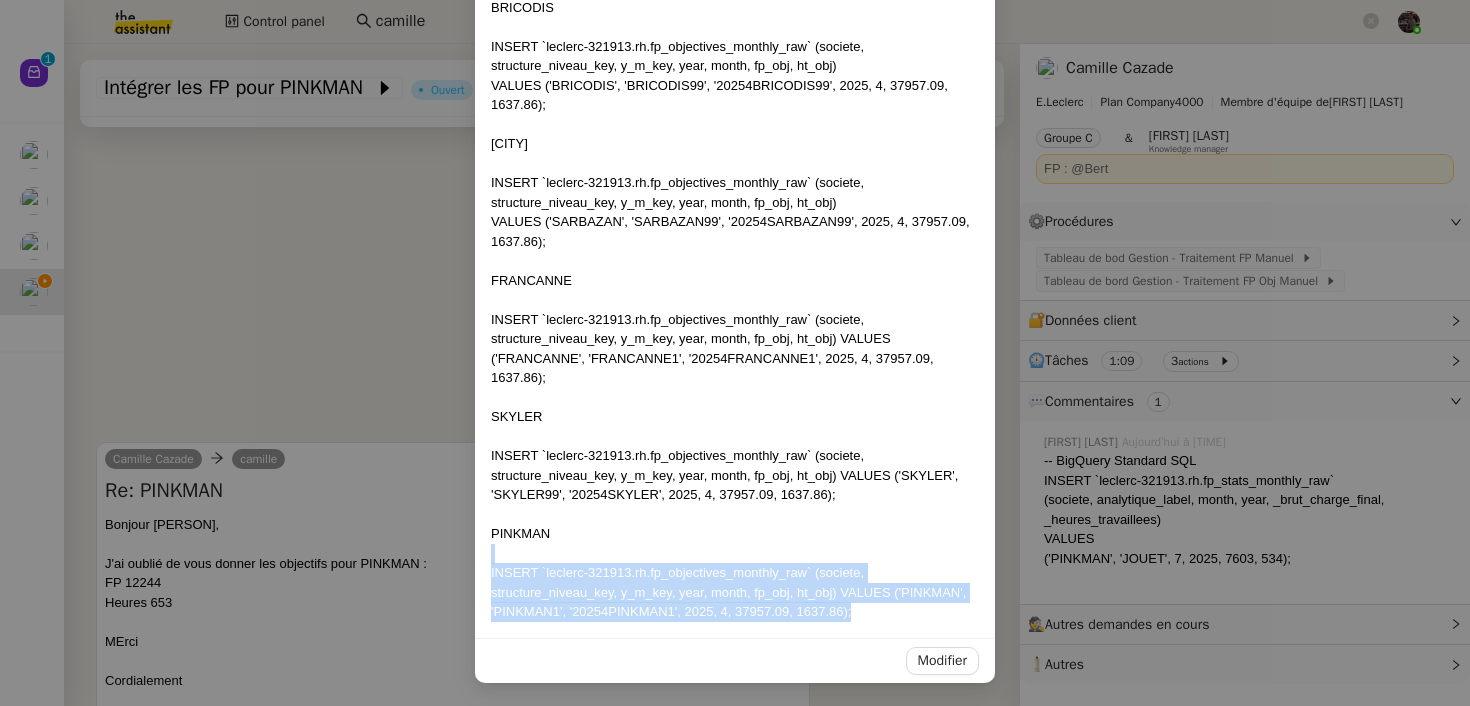 drag, startPoint x: 891, startPoint y: 615, endPoint x: 454, endPoint y: 543, distance: 442.89163 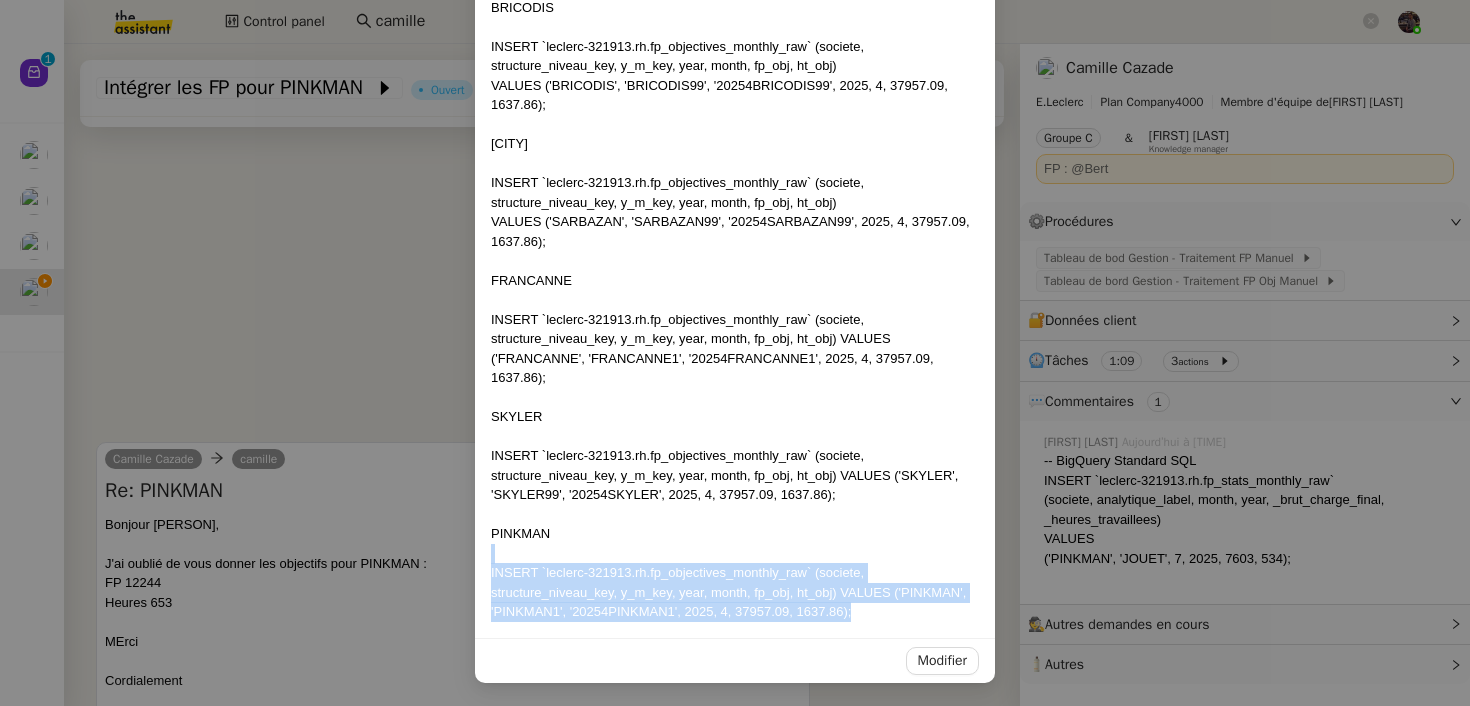 copy on "INSERT `leclerc-321913.rh.fp_objectives_monthly_raw` (societe, structure_niveau_key, y_m_key, year, month, fp_obj, ht_obj) VALUES (' PINKMAN ', ' PINKMAN1 ', ' [YEAR][MONTH]PINKMAN1 ', [YEAR], [MONTH], [NUMBER], [NUMBER]);" 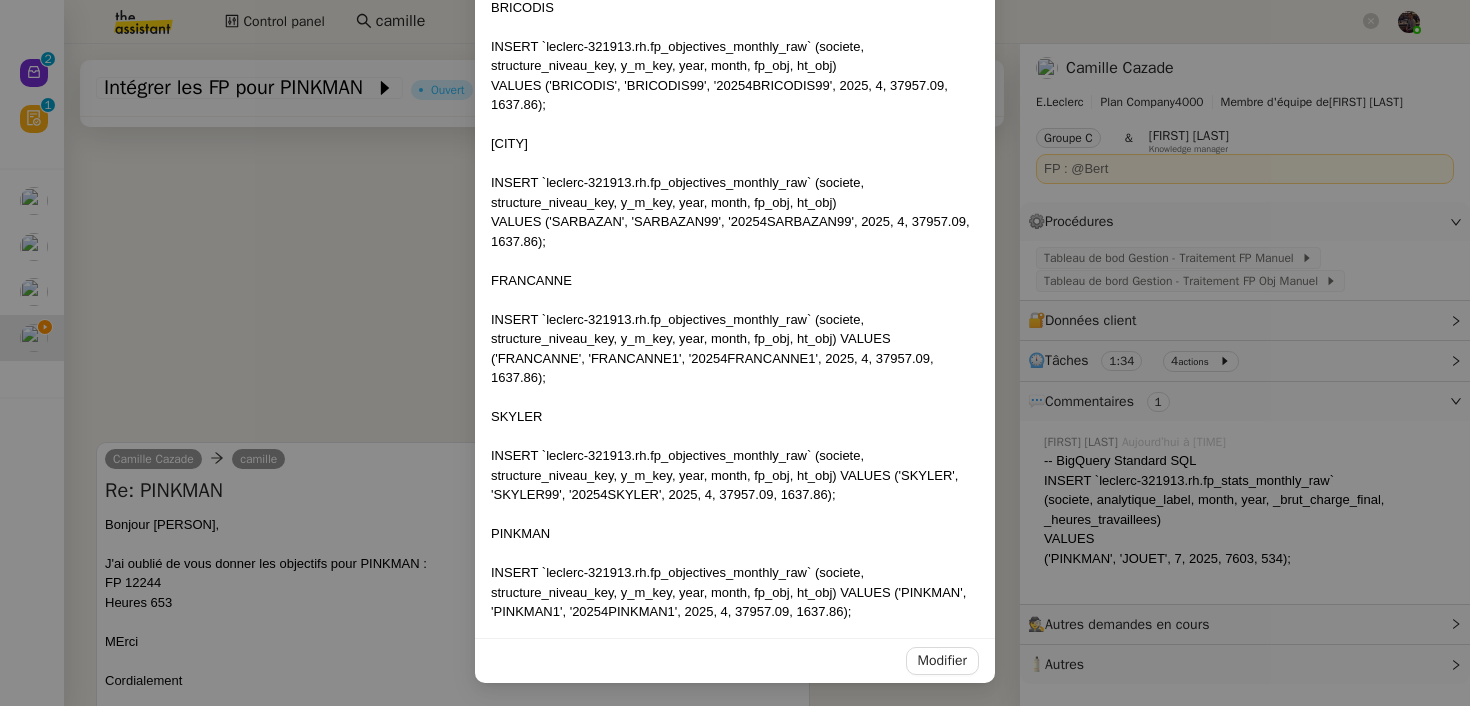 click on "Contexte  : Récurrence  : Déclenchement  : PROCÉDURE  : Please adjust query based on: [NAME] INSERT `leclerc-321913.rh.fp_objectives_monthly_raw` (societe, structure_niveau_key, y_m_key, year, month, fp_obj, ht_obj) VALUES ('[NAME]', '[NAME]', '[YEAR][NAME]', [YEAR], [MONTH], [NUMBER], [NUMBER]); [NAME] INSERT `leclerc-321913.rh.fp_objectives_monthly_raw` (societe, structure_niveau_key, y_m_key, year, month, fp_obj, ht_obj) VALUES ('[NAME]', '[NAME]', '[YEAR][NAME]', [YEAR], [MONTH], [NUMBER], [NUMBER]); [NAME] INSERT `leclerc-321913.rh.fp_objectives_monthly_raw` (societe, structure_niveau_key, y_m_key, year, month, fp_obj, ht_obj) VALUES ('[NAME]', '[NAME]', '[YEAR][NAME]', [YEAR], [MONTH], [NUMBER], [NUMBER]); [NAME] INSERT `leclerc-321913.rh.fp_objectives_monthly_raw` (societe, structure_niveau_key, y_m_key, year, month, fp_obj, ht_obj) VALUES ('[NAME]', '[NAME]', '[YEAR][NAME]', [YEAR], [MONTH], [NUMBER], [NUMBER]); [NAME] [NAME] ', '[NAME]', '[YEAR][NAME]', [YEAR], [MONTH], [NUMBER], [NUMBER]);" at bounding box center [735, 353] 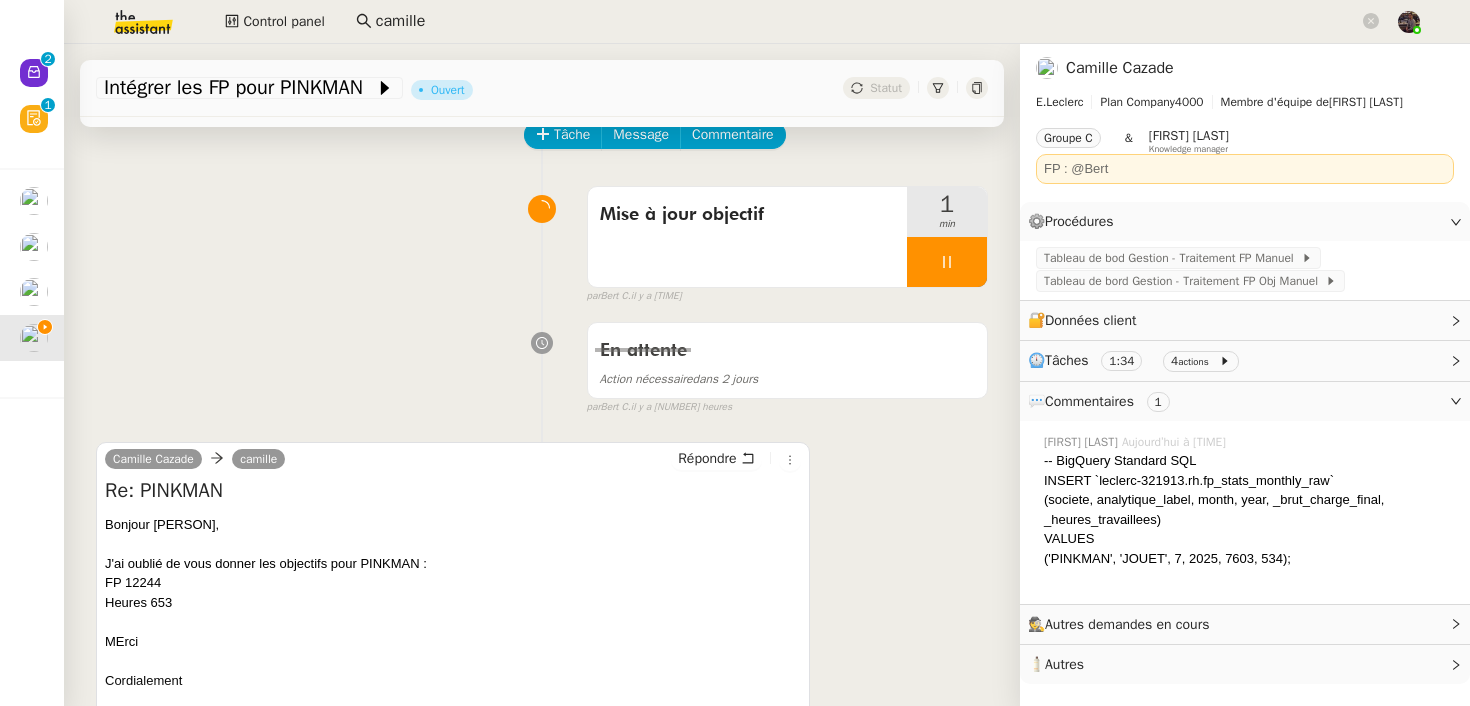 scroll, scrollTop: 272, scrollLeft: 0, axis: vertical 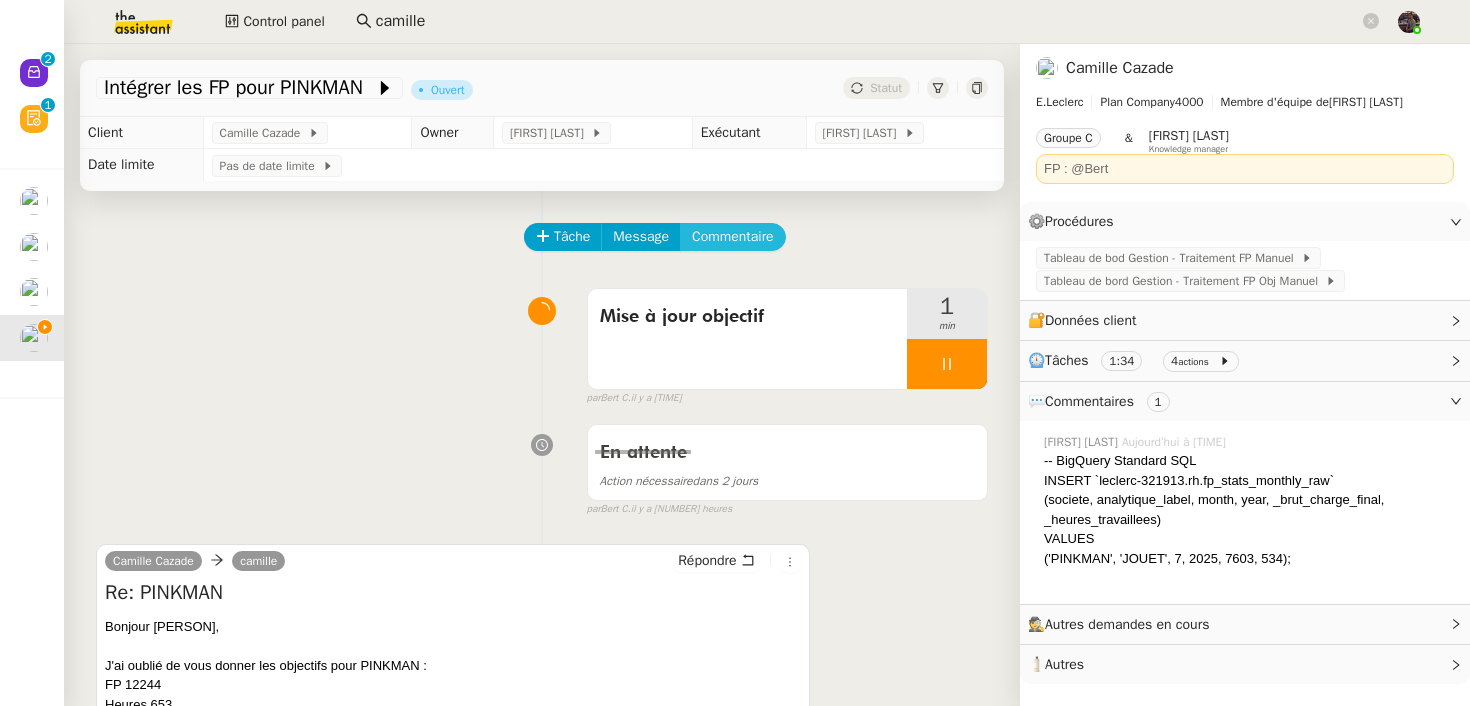 click on "Commentaire" 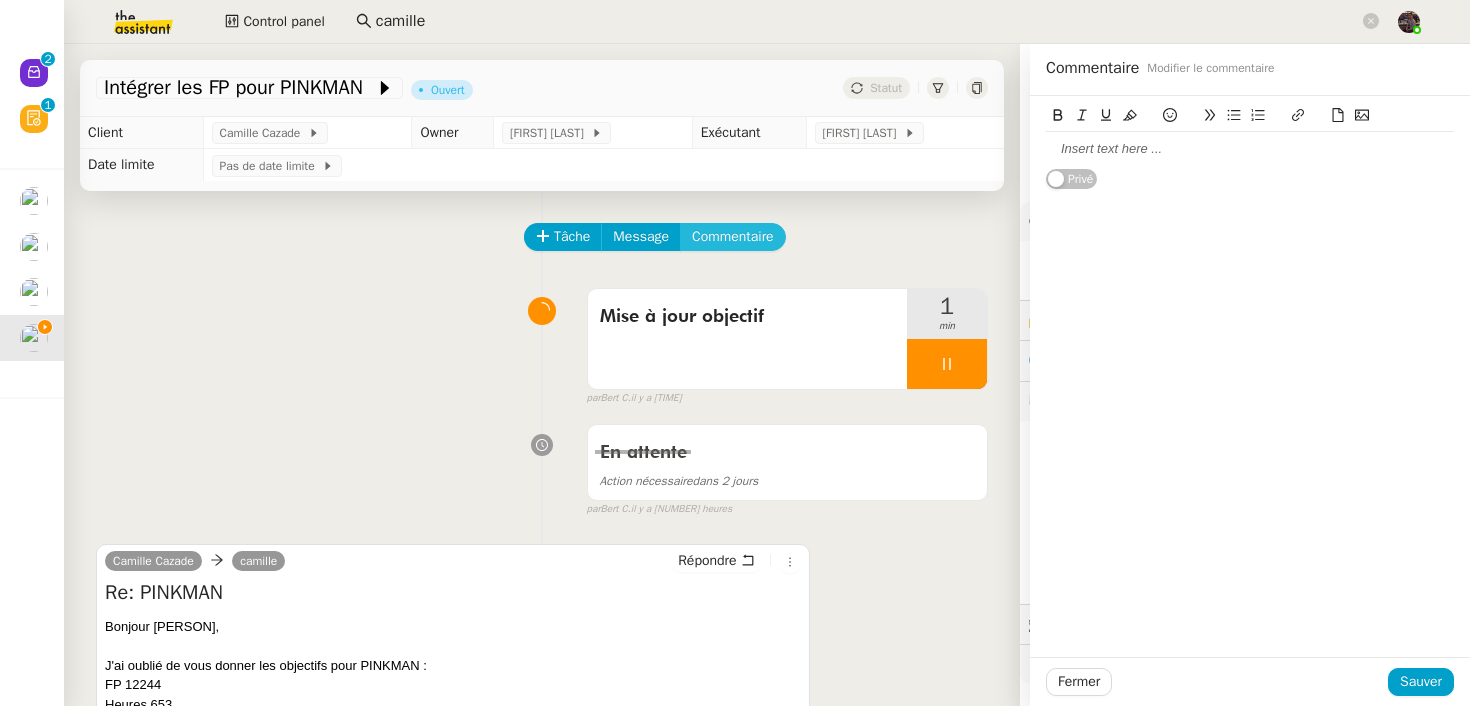 type 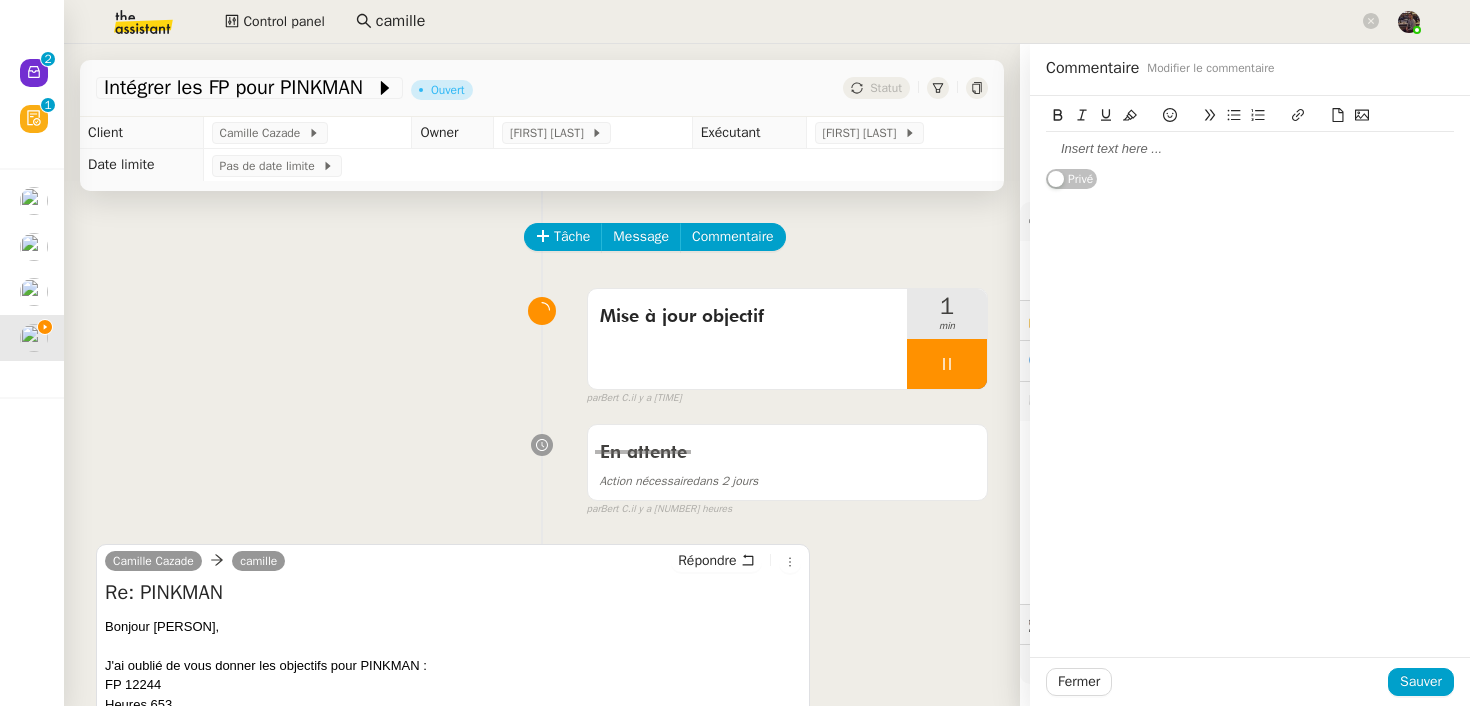 click 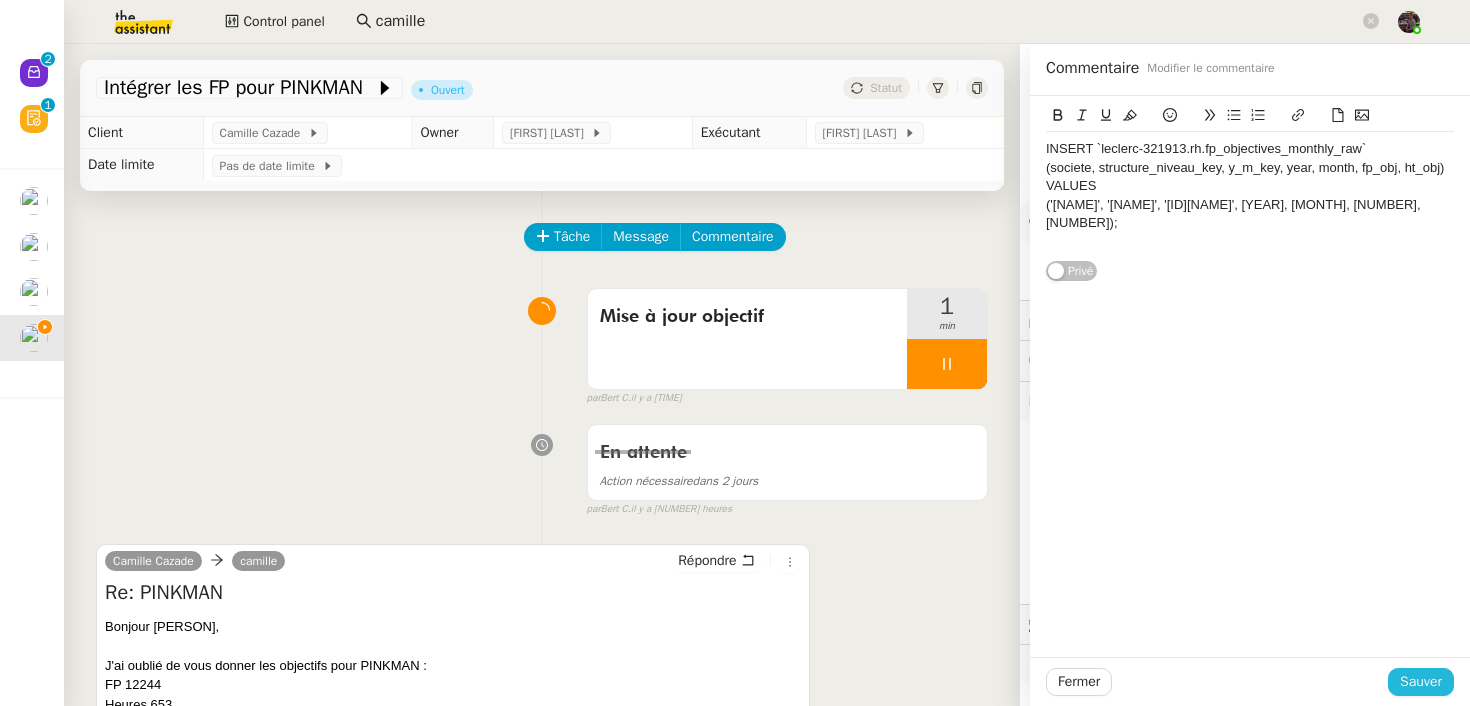 click on "Sauver" 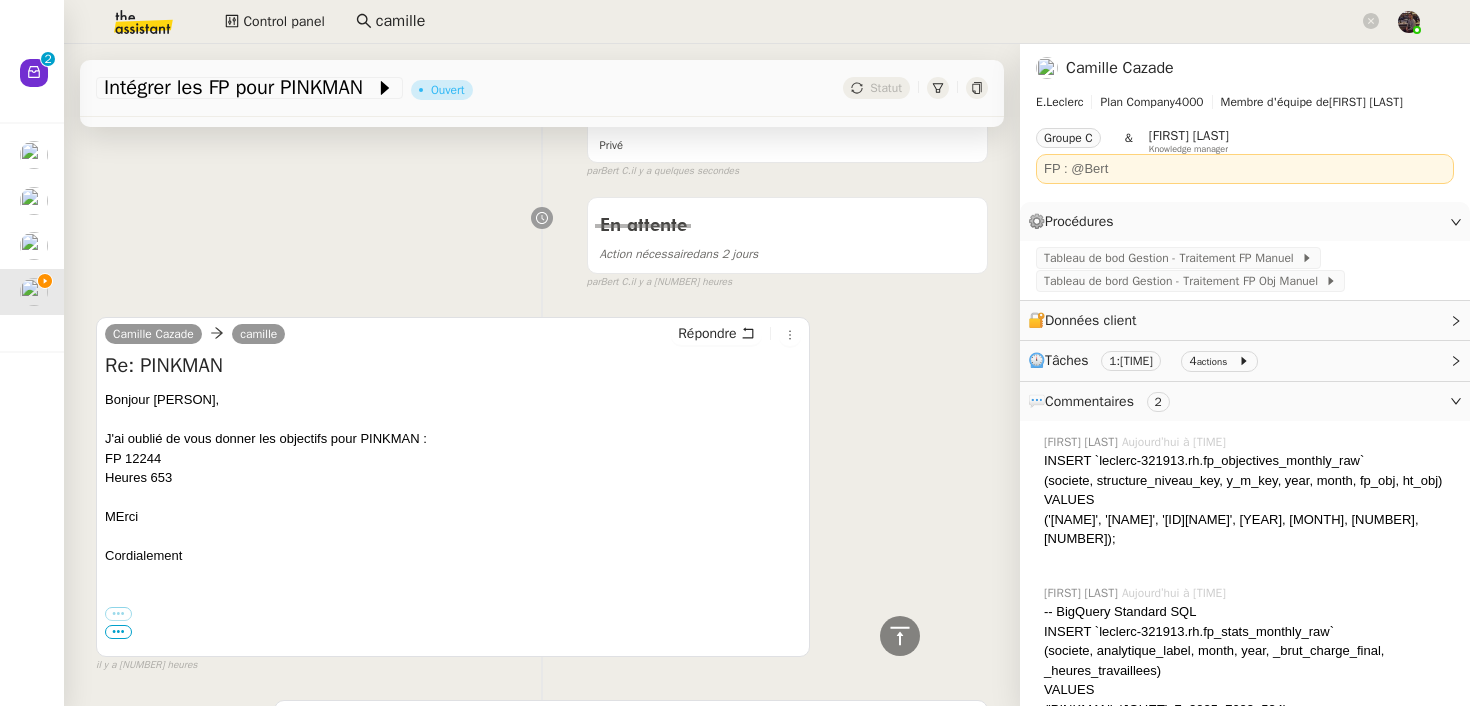 scroll, scrollTop: 262, scrollLeft: 0, axis: vertical 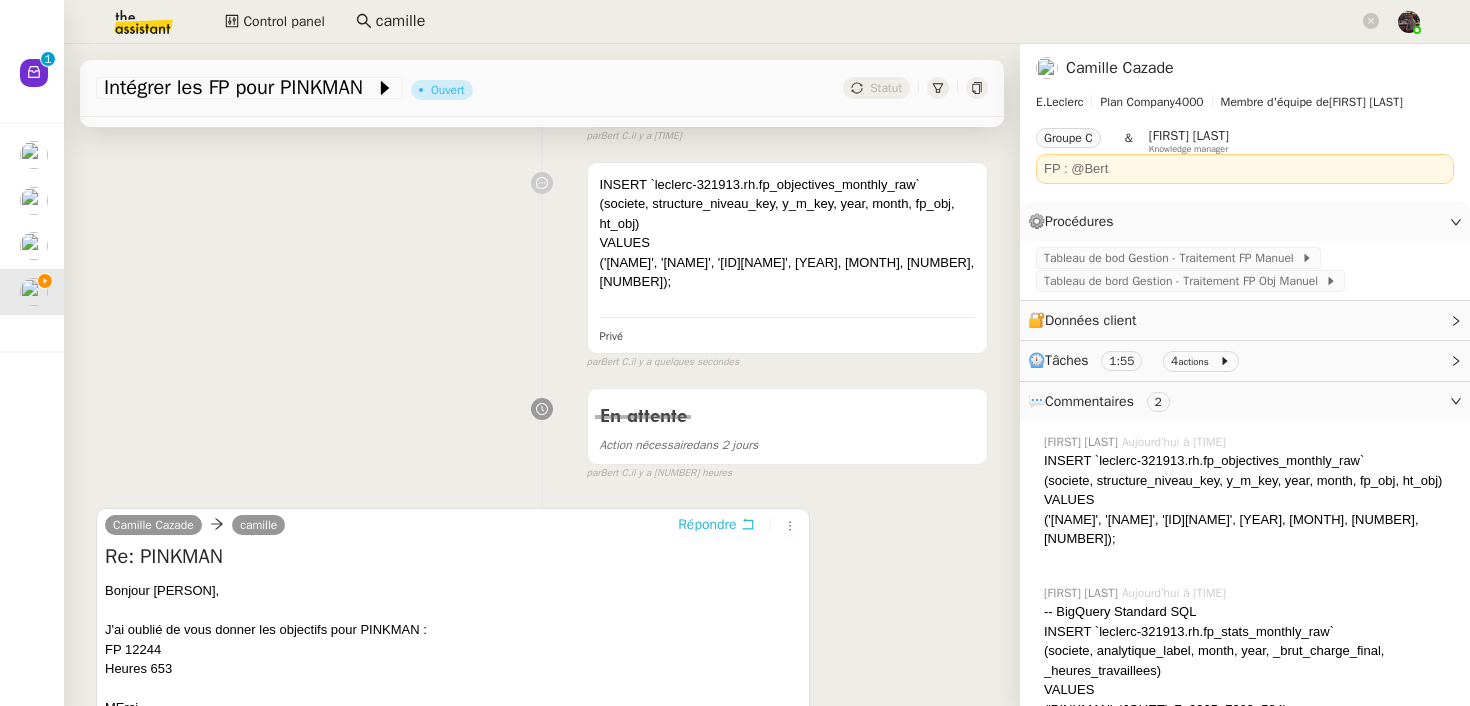 click on "Répondre" at bounding box center [707, 525] 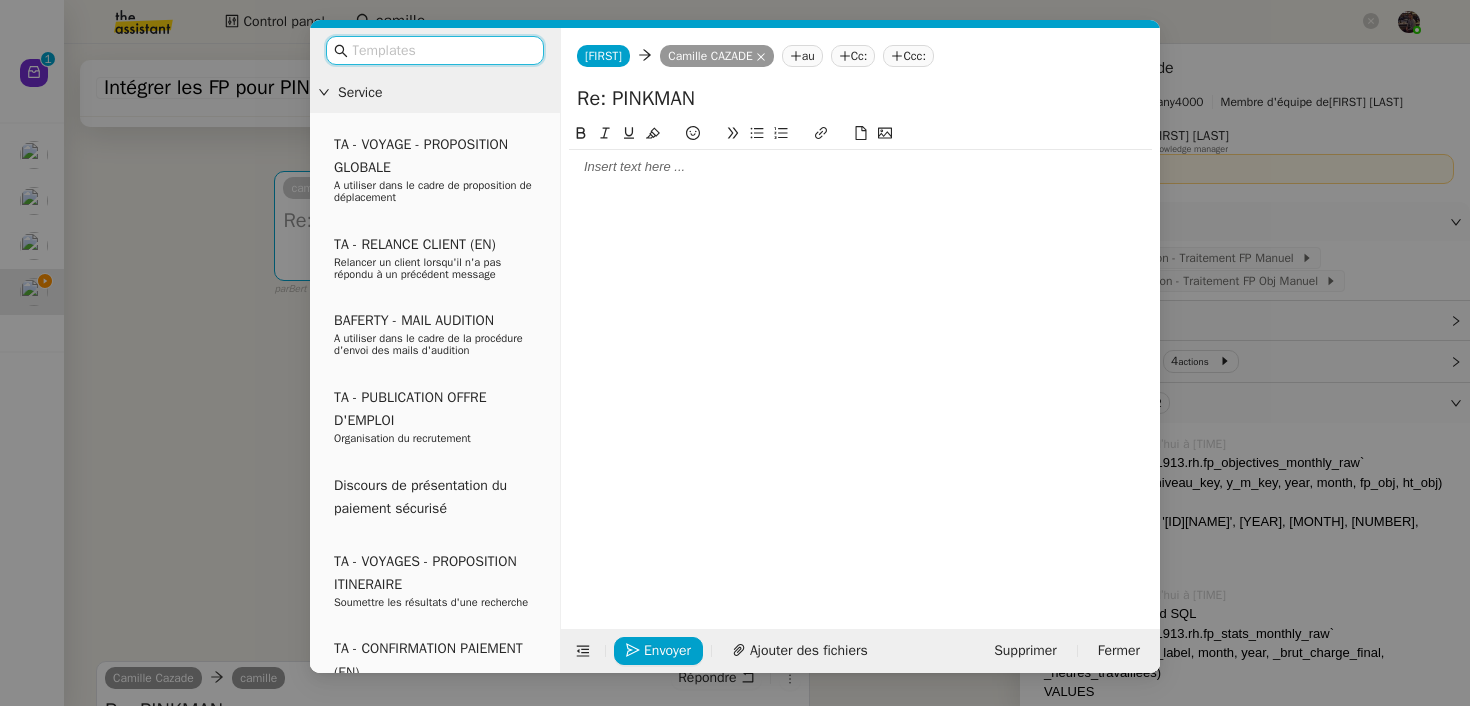 click 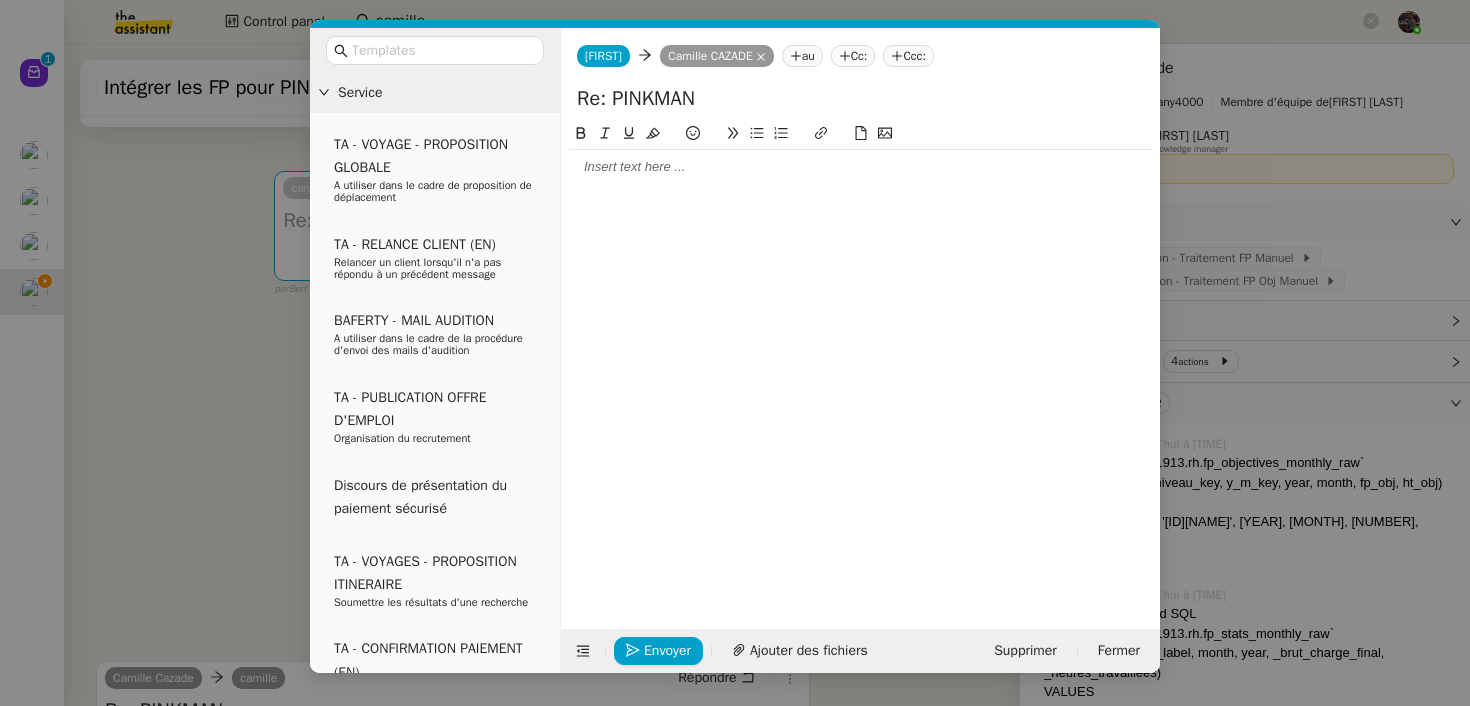 type 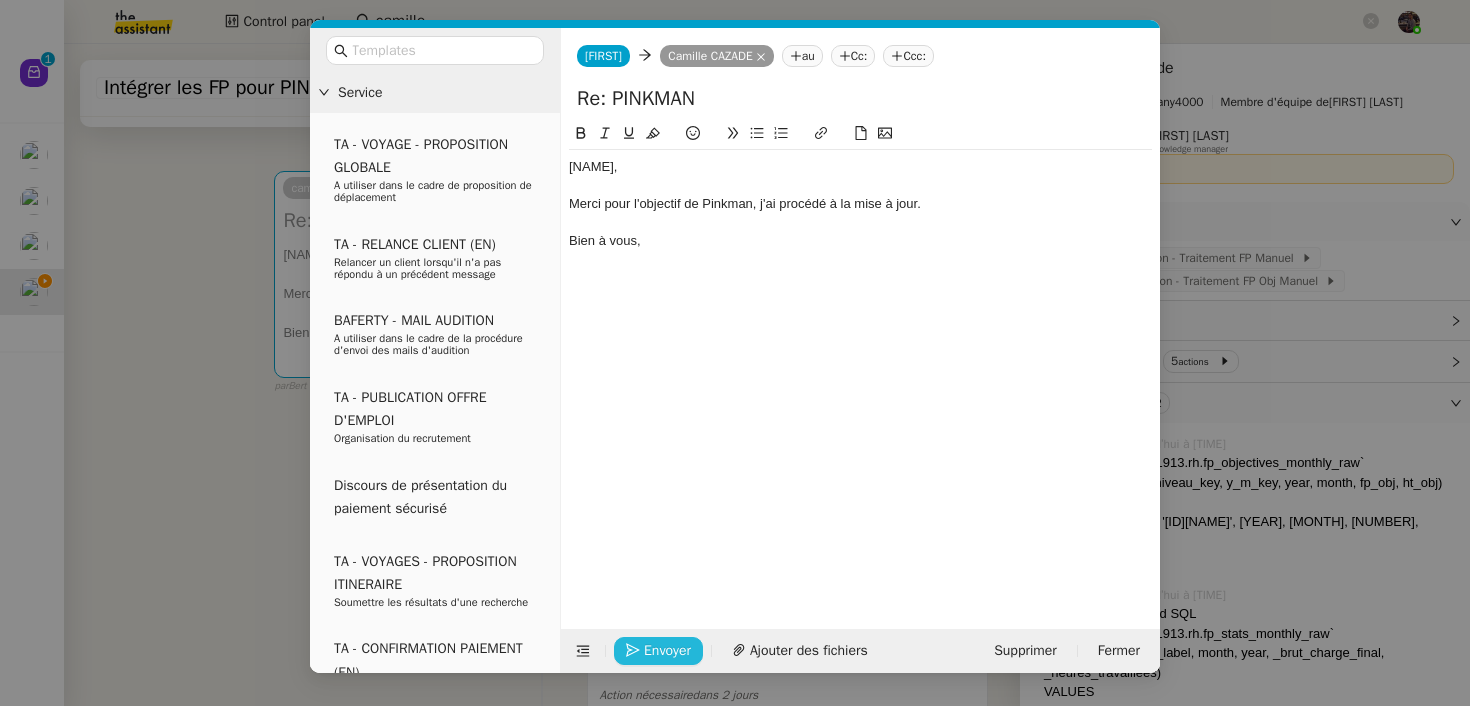 click 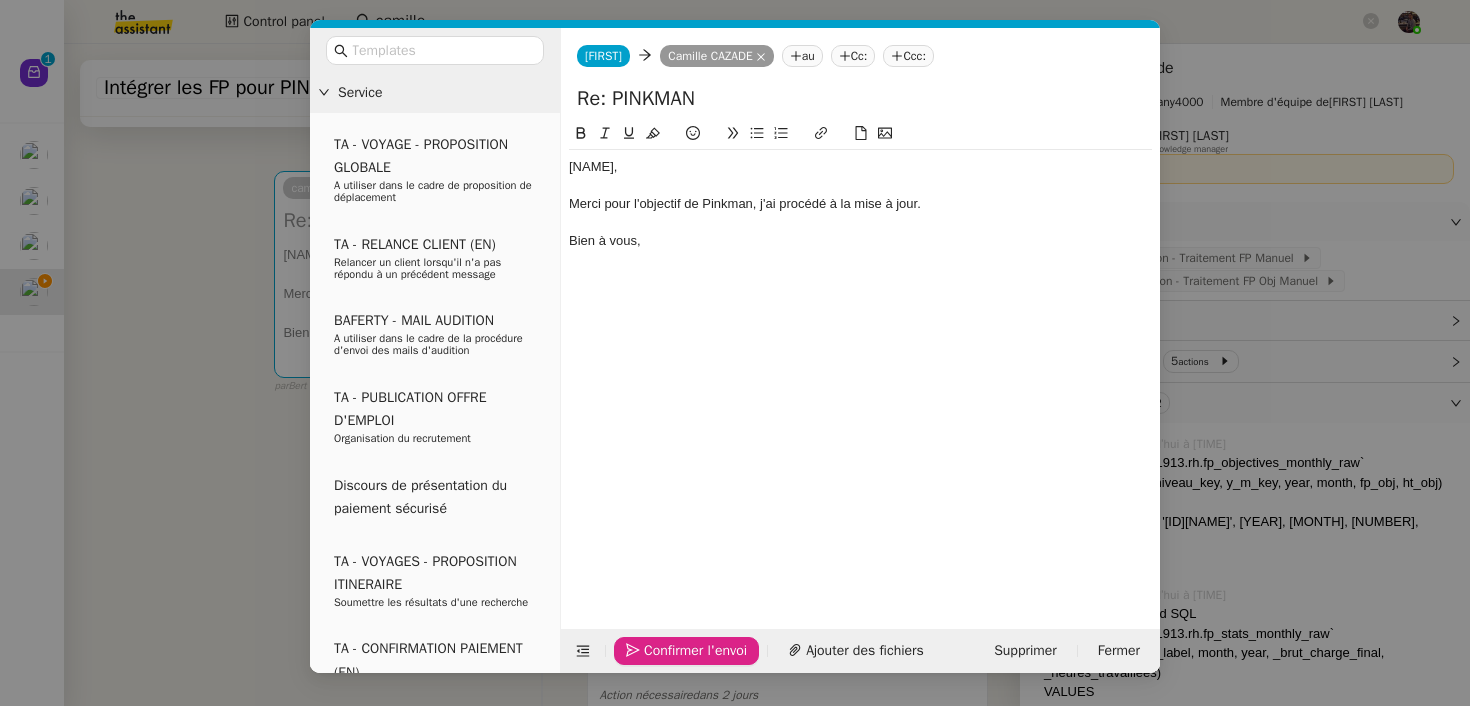 click 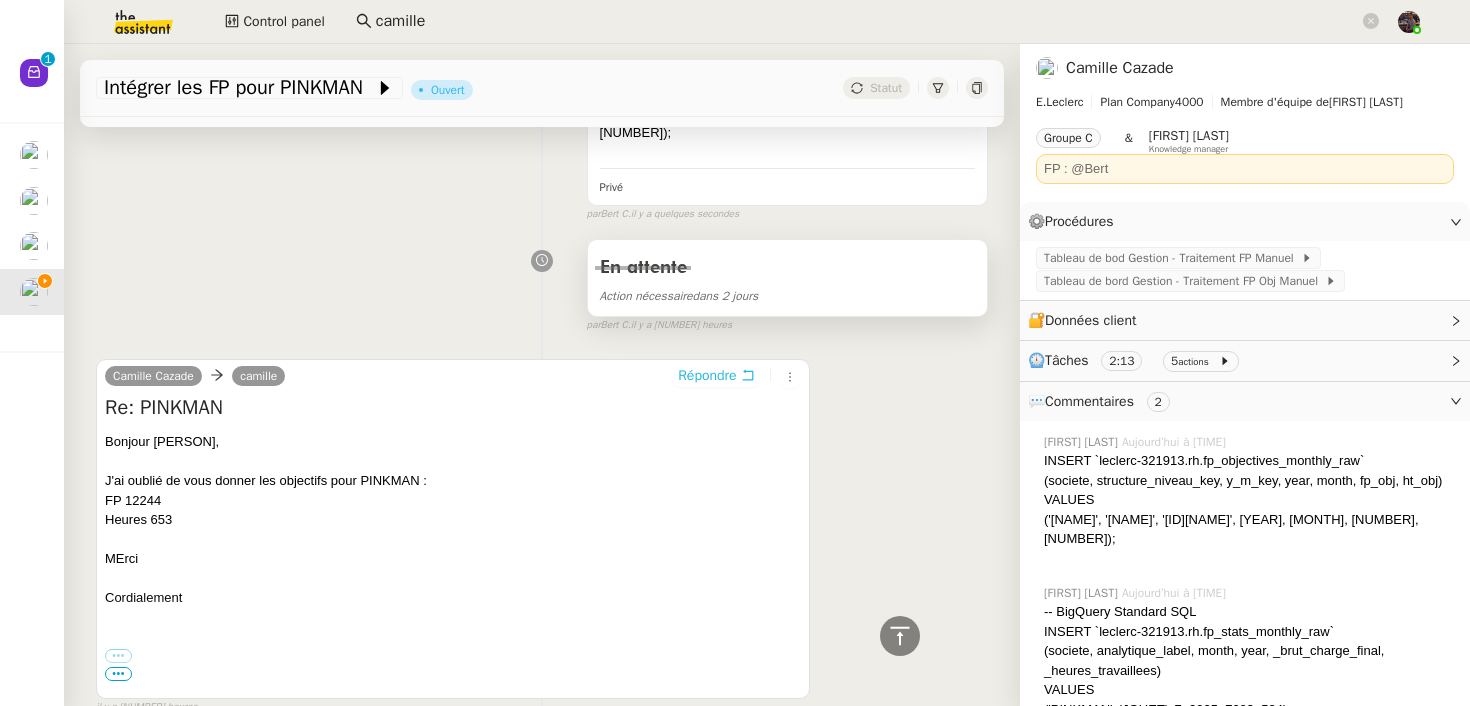 scroll, scrollTop: 0, scrollLeft: 0, axis: both 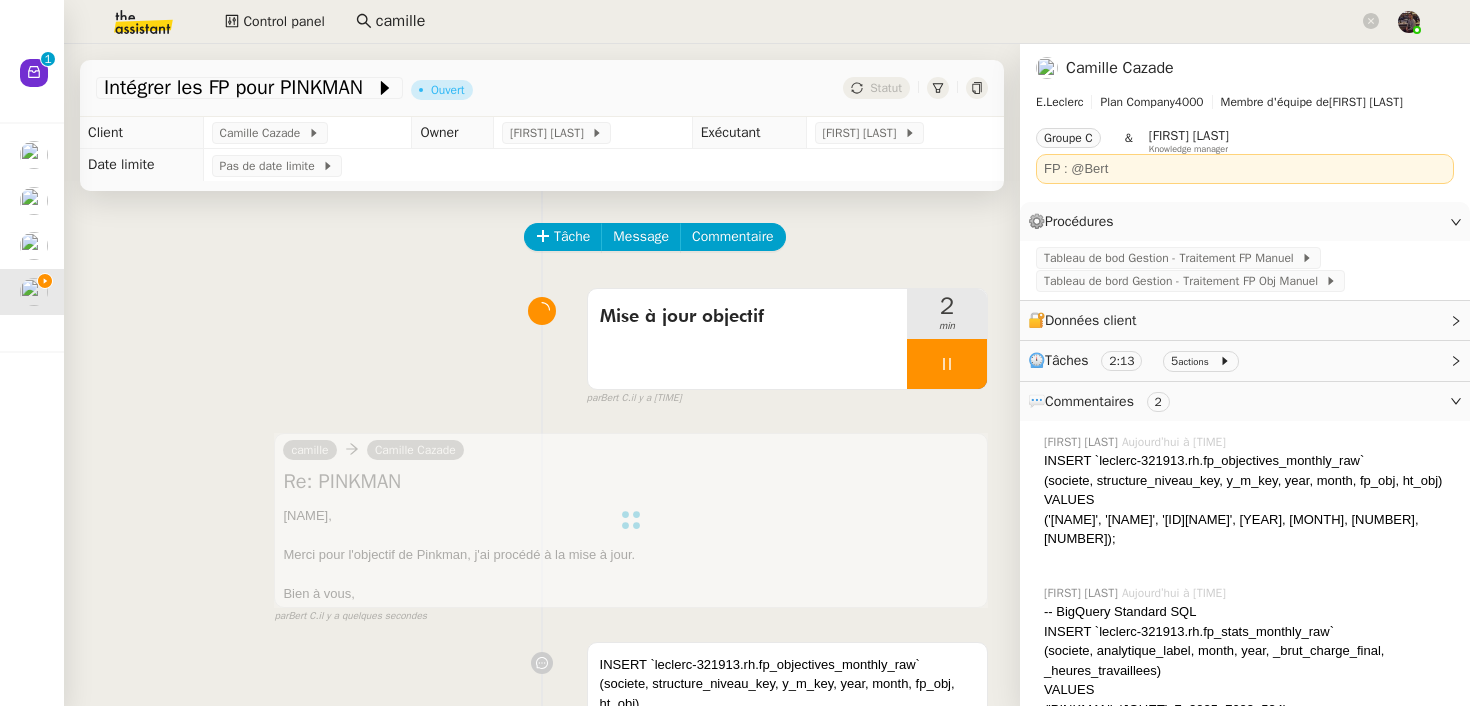 click at bounding box center (947, 364) 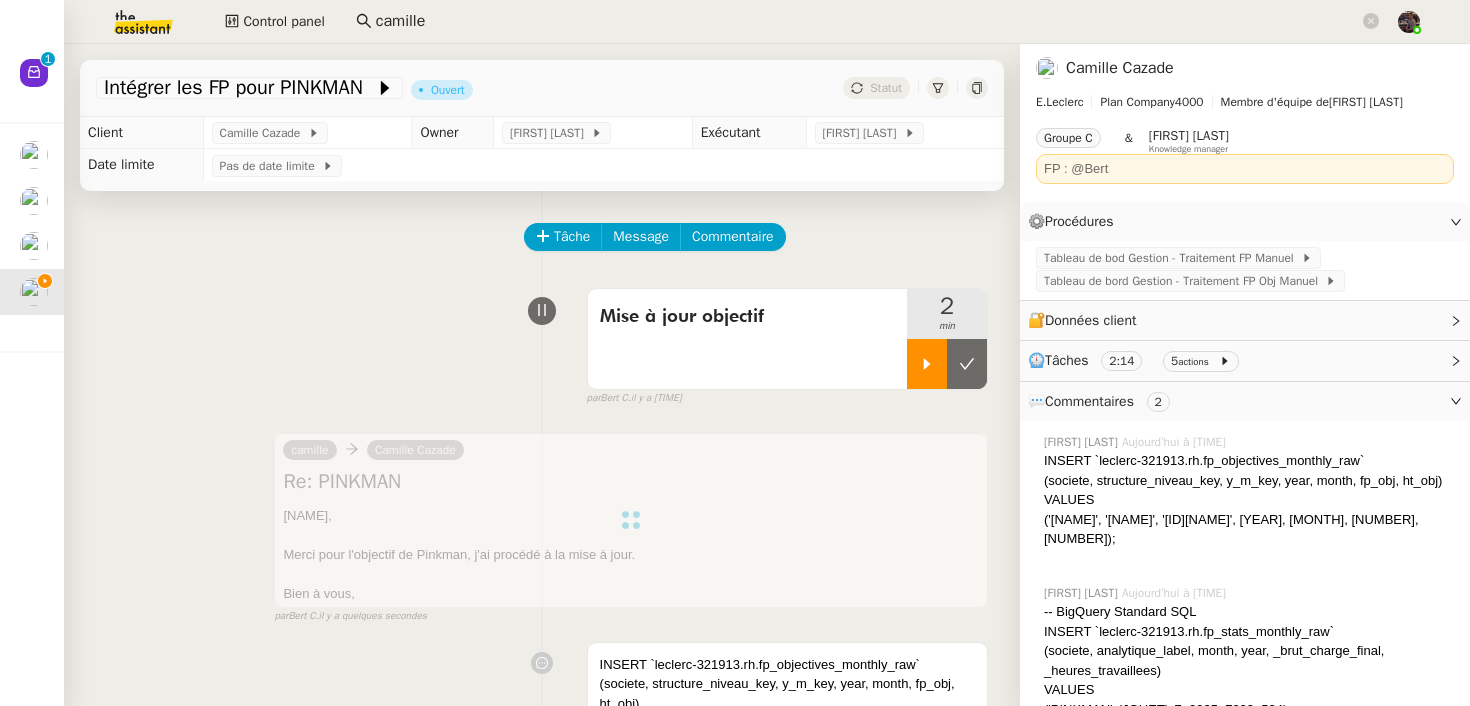 click 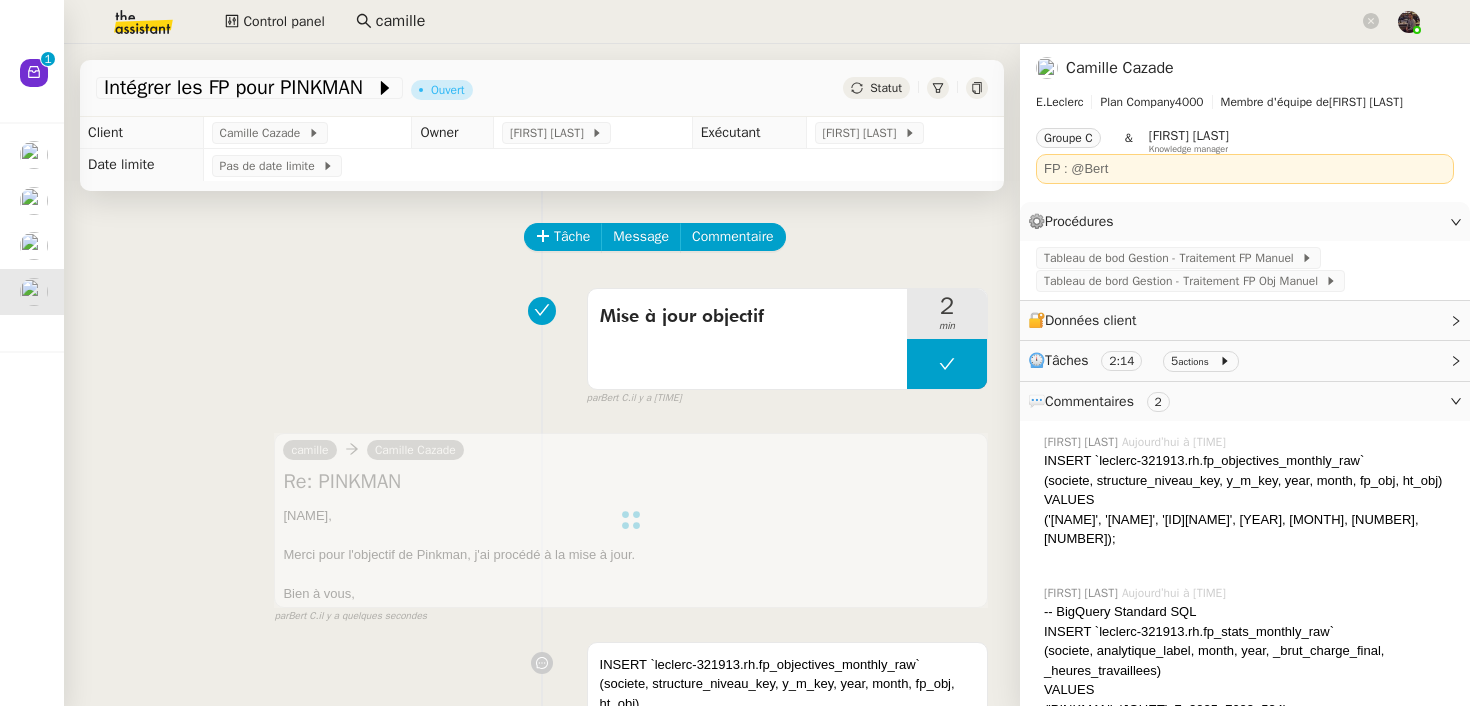 click on "Mise à jour objectif" at bounding box center (747, 339) 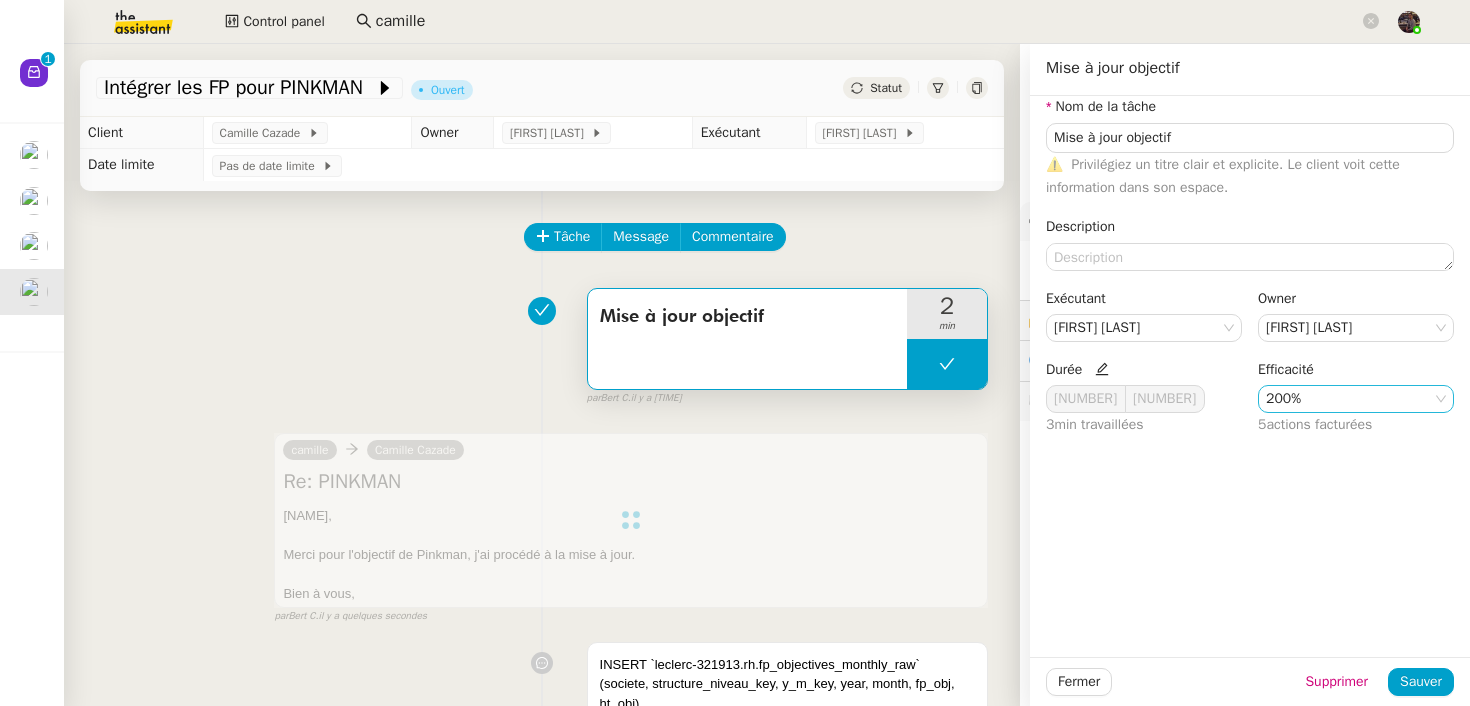 click on "200%" 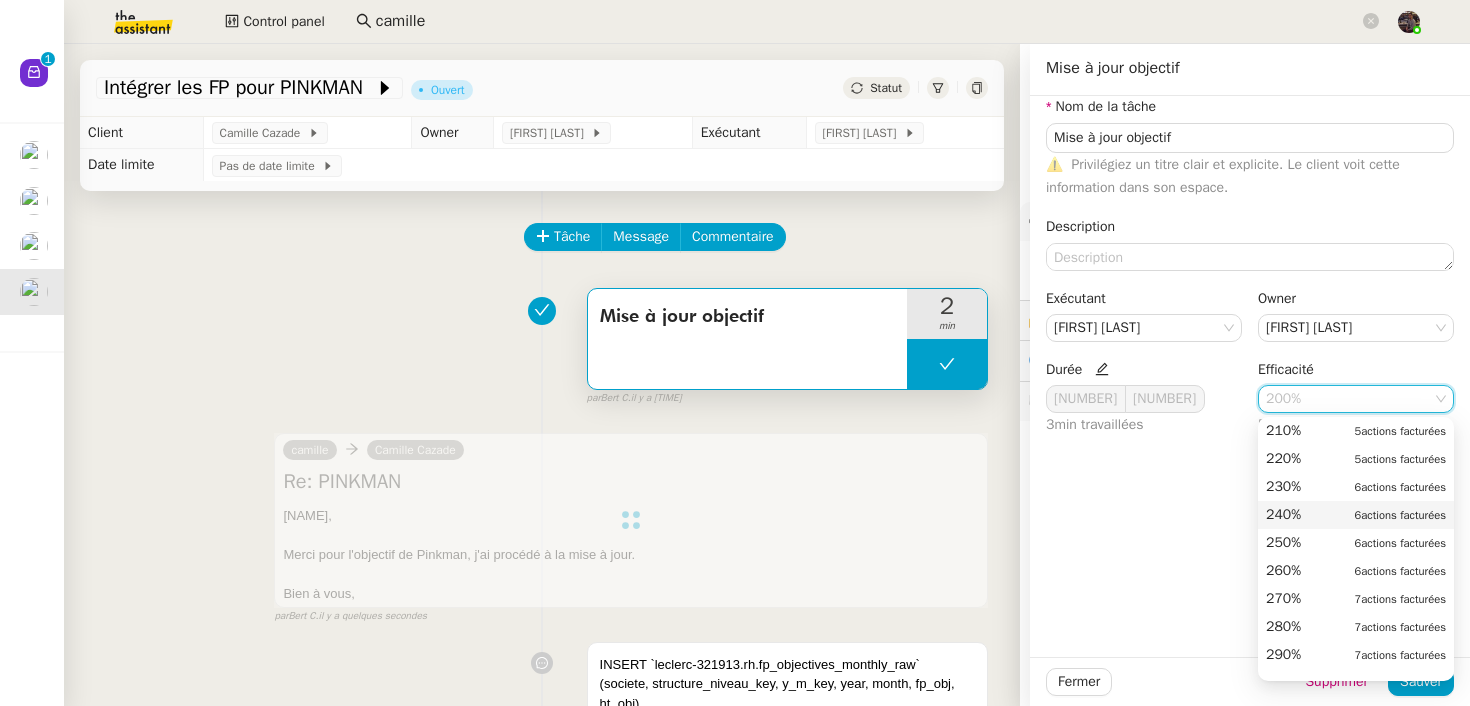 scroll, scrollTop: 736, scrollLeft: 0, axis: vertical 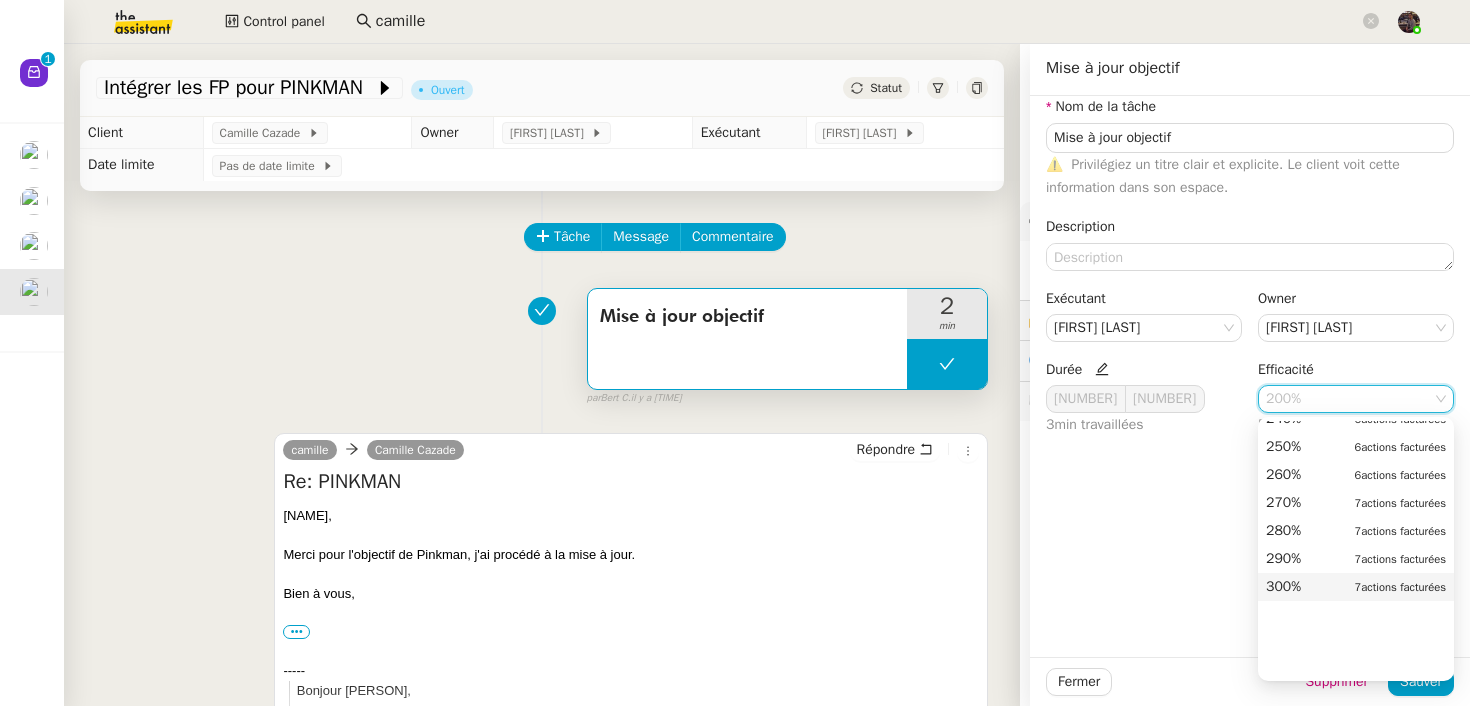 click on "300%  7  actions facturées" at bounding box center [1356, 587] 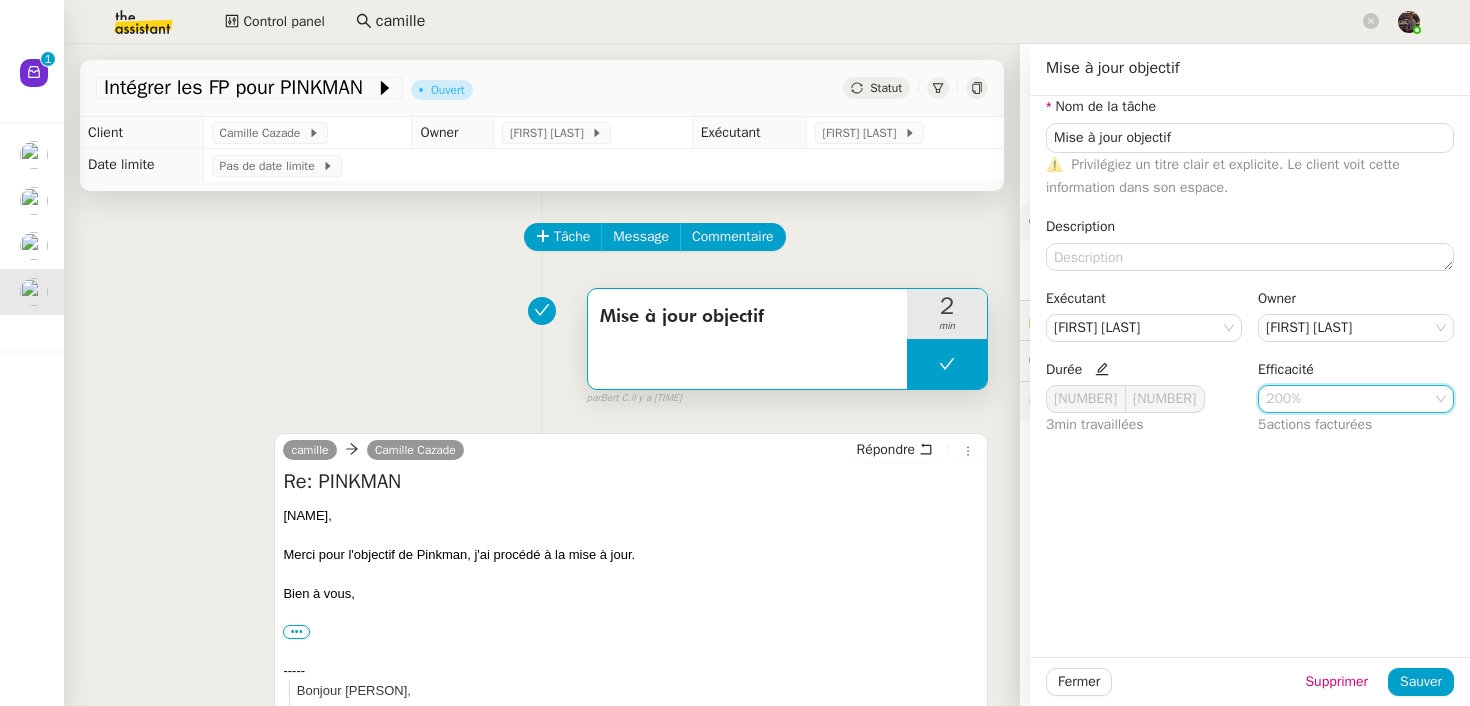 type on "Mise à jour objectif" 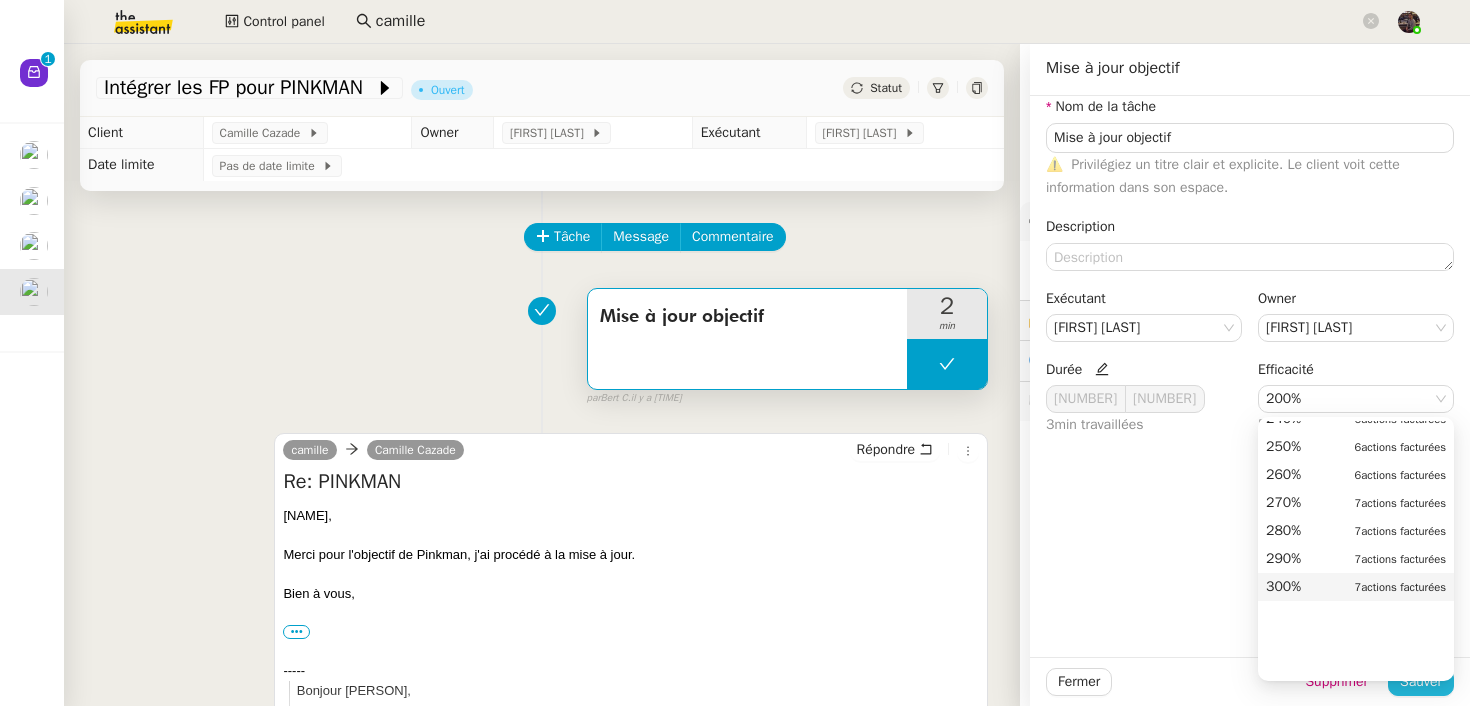 type on "Mise à jour objectif" 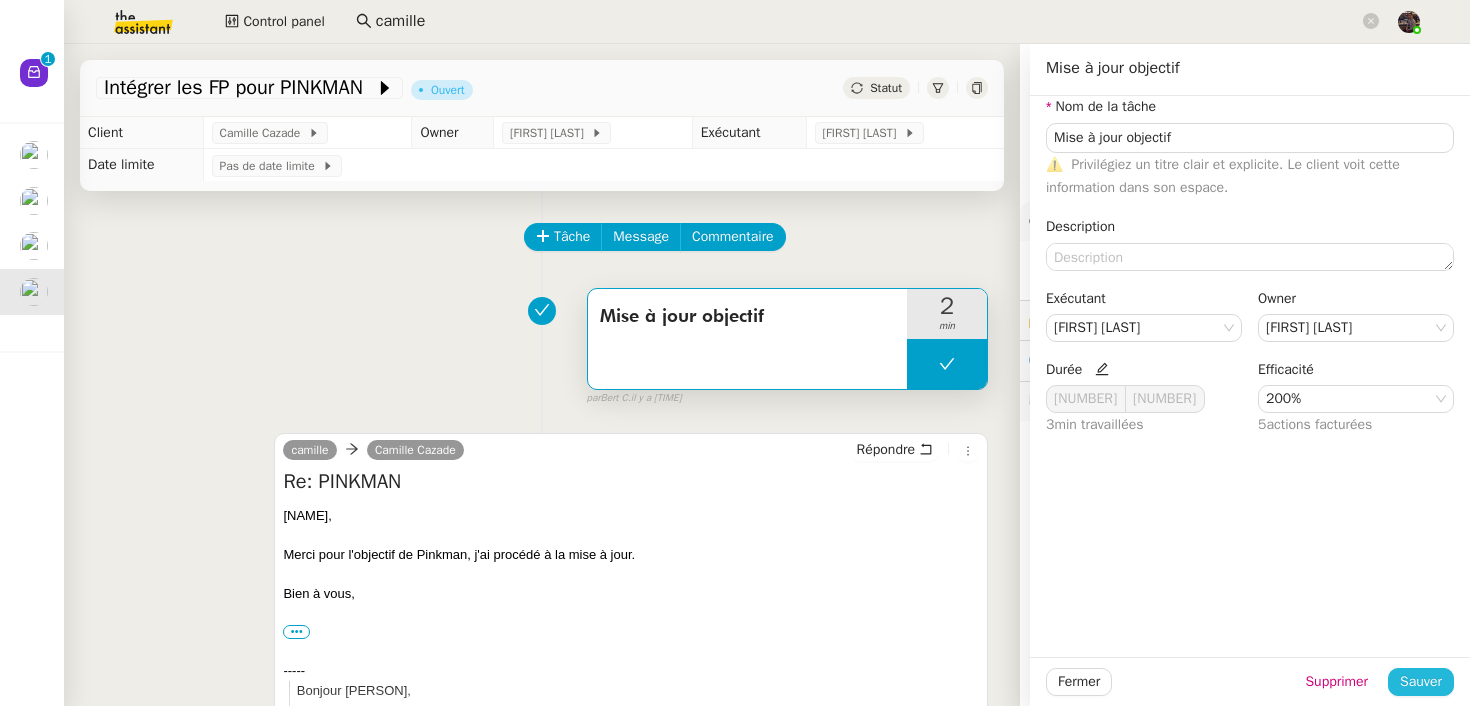 click on "Sauver" 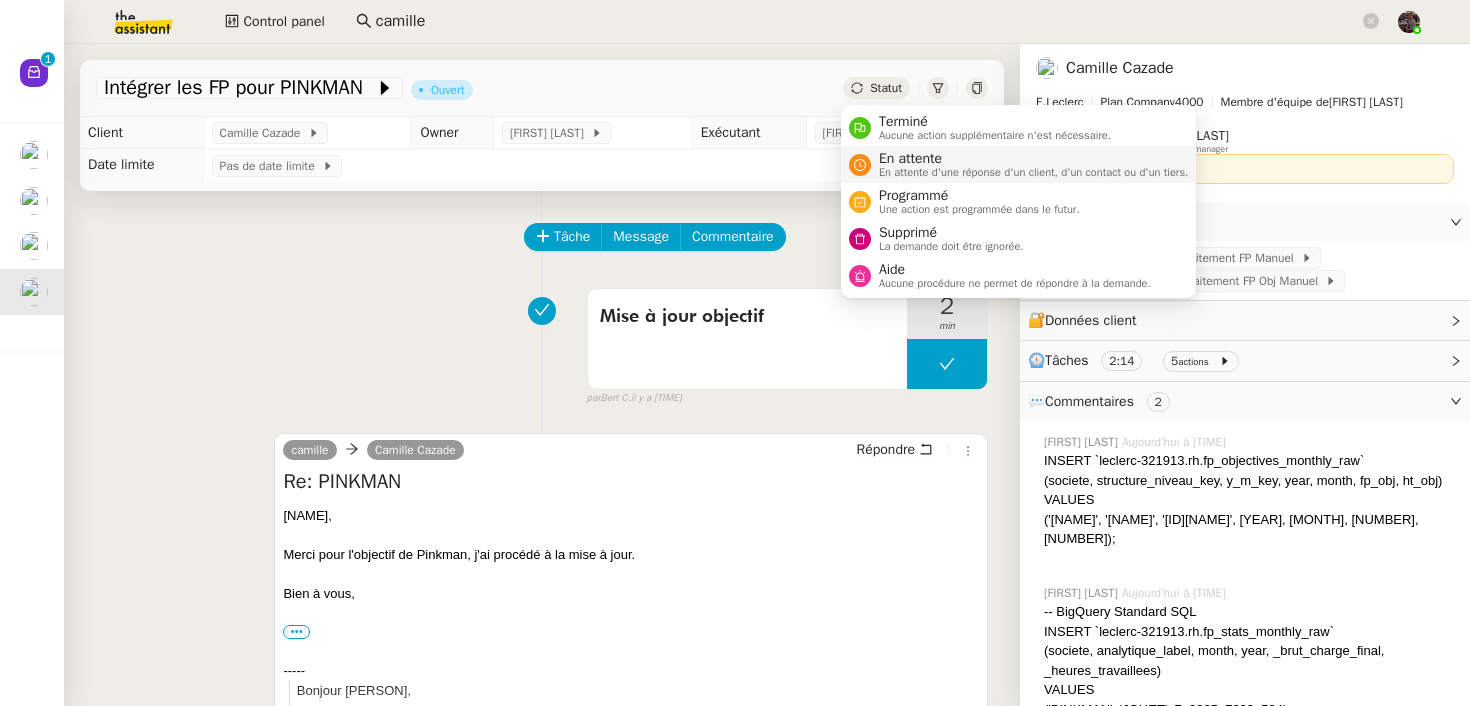 click on "En attente" at bounding box center (1034, 159) 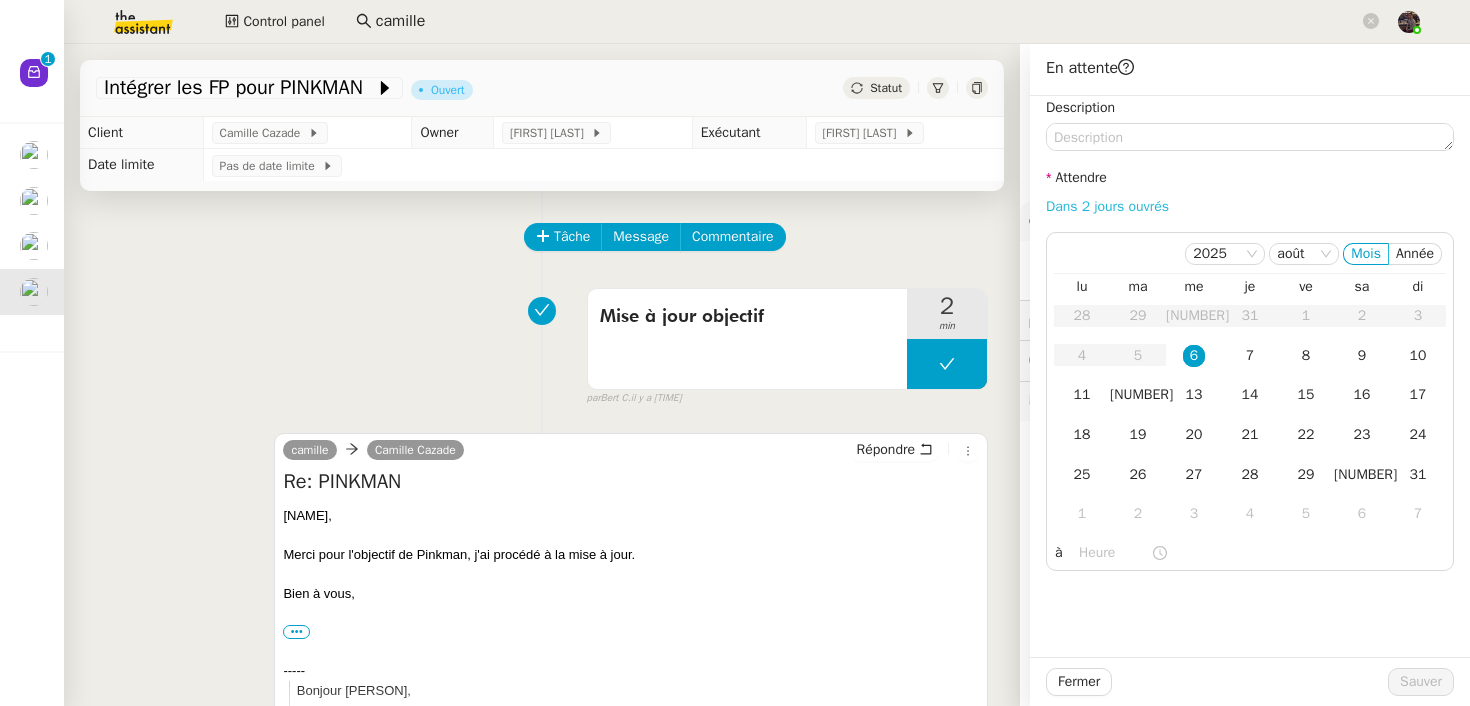 click on "Dans 2 jours ouvrés" 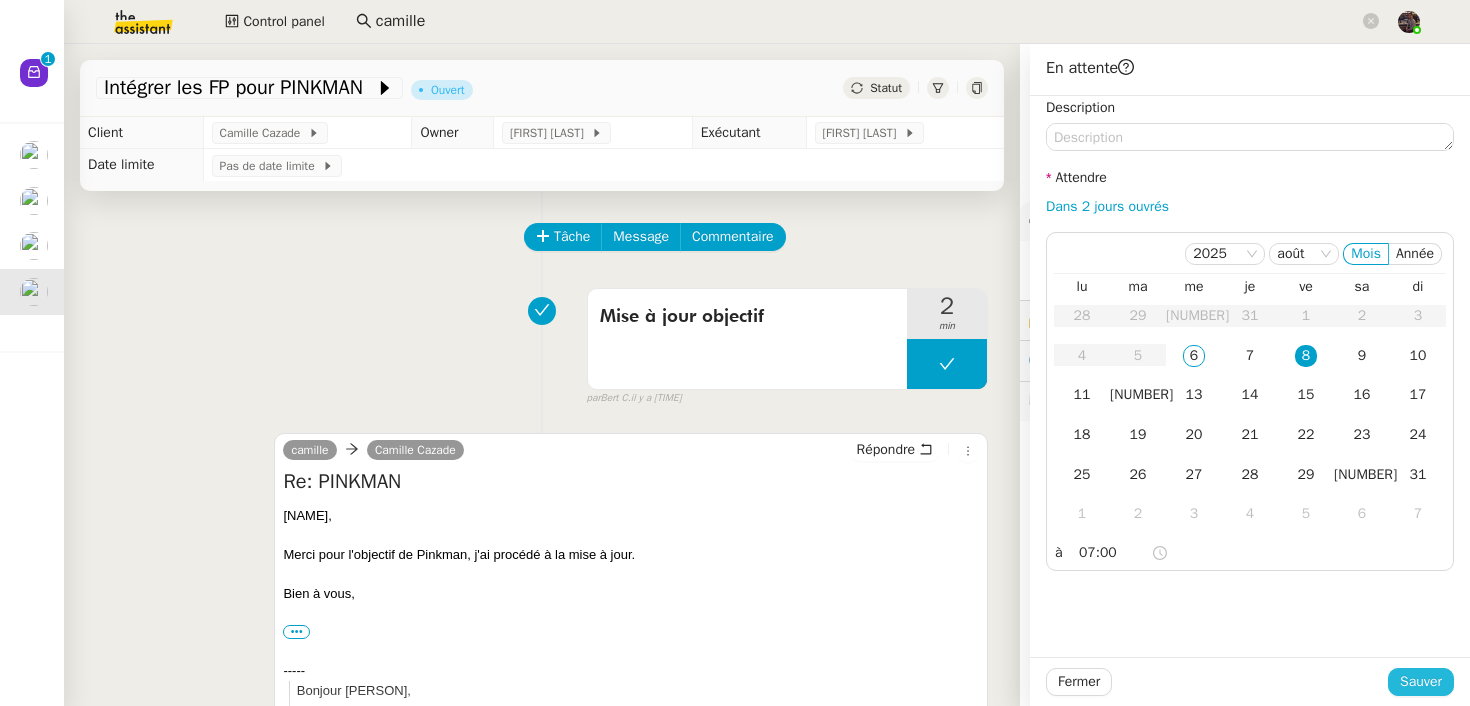 click on "Sauver" 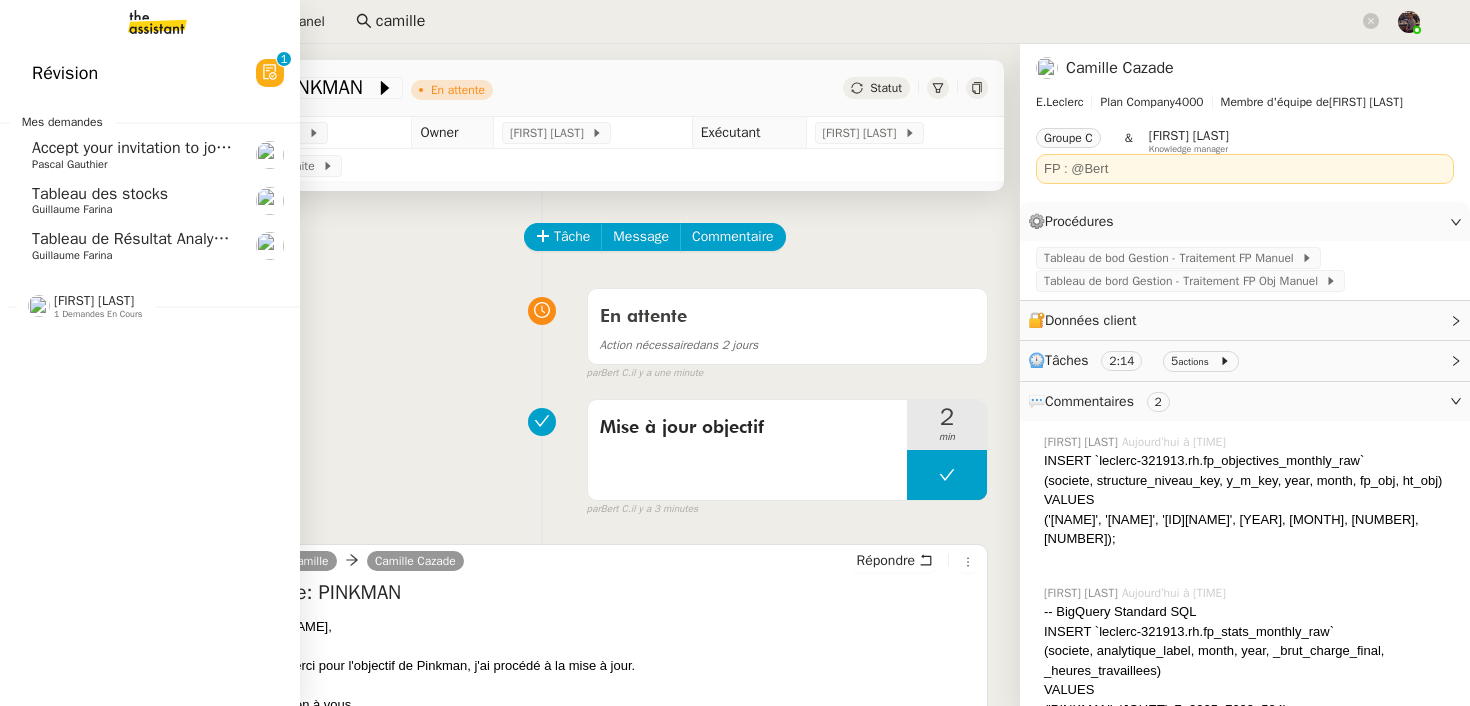 click on "1 demandes en cours" 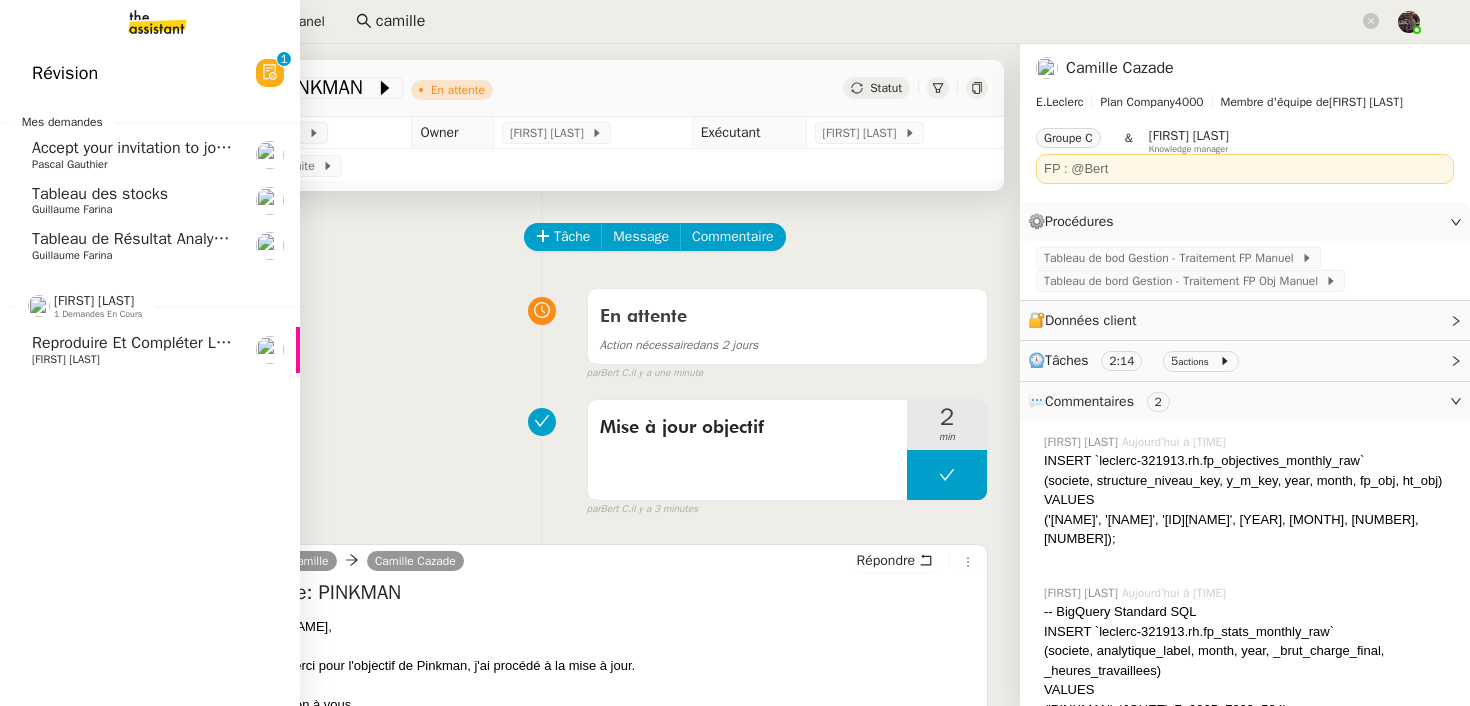 click on "Reproduire et compléter le tableau" 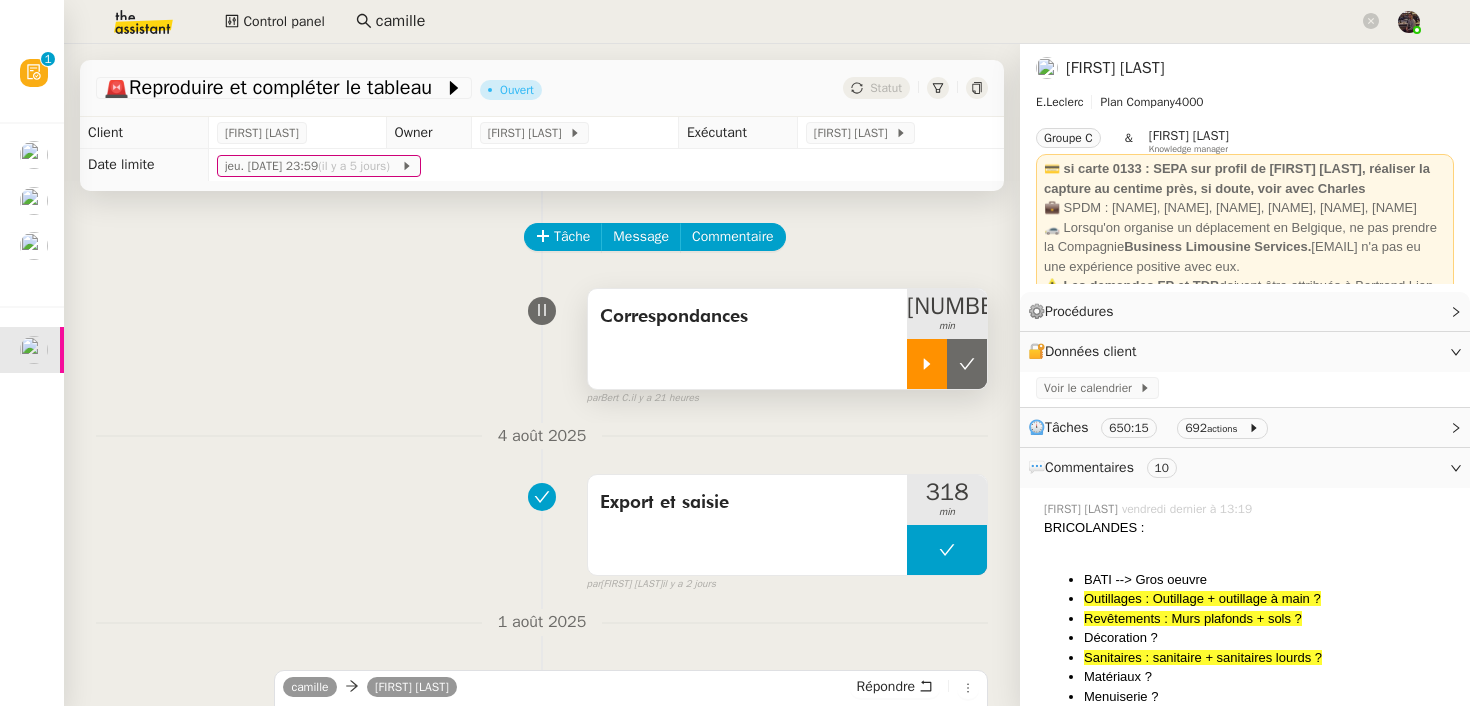 click 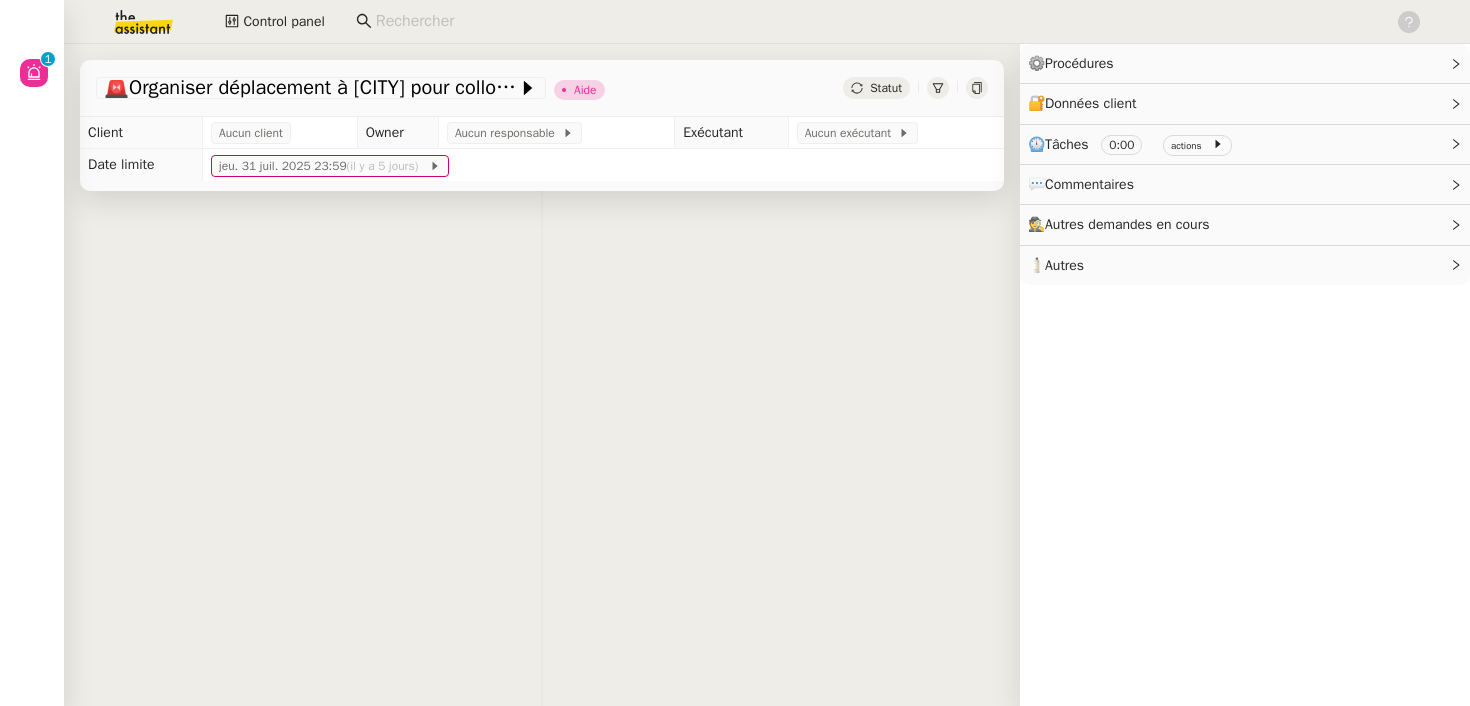 scroll, scrollTop: 0, scrollLeft: 0, axis: both 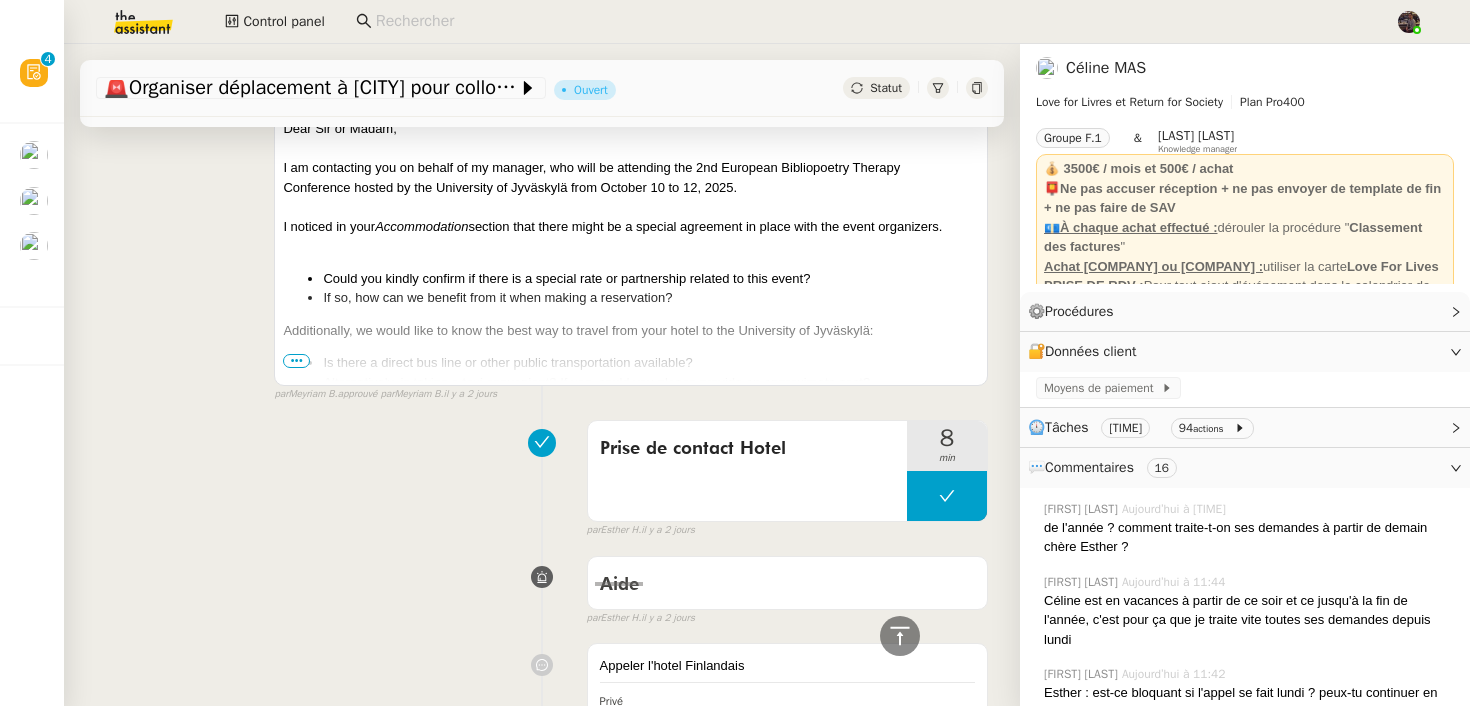 click 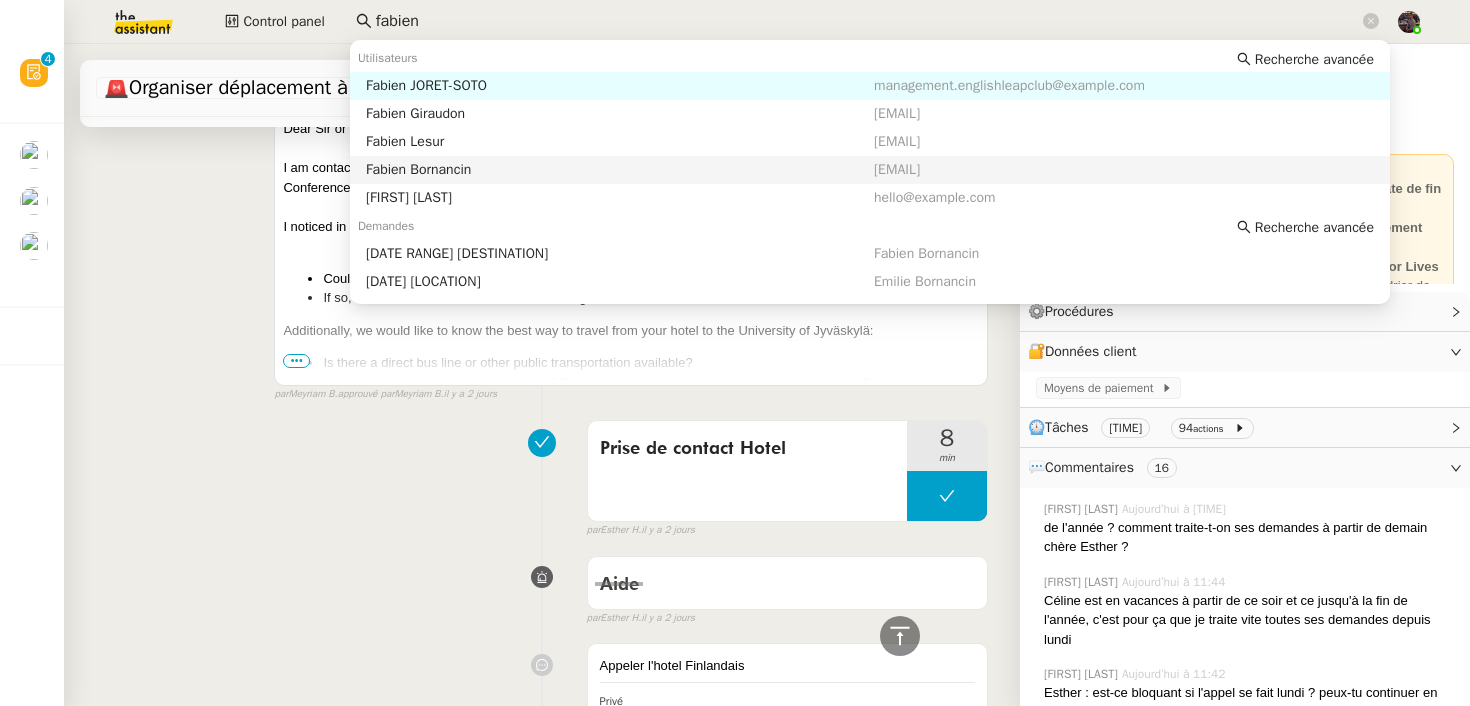 click on "Fabien Bornancin" at bounding box center (620, 170) 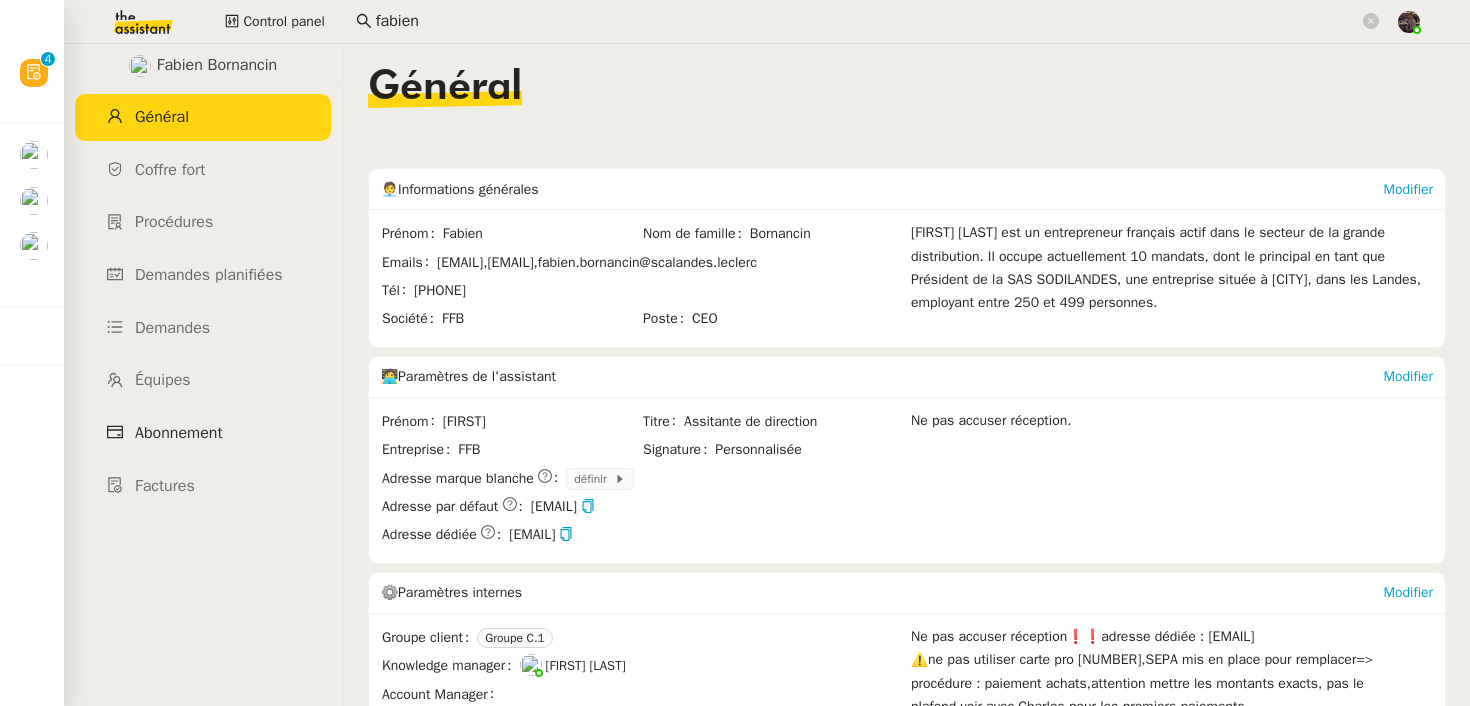 click on "Abonnement" 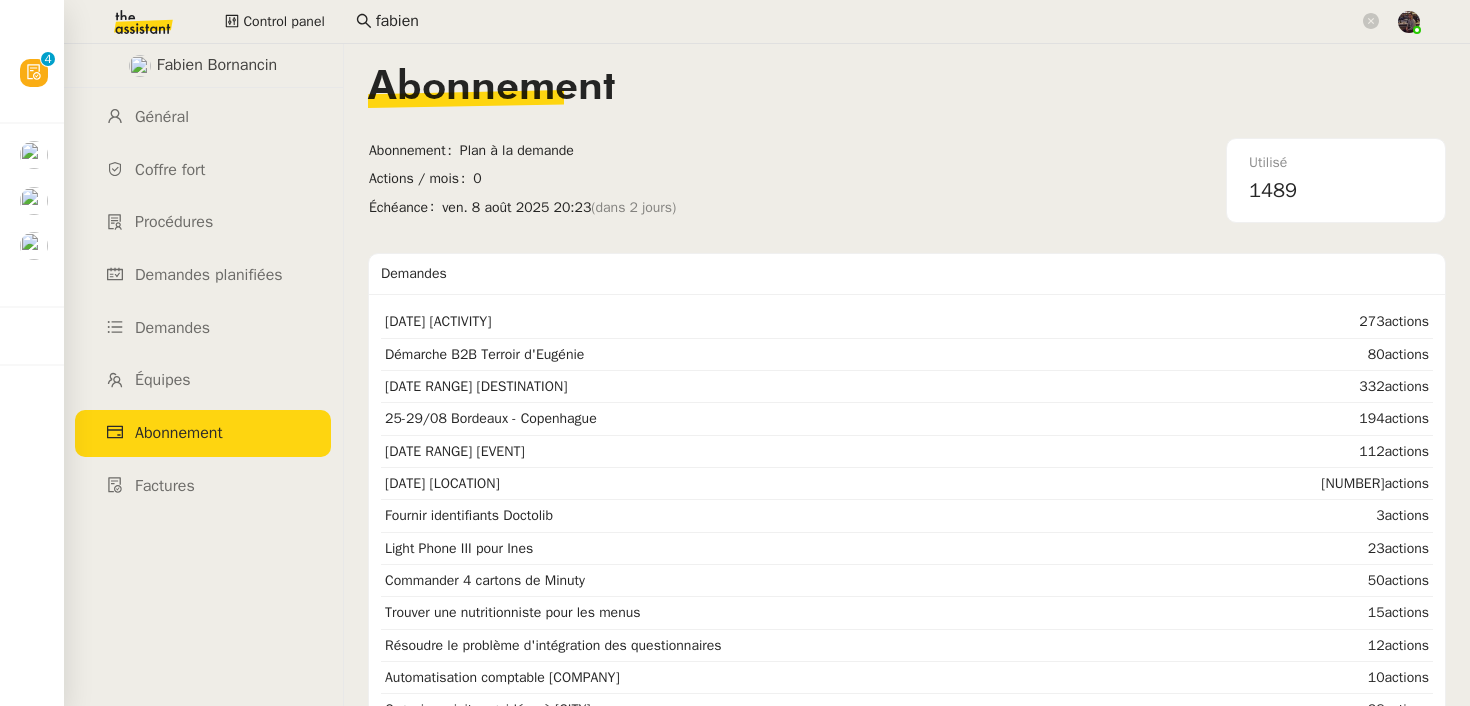 click on "Échéance   ven. 8 août 2025 20:23    (dans 2 jours)" 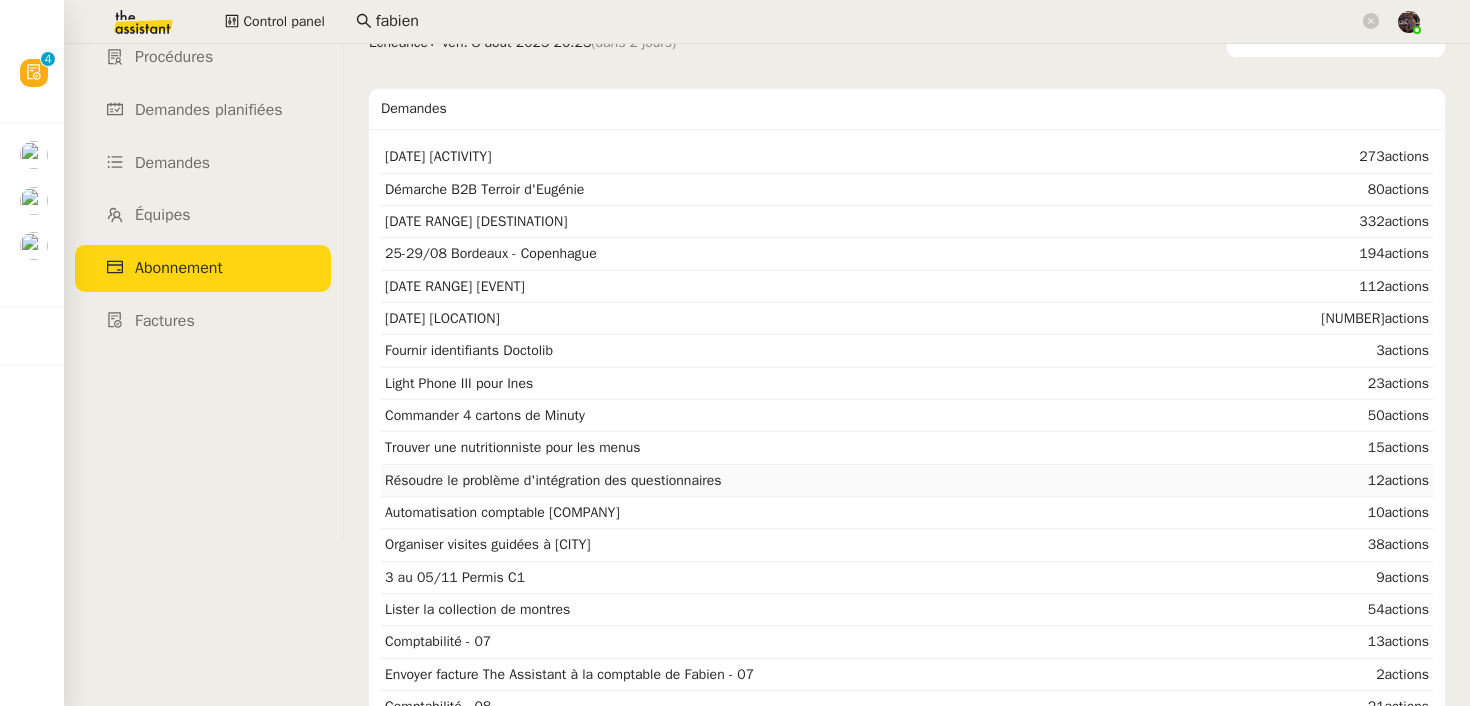 scroll, scrollTop: 185, scrollLeft: 0, axis: vertical 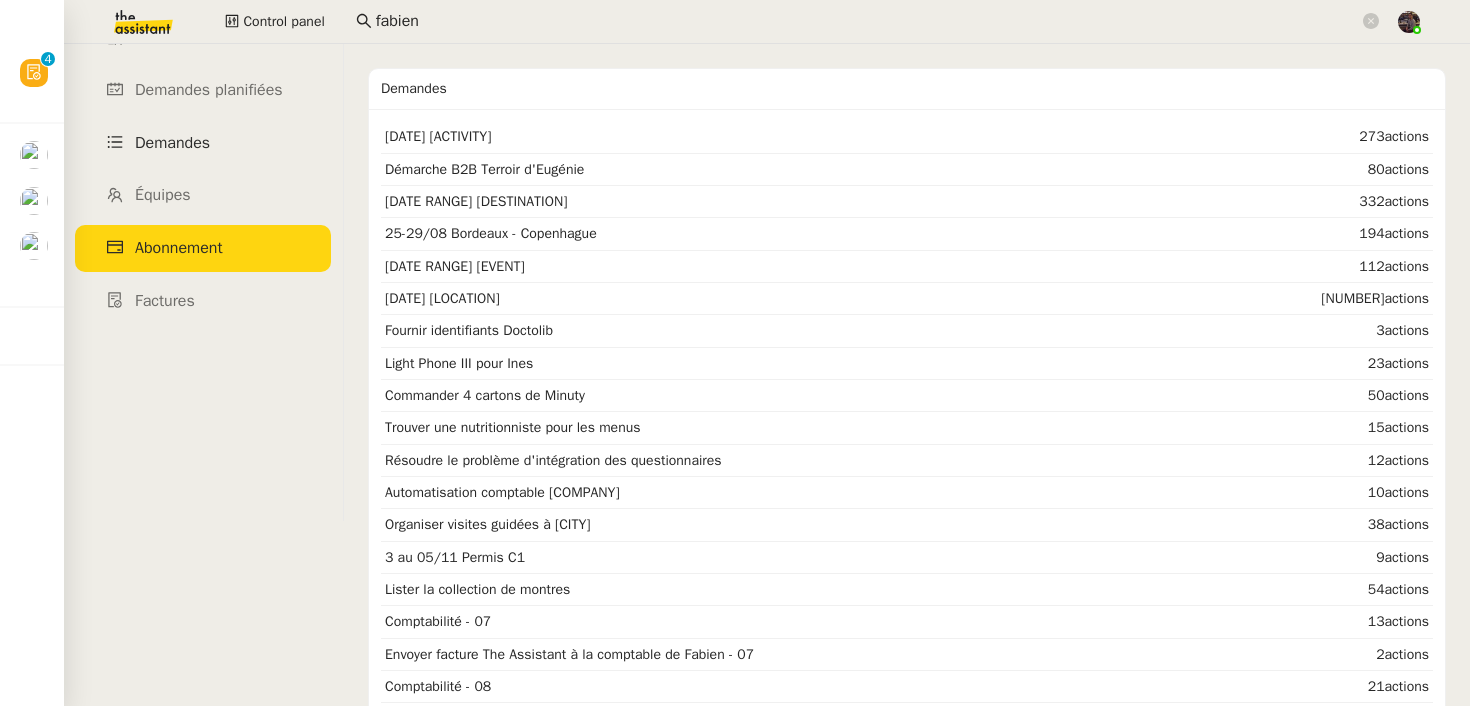 click on "Demandes" 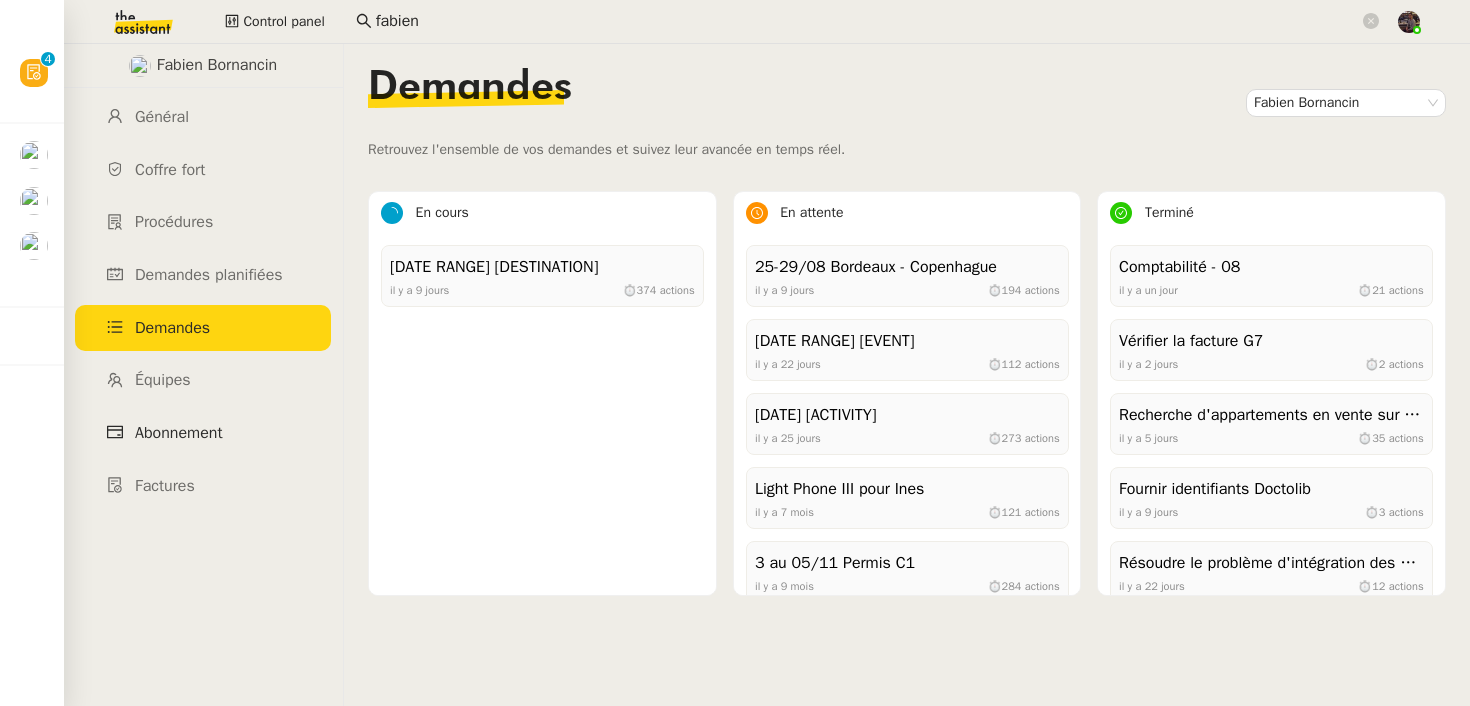 click on "Abonnement" 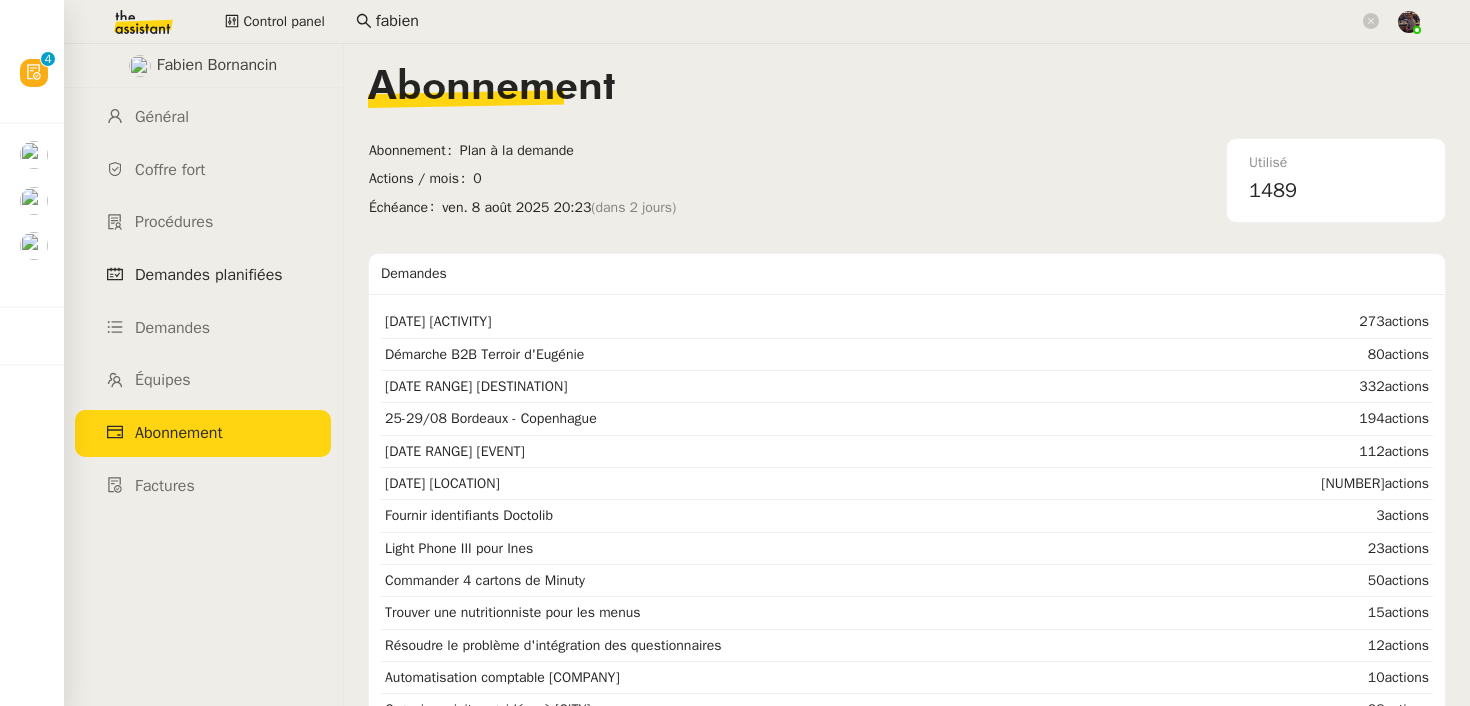 click on "Demandes planifiées" 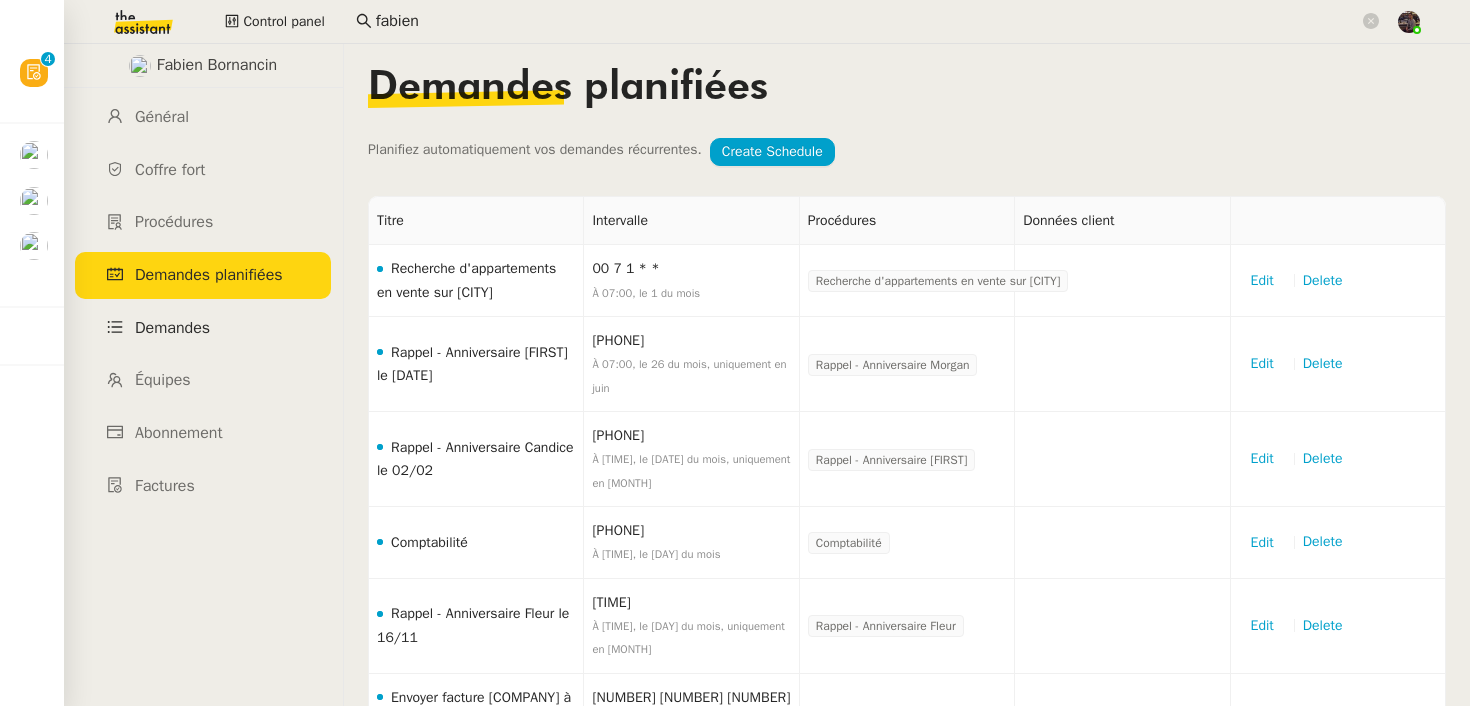 click on "Demandes" 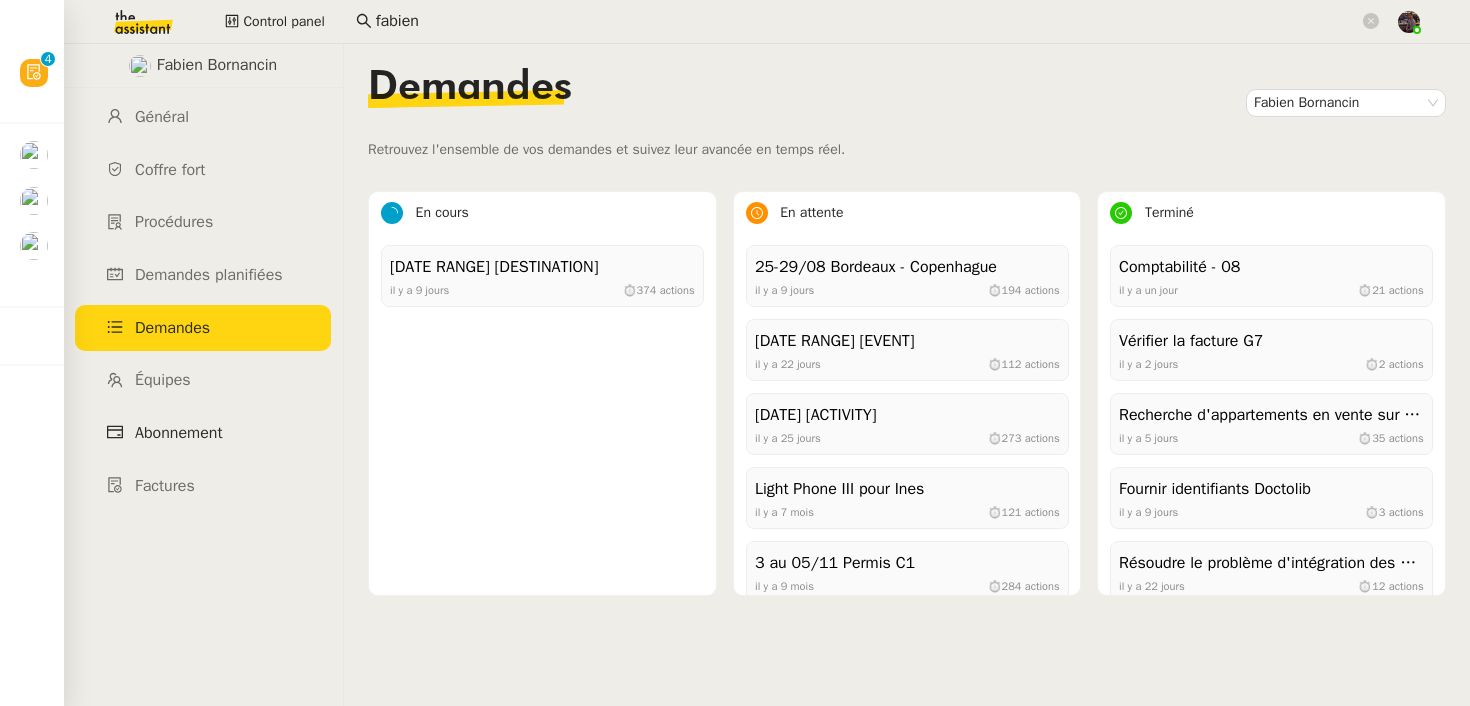 click on "Abonnement" 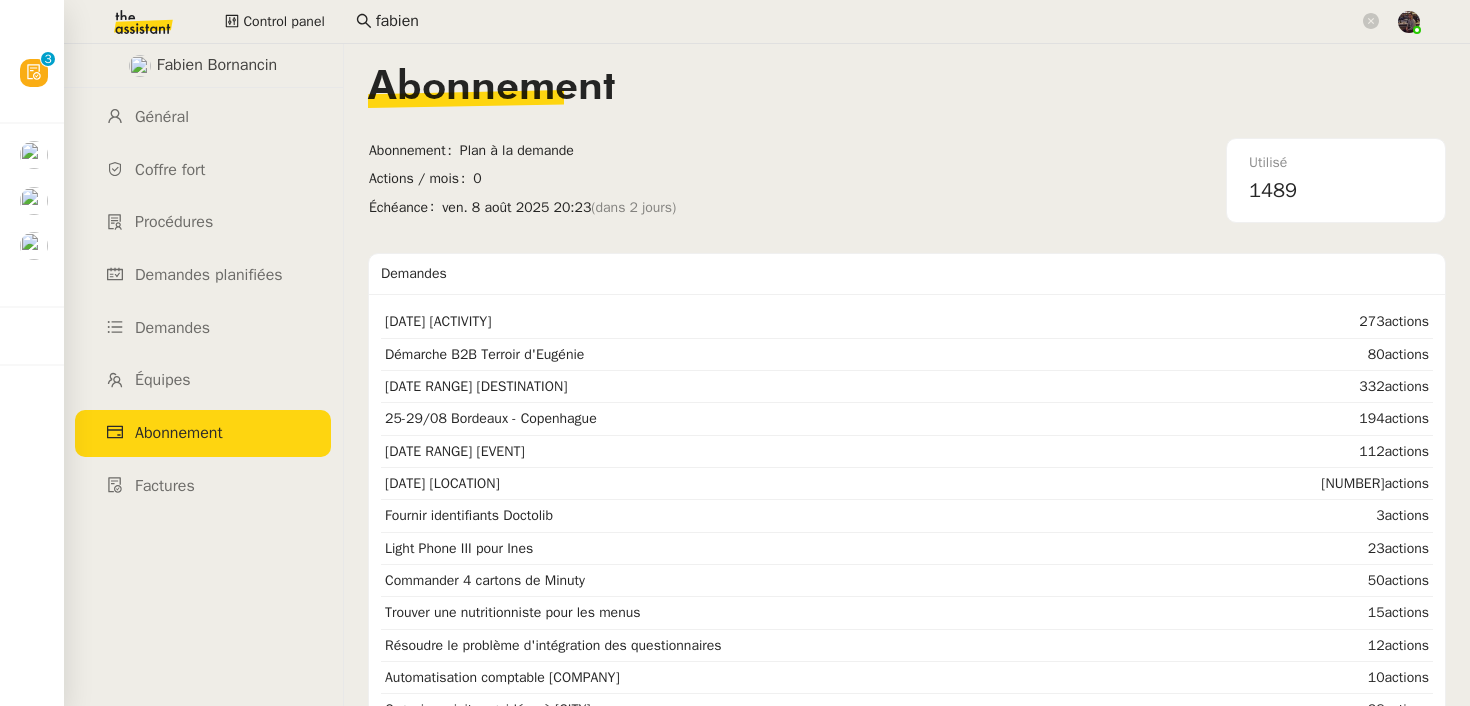 click on "Abonnement  Abonnement   Plan à la demande   Actions / mois   0  Échéance   ven. 8 août 2025 20:23    (dans 2 jours)    Utilisé 1489 Demandes 31/12/2026 Croisière Egypte 273  actions Démarche B2B Terroir d'Eugénie 80  actions 20-29/10 Taiwan 332  actions 25-29/08 Bordeaux - Copenhague 194  actions 22-24/09 Séminaire Evian 112  actions 11-18/08 Minorque 211  actions Fournir identifiants Doctolib 3  actions Light Phone III pour Ines 23  actions Commander 4 cartons de Minuty 50  actions Trouver une nutritionniste pour les menus 15  actions Résoudre le problème d'intégration des questionnaires 12  actions Automatisation comptable Sequance 10  actions Organiser visites guidées à Paris 38  actions 3 au 05/11 Permis C1 9  actions Lister la collection de montres 54  actions Comptabilité - 07 13  actions Envoyer facture The Assistant à la comptable de Fabien - 07 2  actions Comptabilité - 08 21  actions Recherche d'appartements en vente sur Paris - août 2025 35  actions Vérifier la facture G7 2" 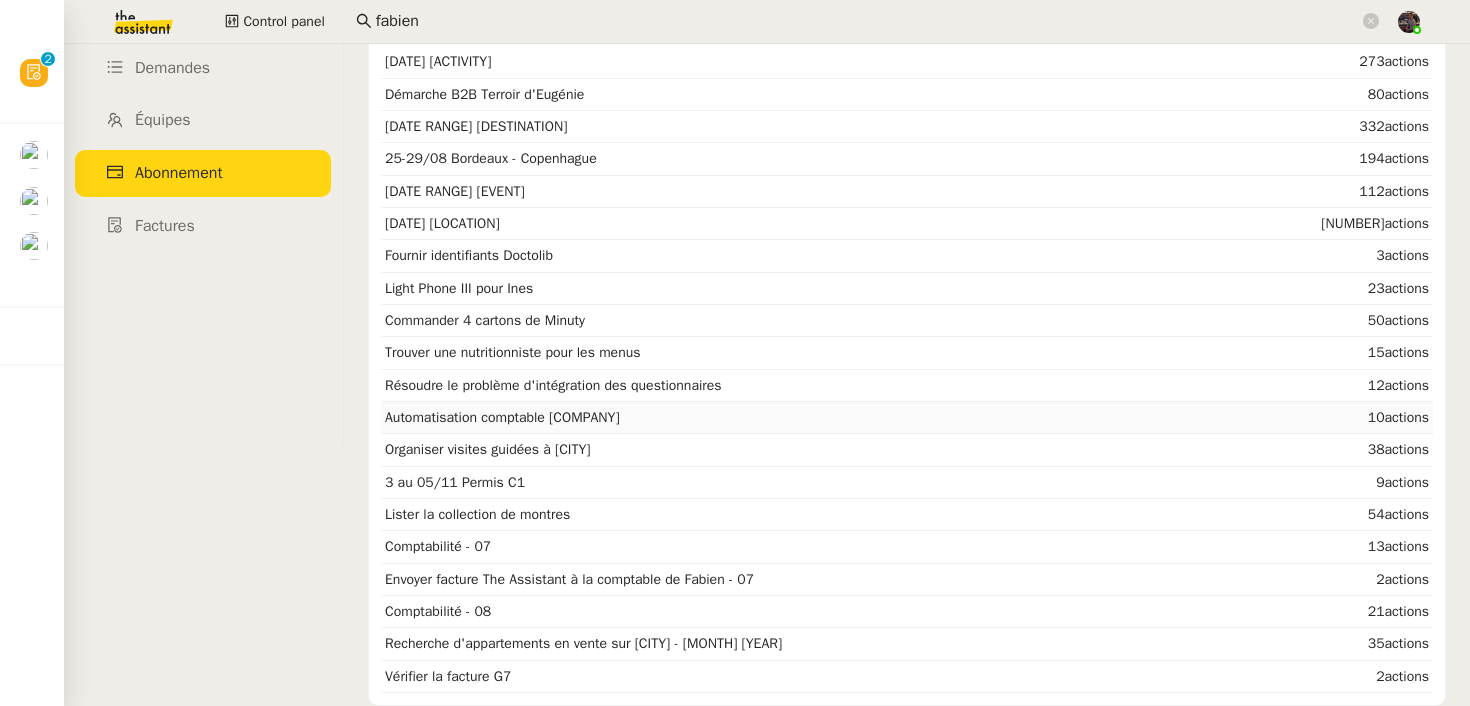 scroll, scrollTop: 0, scrollLeft: 0, axis: both 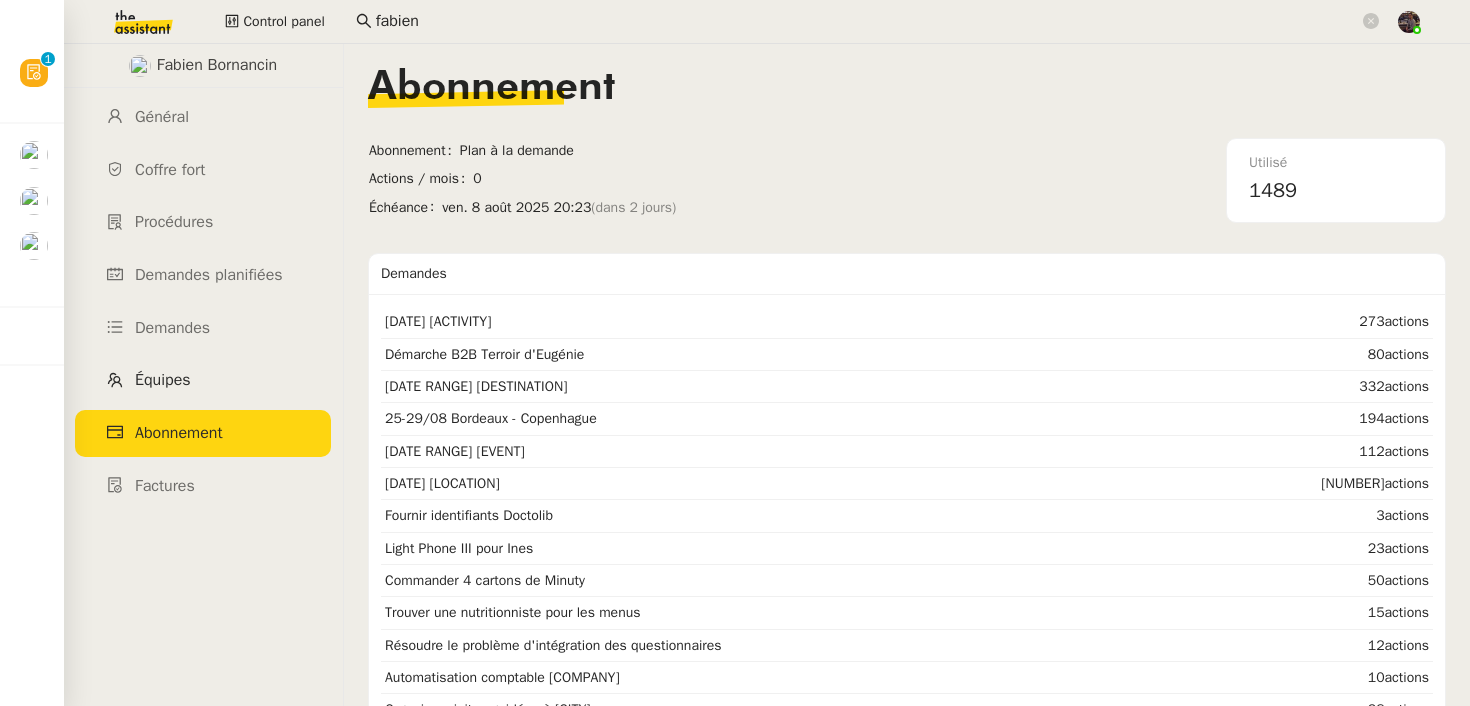 click on "Équipes" 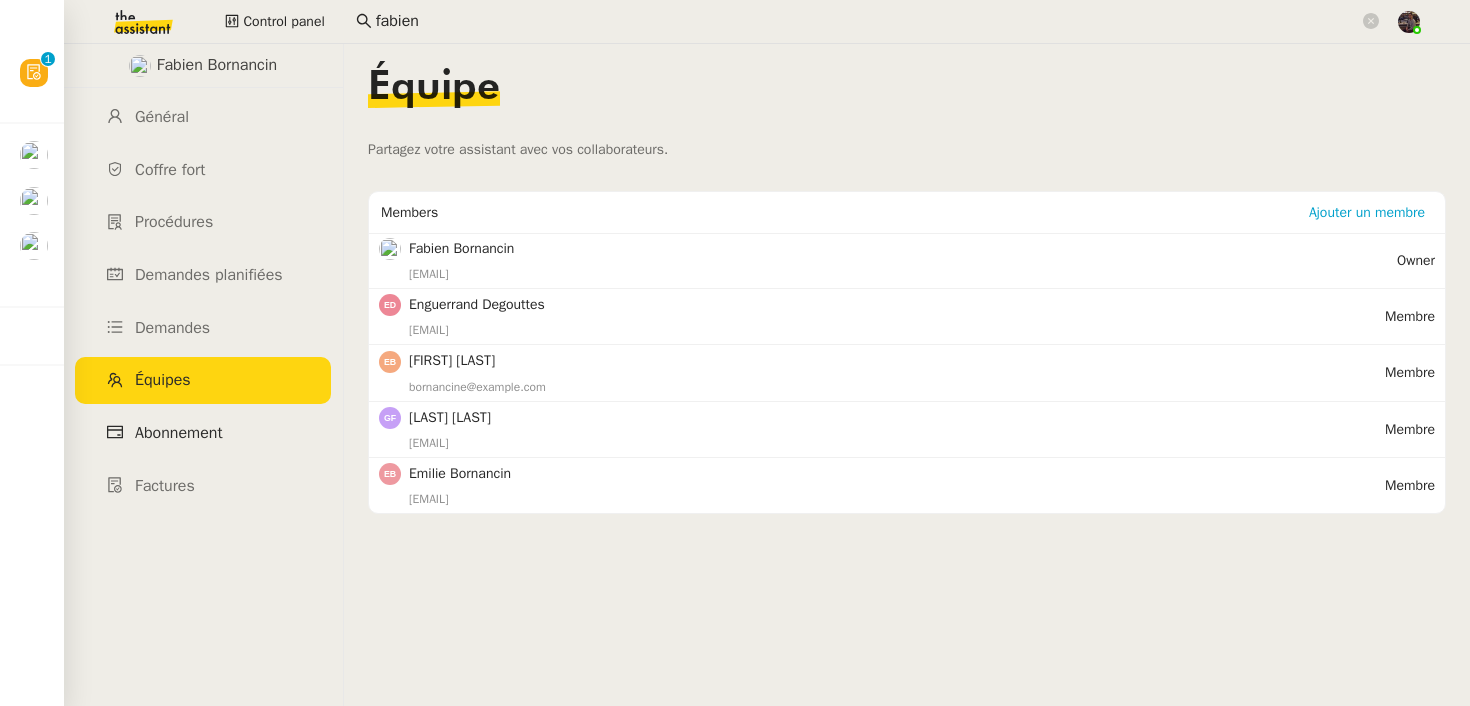 click on "Abonnement" 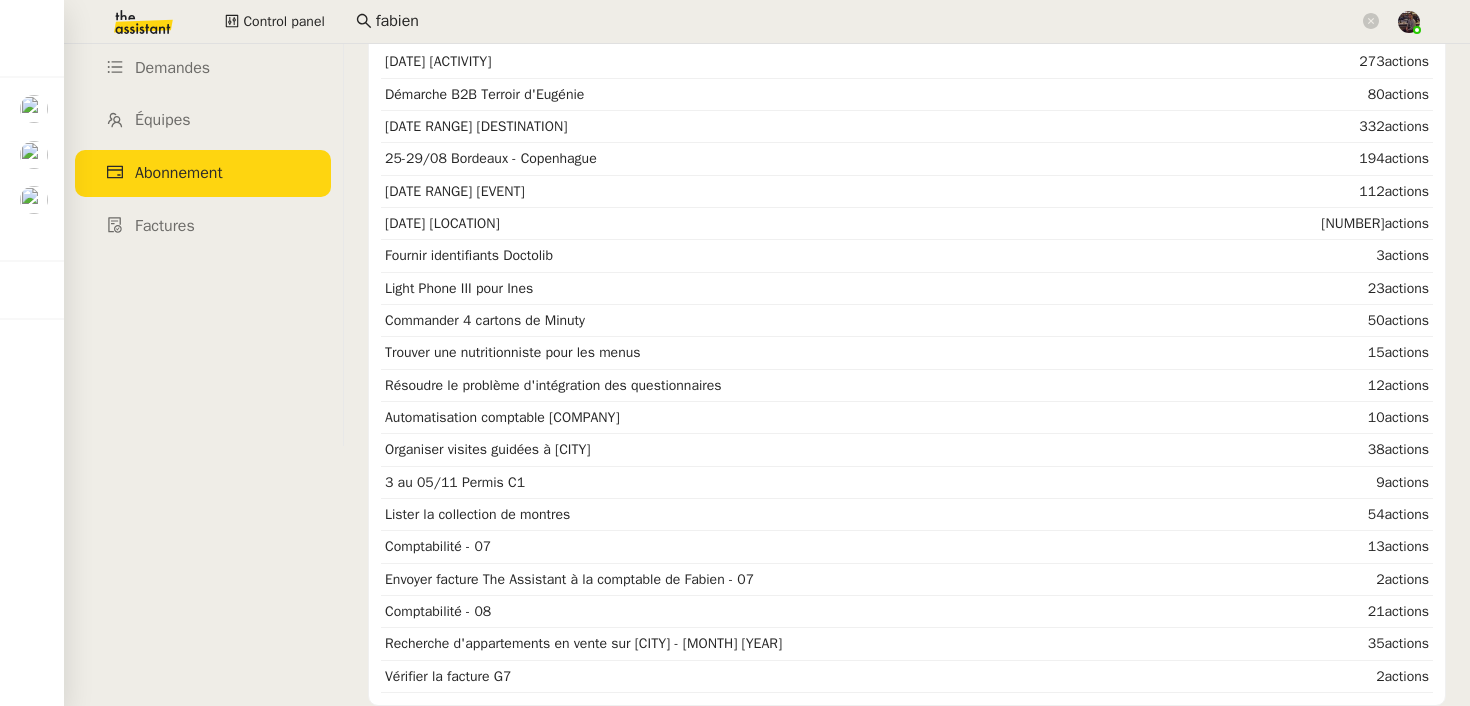 scroll, scrollTop: 0, scrollLeft: 0, axis: both 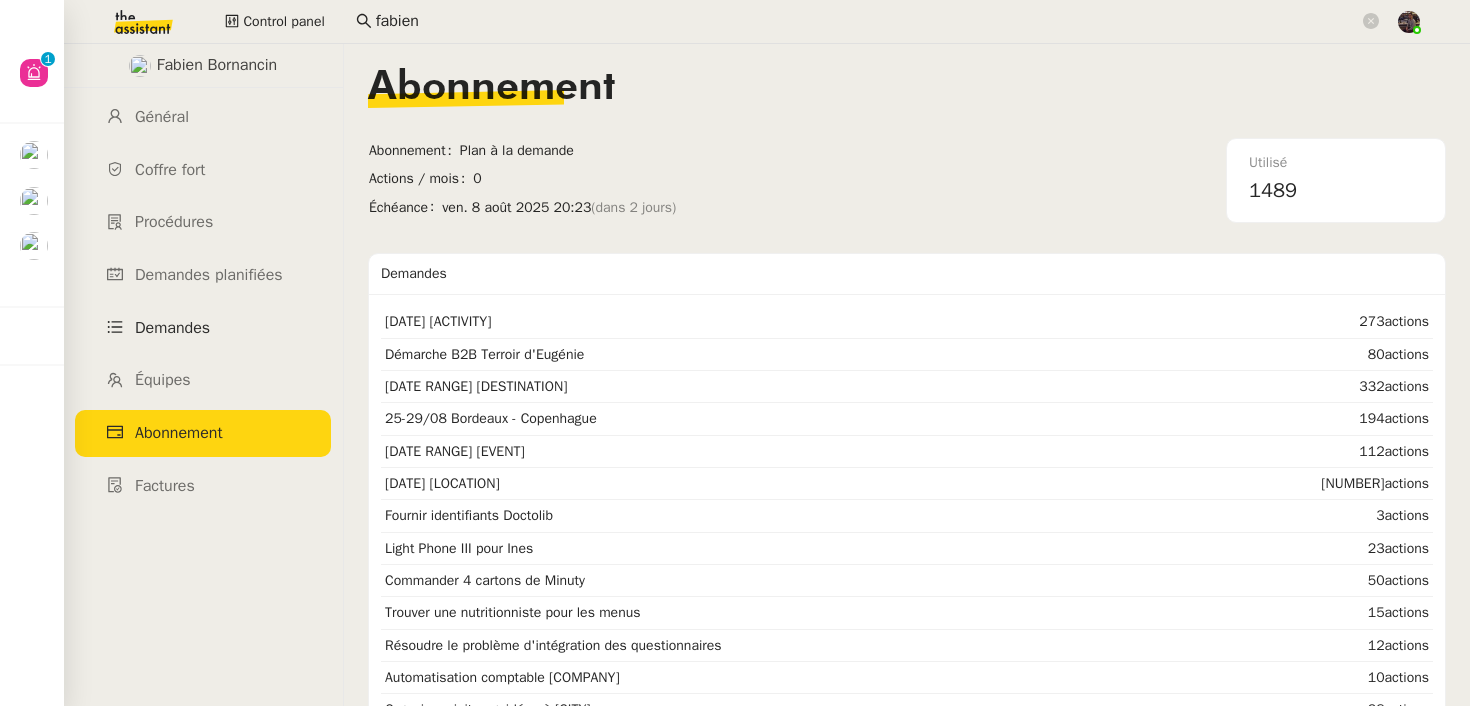 click on "Demandes" 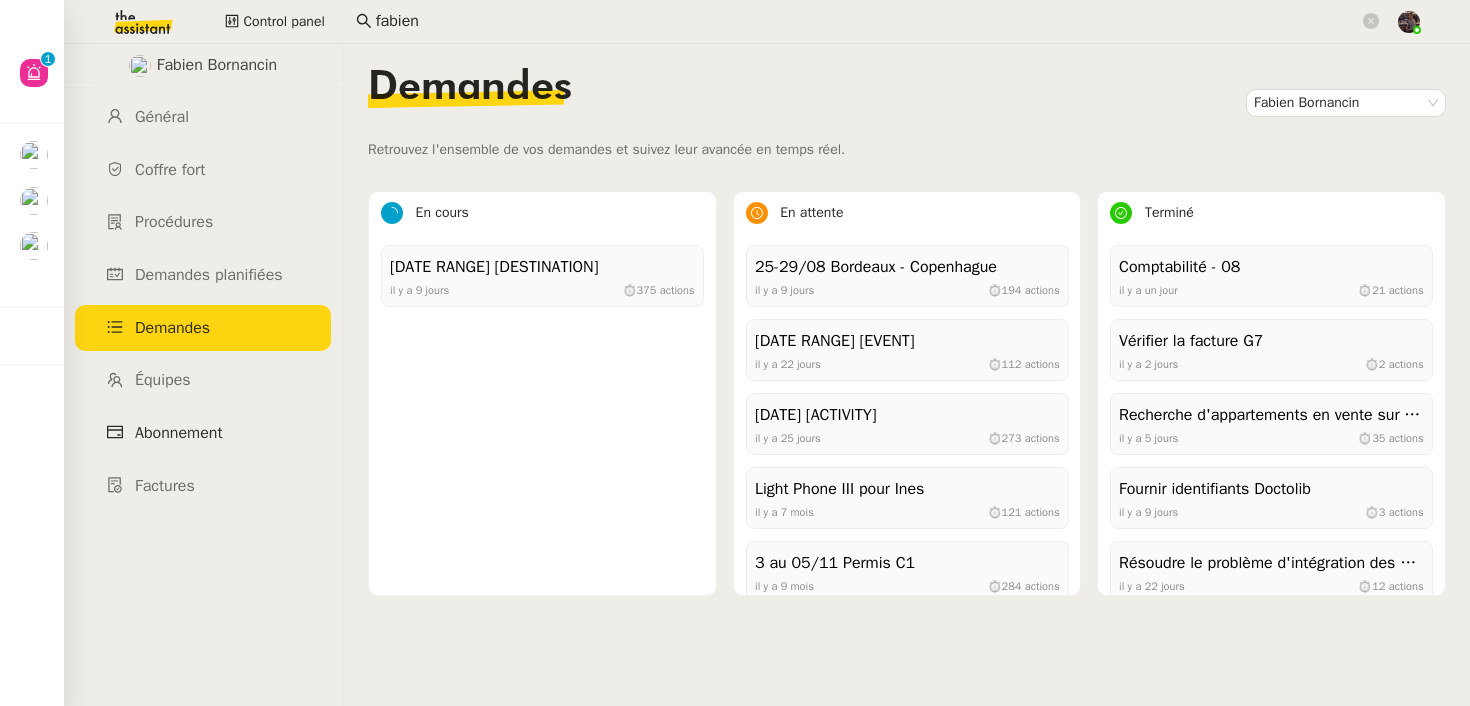 click on "Abonnement" 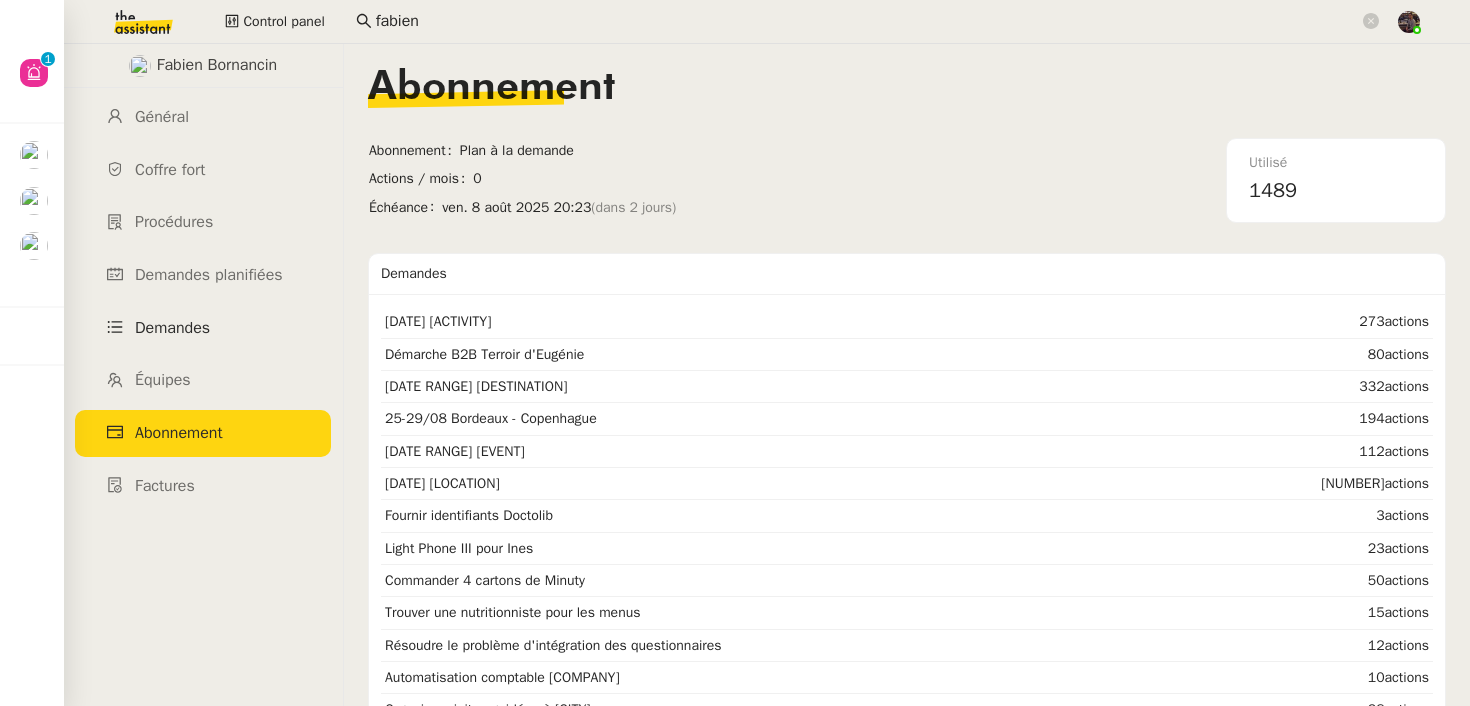 click on "Demandes" 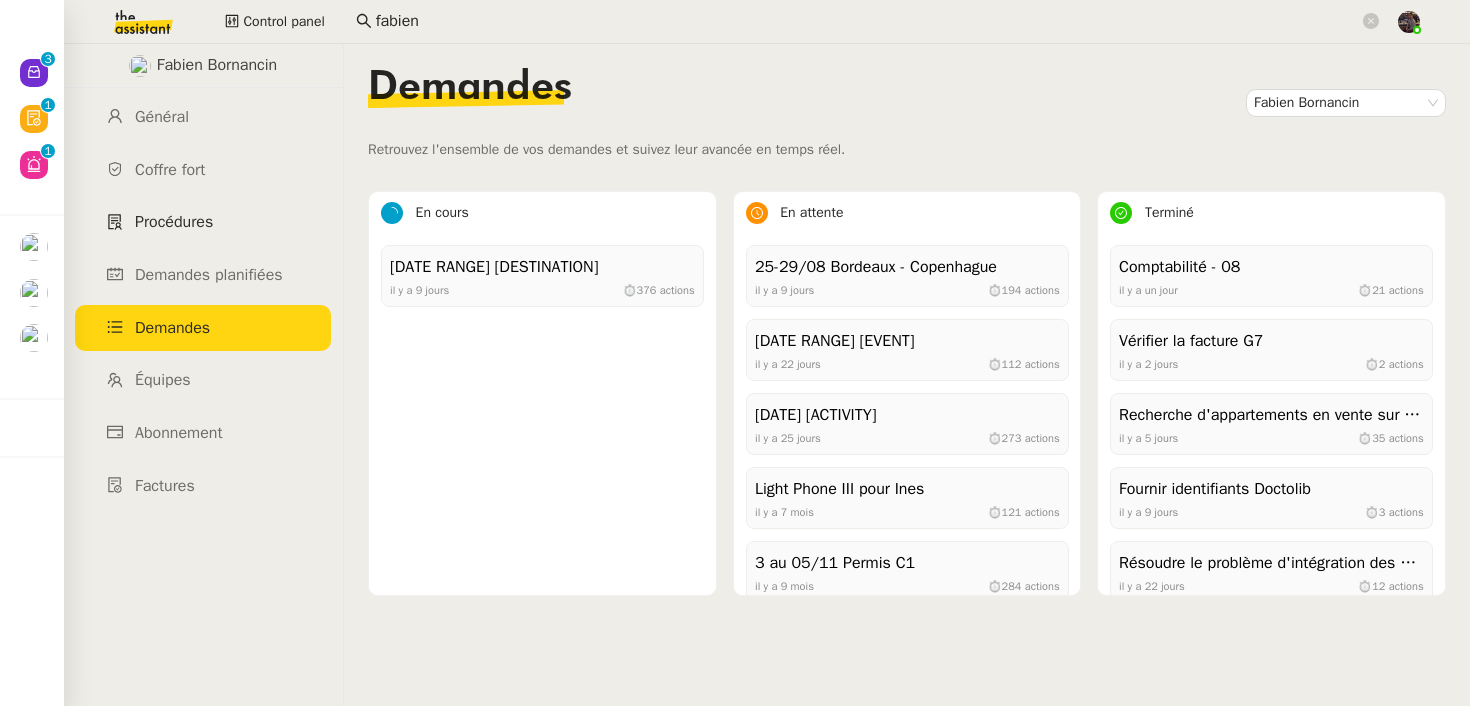click on "Procédures" 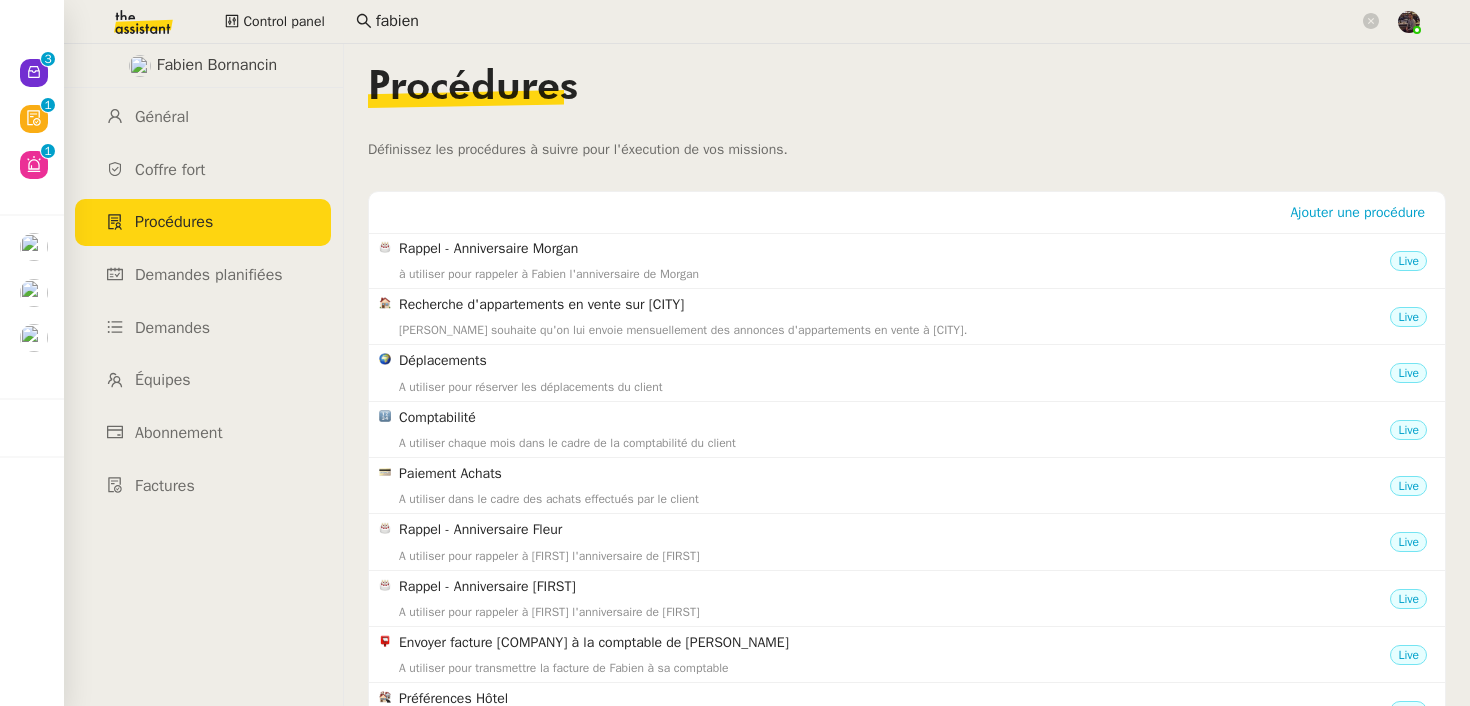 click on "Mes demandes" 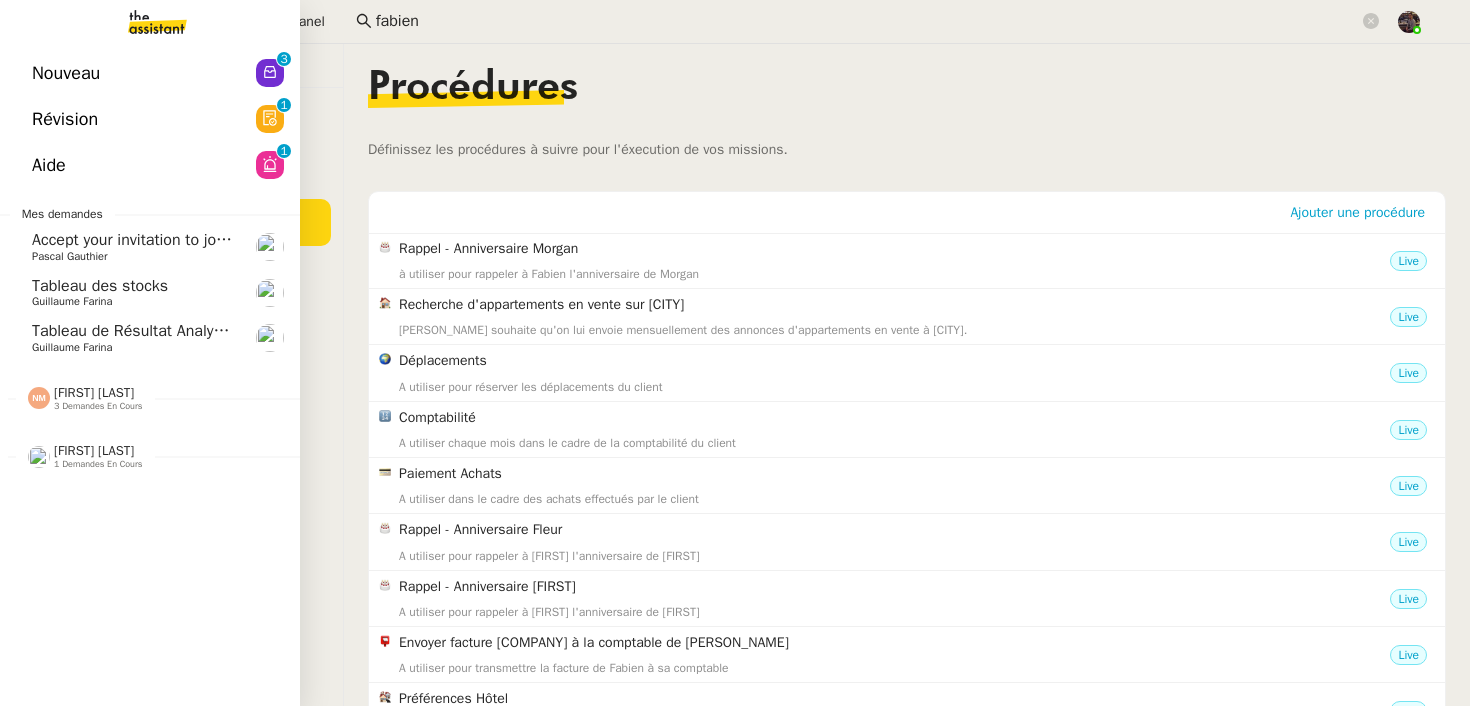 click on "Aide" 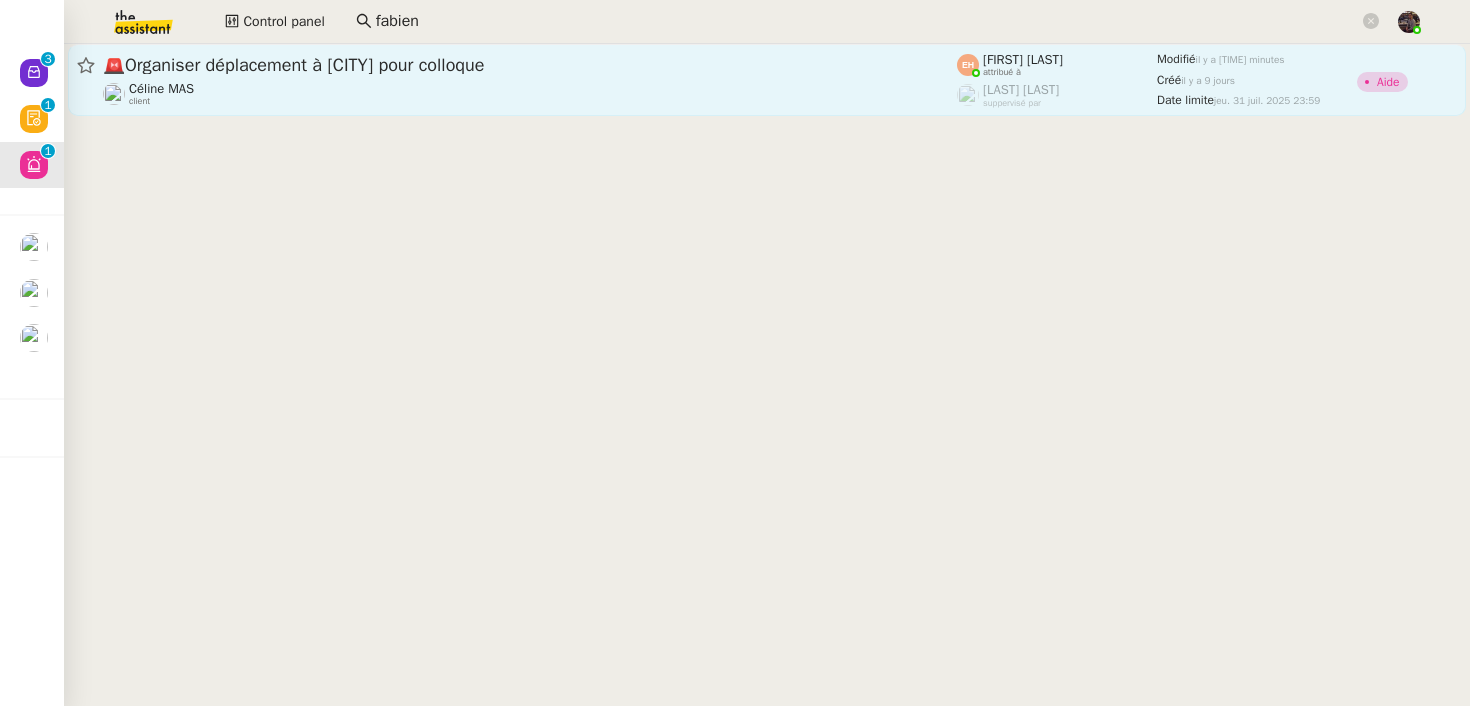 click on "🚨   Organiser déplacement à Helsinki pour colloque" 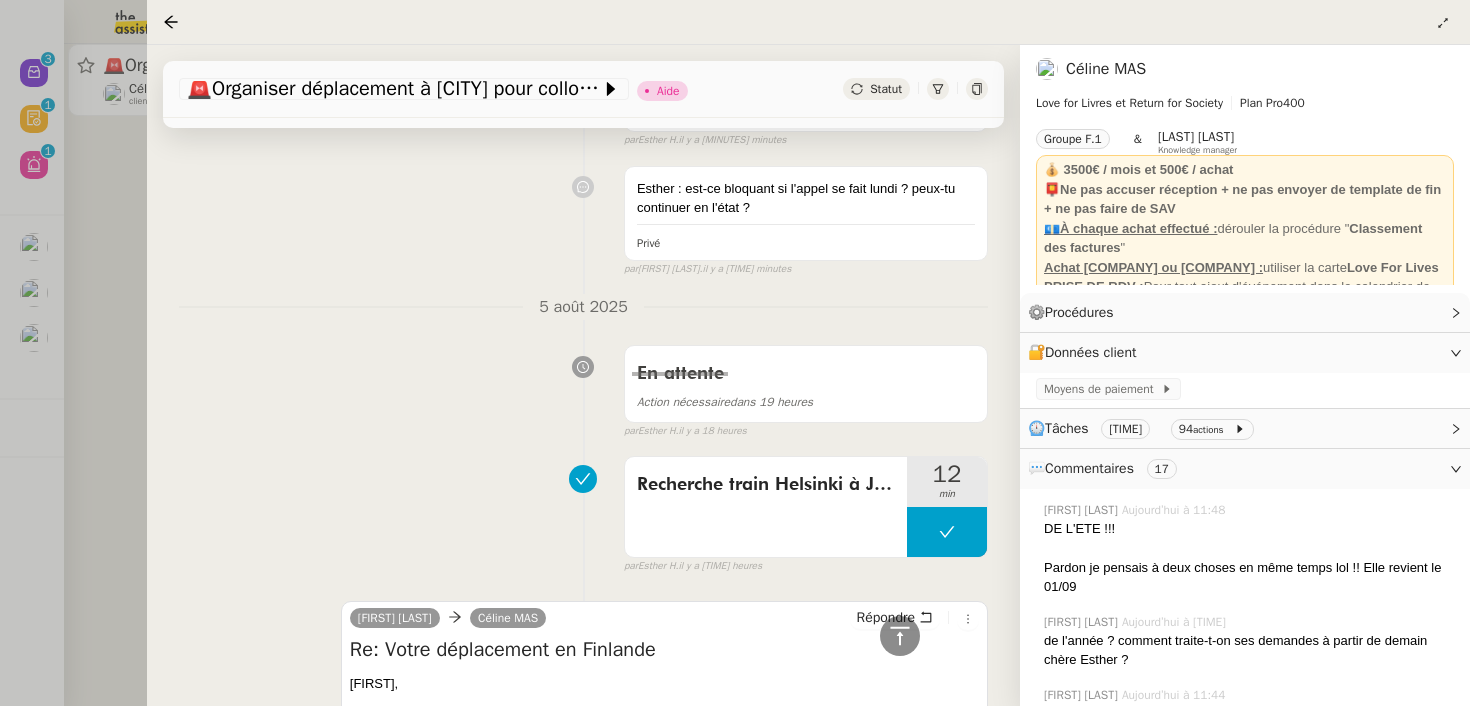 scroll, scrollTop: 0, scrollLeft: 0, axis: both 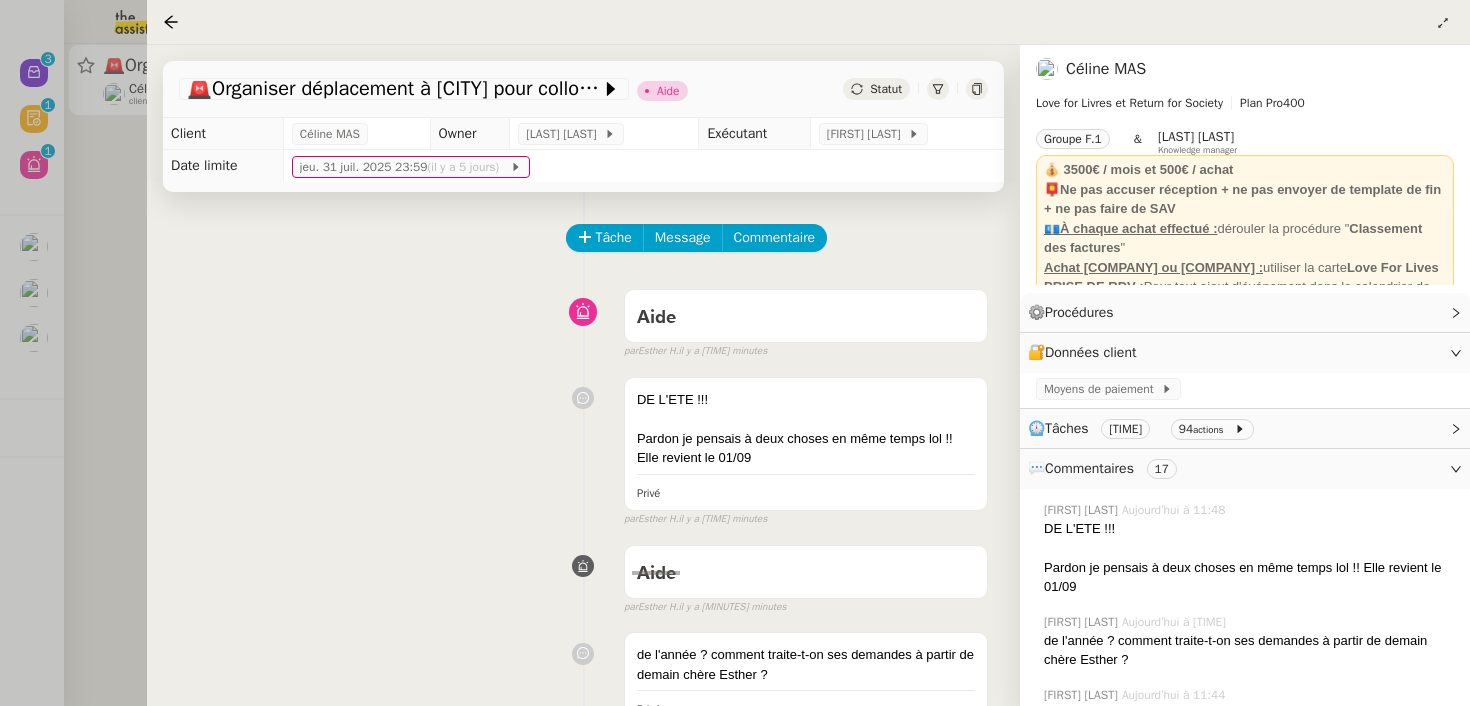 click on "de l'année ? comment traite-t-on ses demandes à partir de demain chère Esther ? Privé false par   Frédérique  A.   il y a 4 minutes" at bounding box center (583, 683) 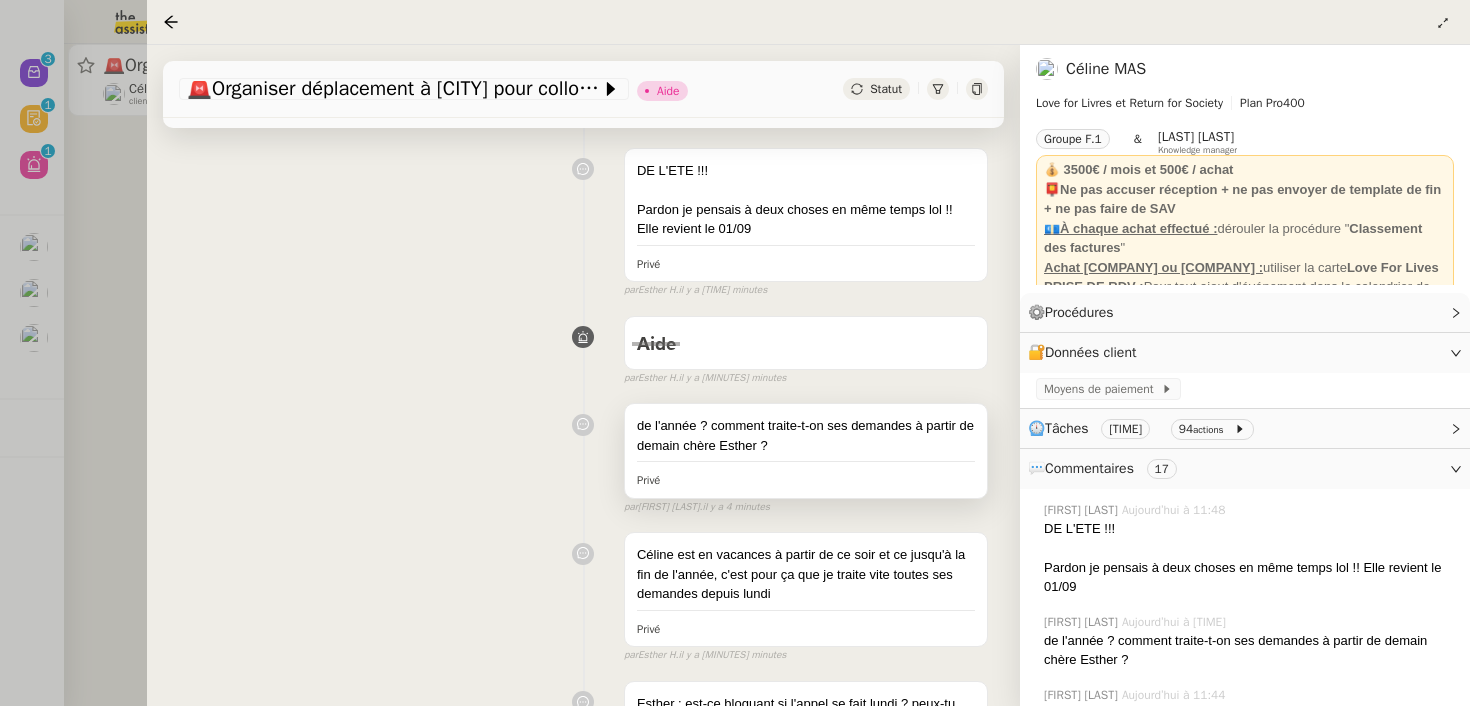 scroll, scrollTop: 0, scrollLeft: 0, axis: both 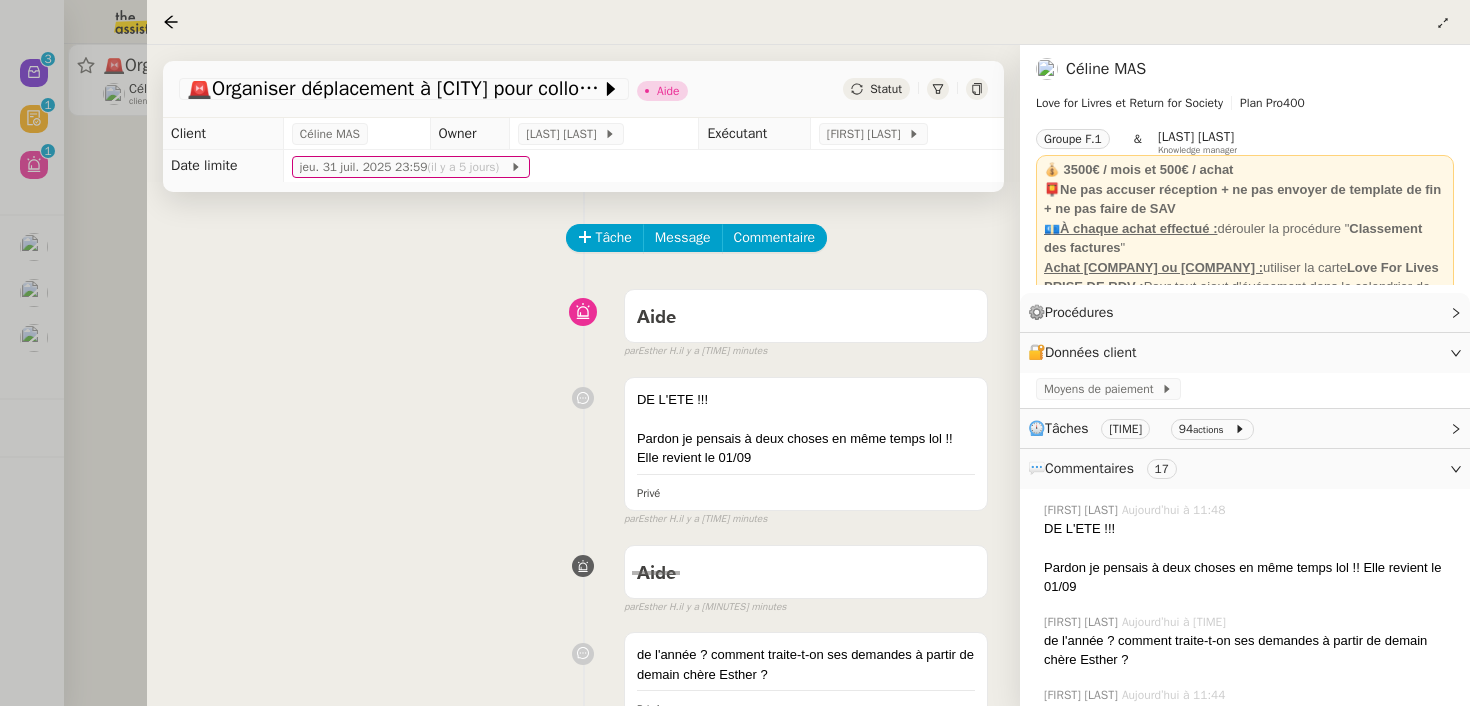 click on "DE L'ETE !!!  Pardon je pensais à deux choses en même temps lol !! Elle revient le 01/09 Privé false par   Esther H.   il y a 2 minutes" at bounding box center (583, 448) 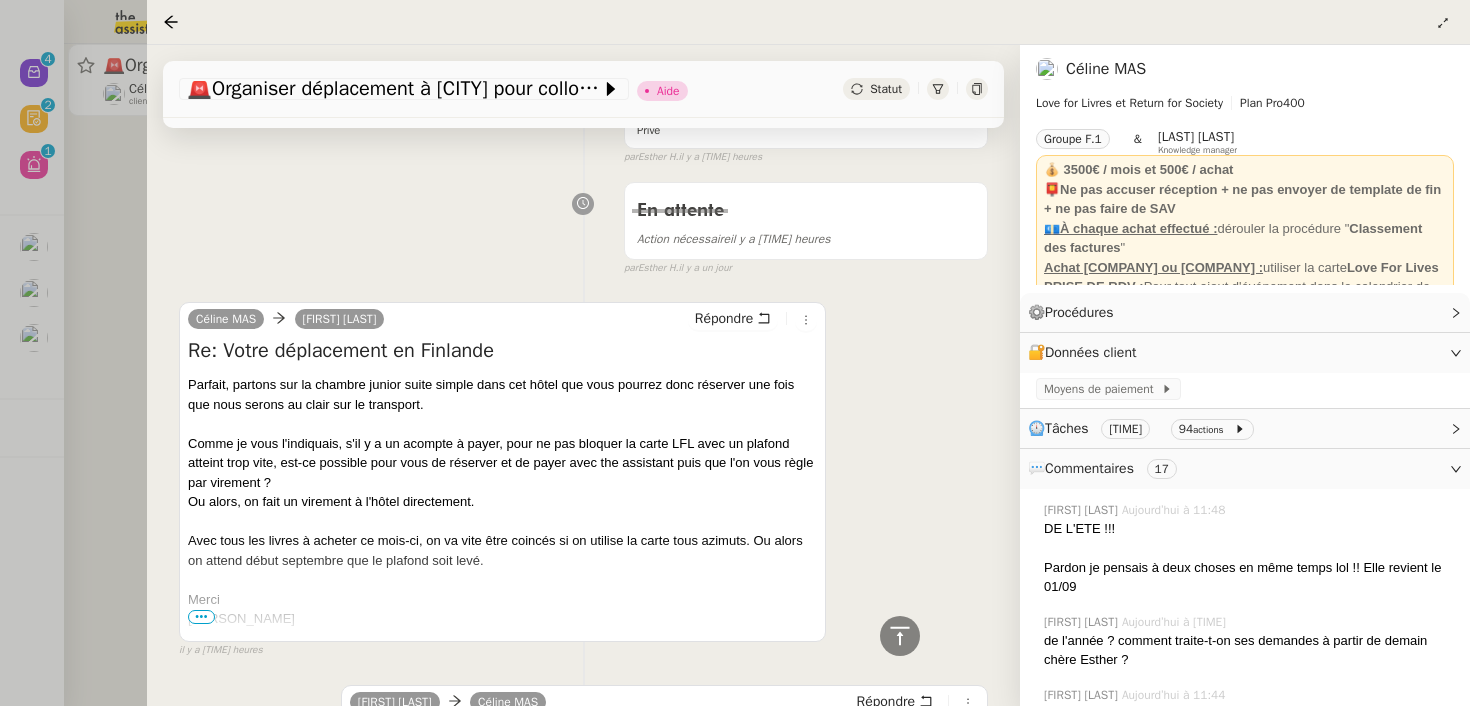 scroll, scrollTop: 2107, scrollLeft: 0, axis: vertical 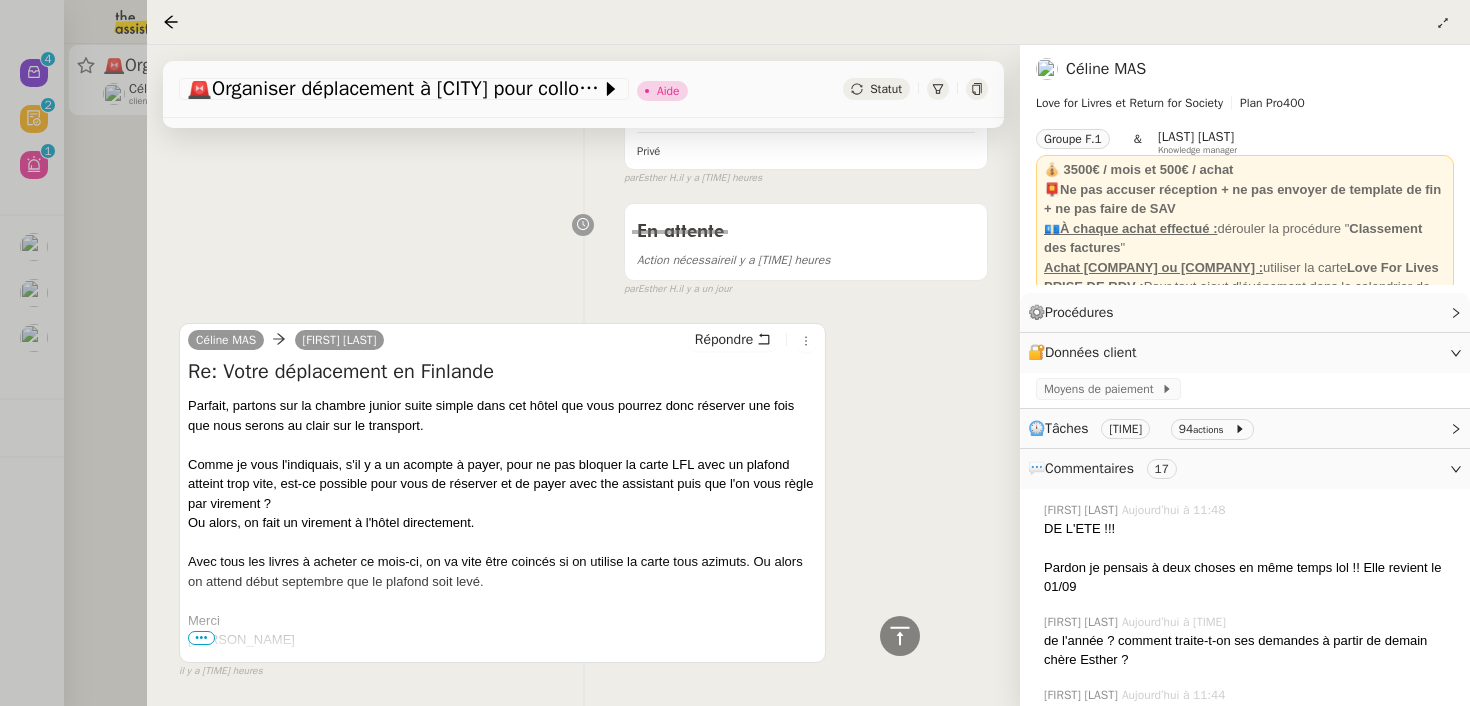 click on "Céline MAS" 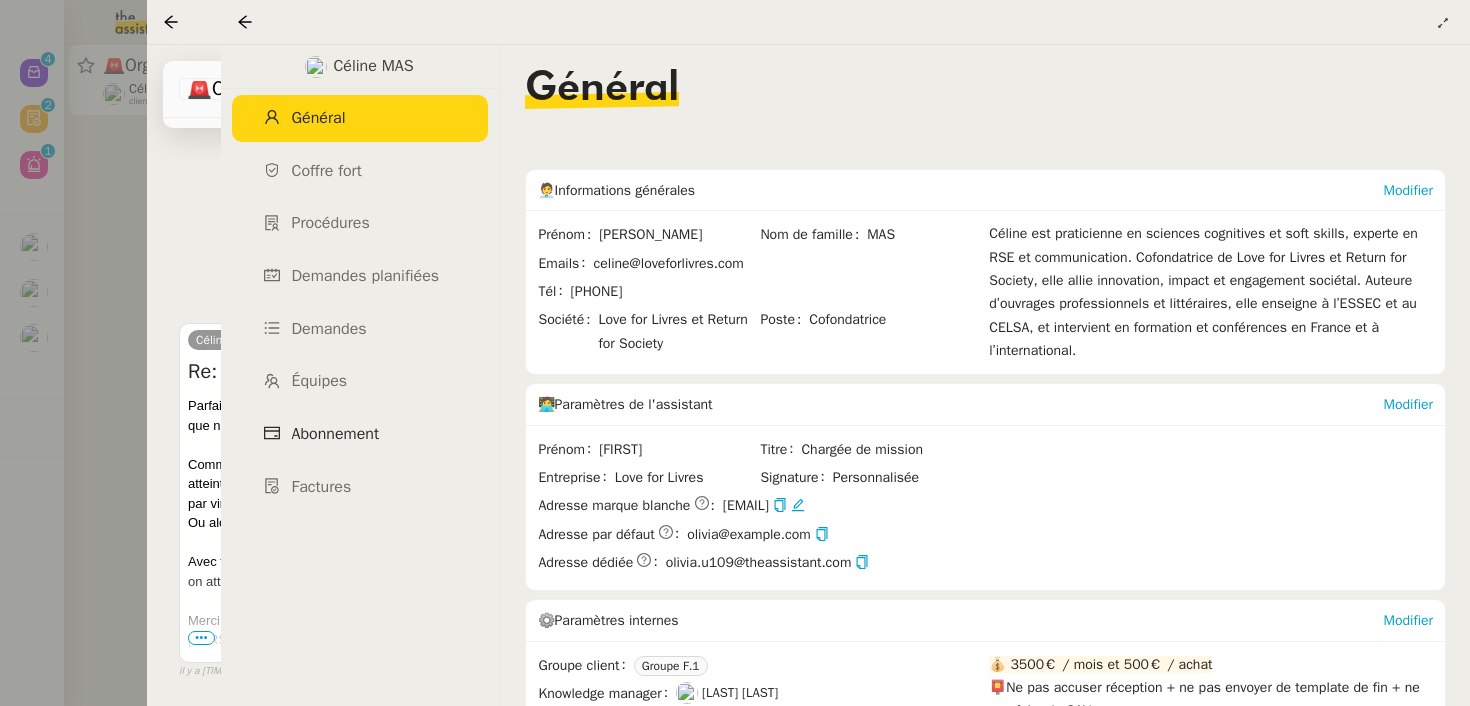 click on "Abonnement" 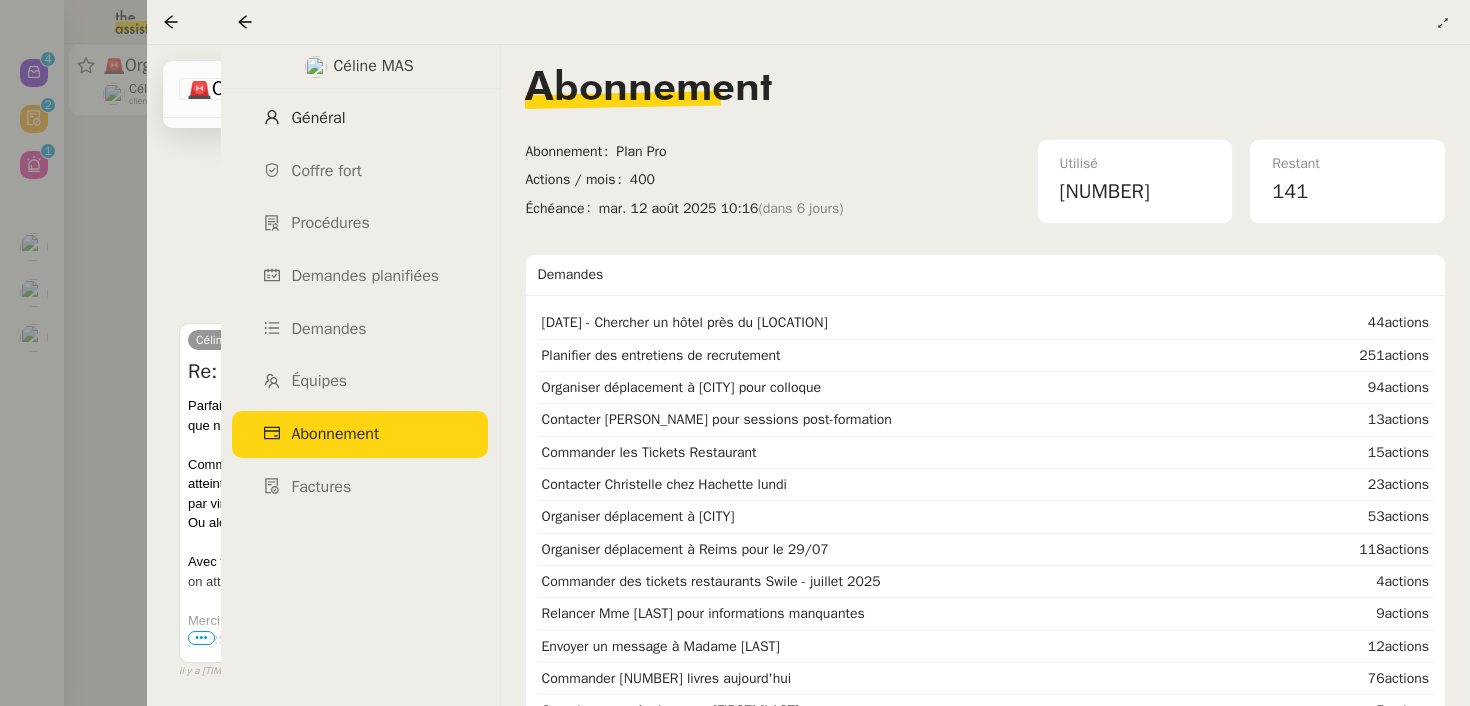 click on "Général" 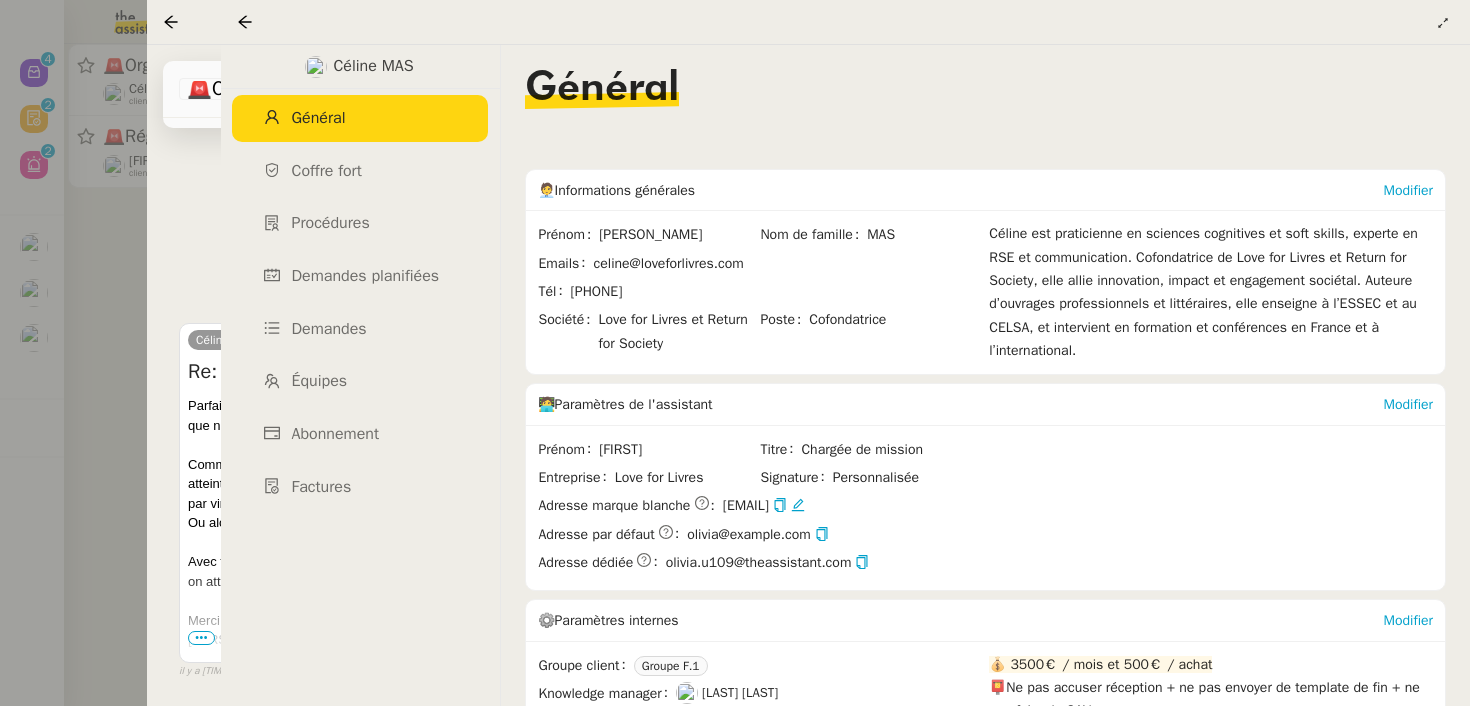 scroll, scrollTop: 472, scrollLeft: 0, axis: vertical 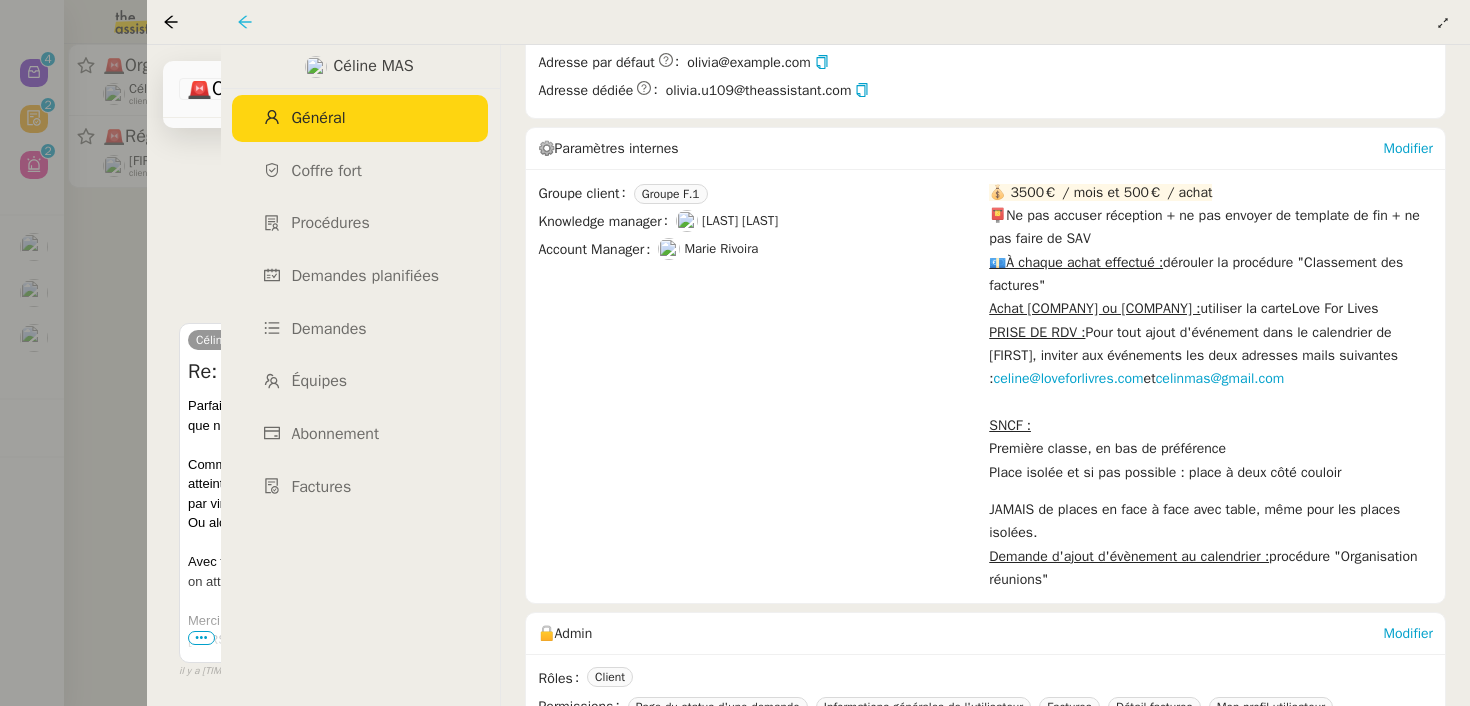 click 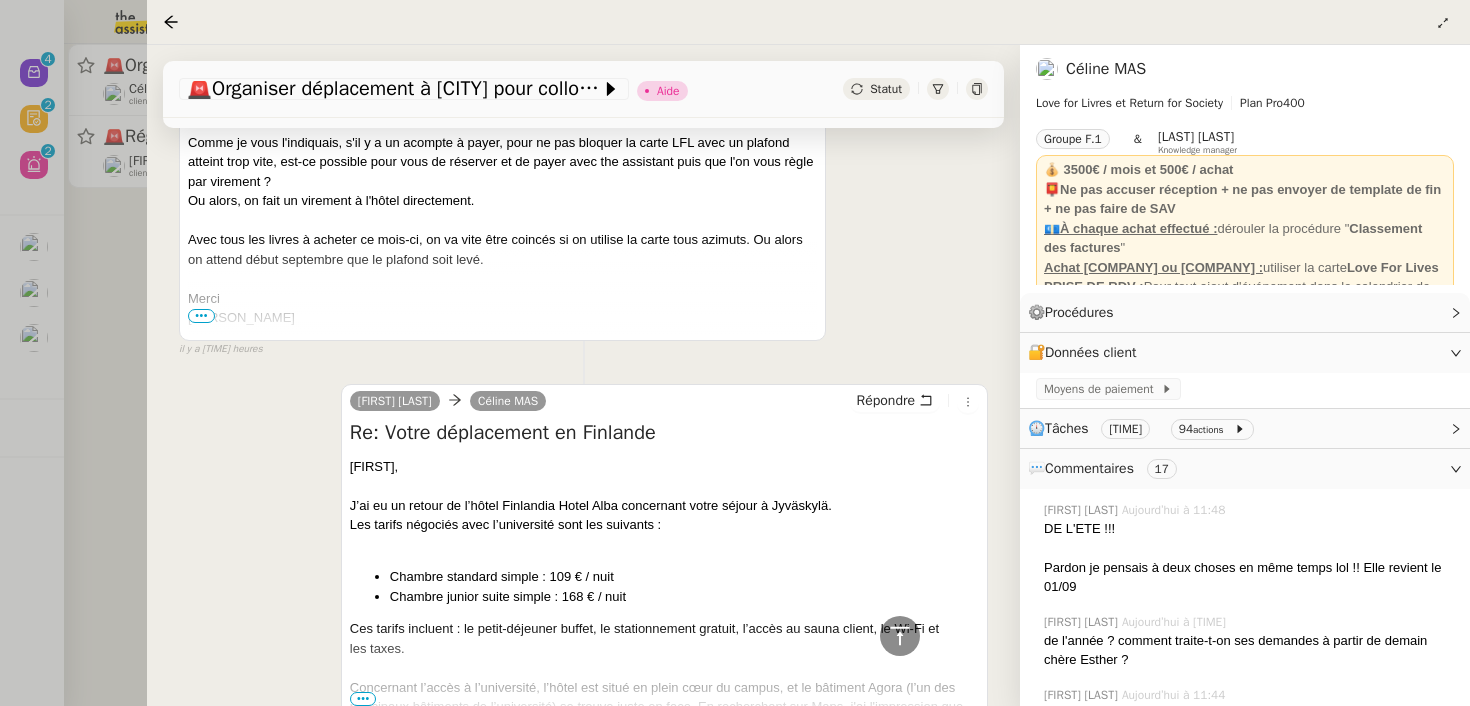 scroll, scrollTop: 2441, scrollLeft: 0, axis: vertical 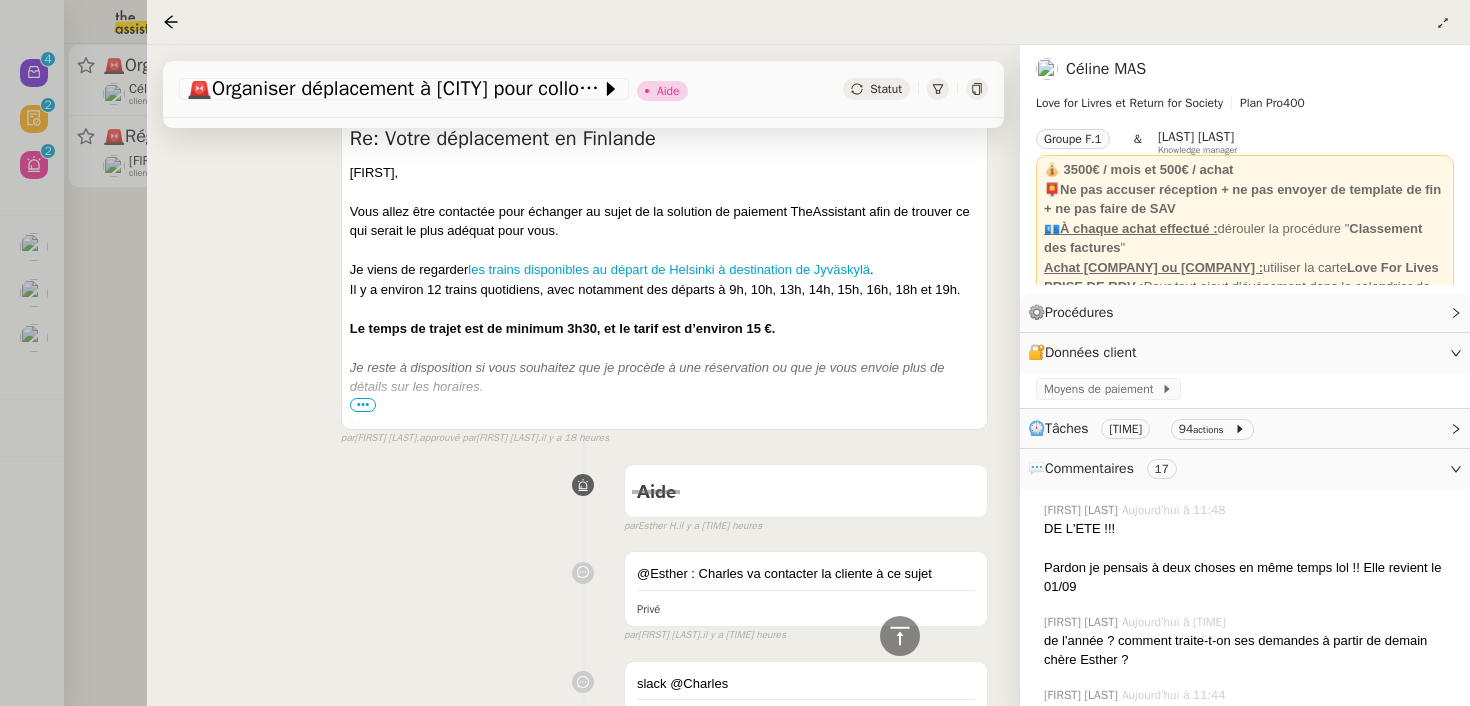 click on "•••" at bounding box center (363, 405) 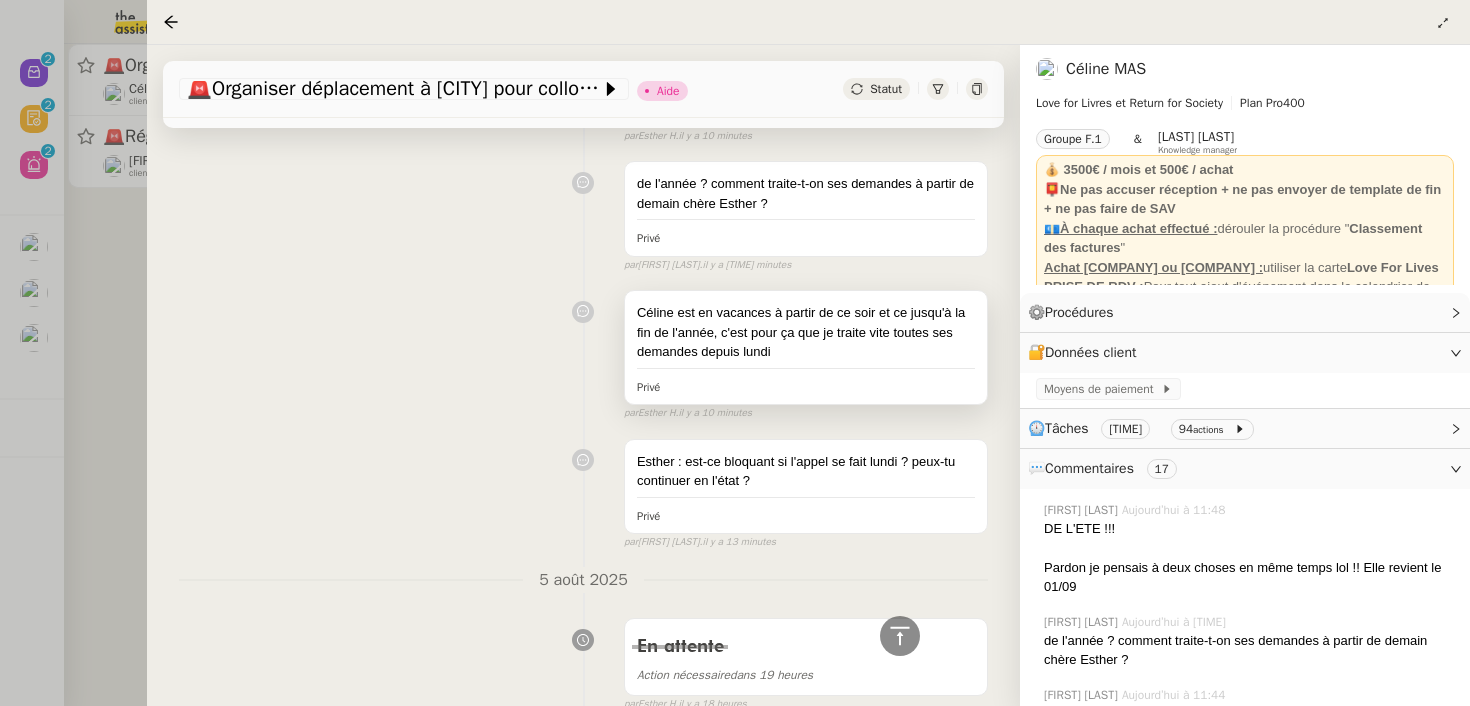 scroll, scrollTop: 0, scrollLeft: 0, axis: both 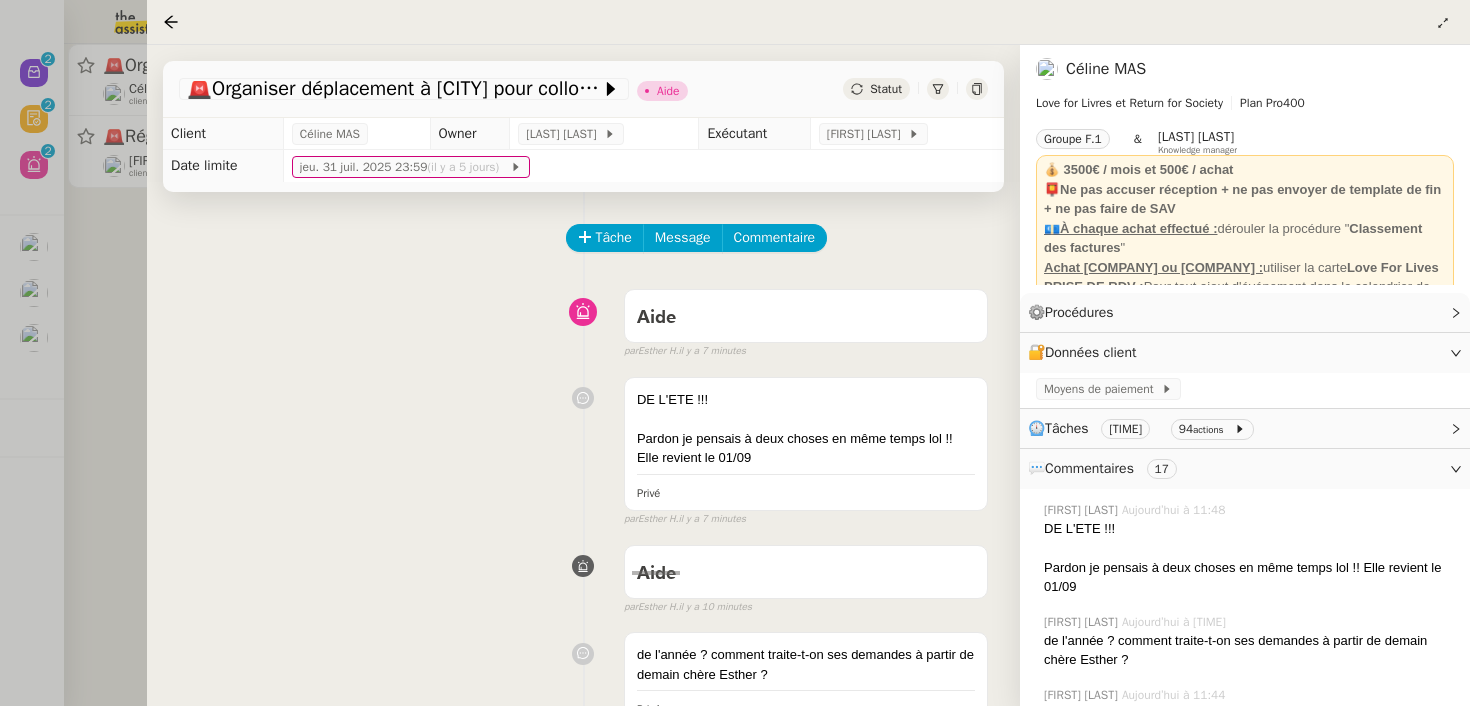 click on "DE L'ETE !!!  Pardon je pensais à deux choses en même temps lol !! Elle revient le 01/09 Privé false par   Esther H.   il y a 7 minutes" at bounding box center (583, 448) 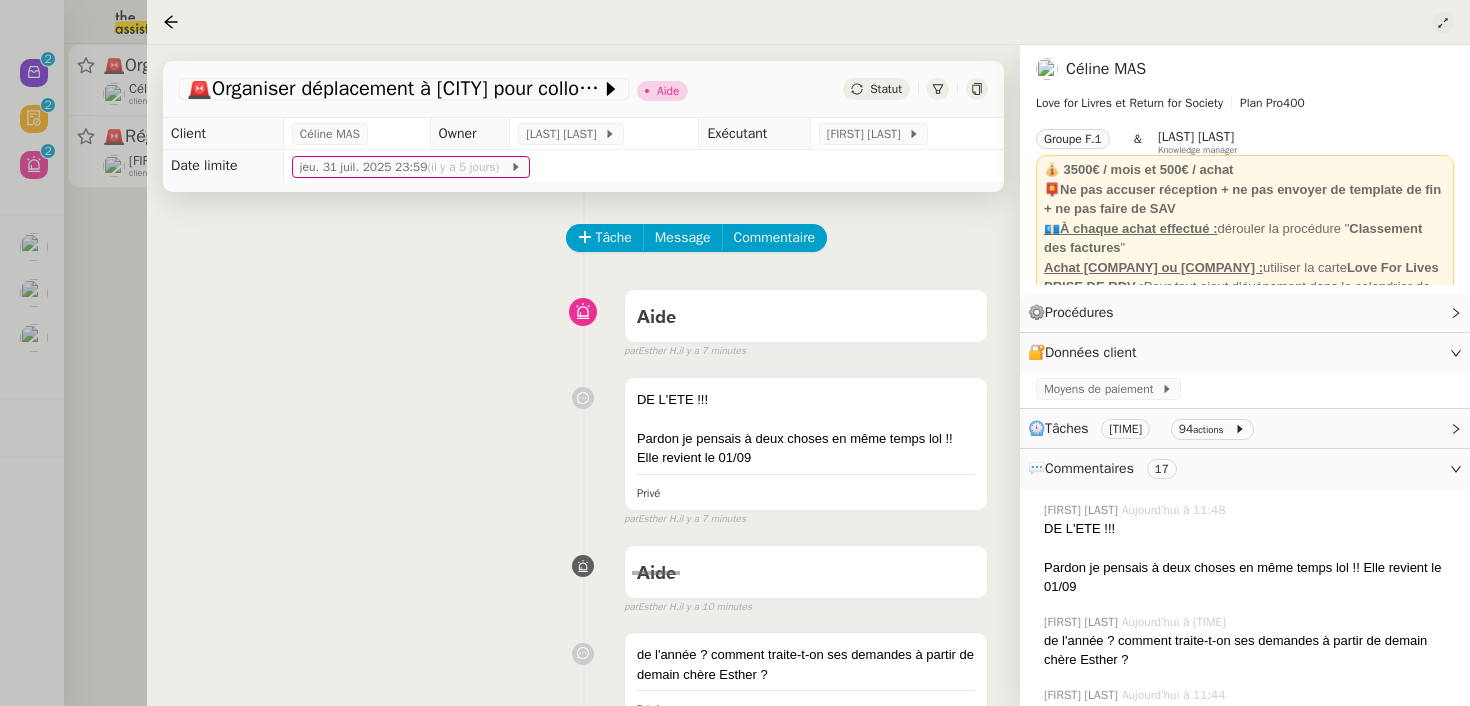 click 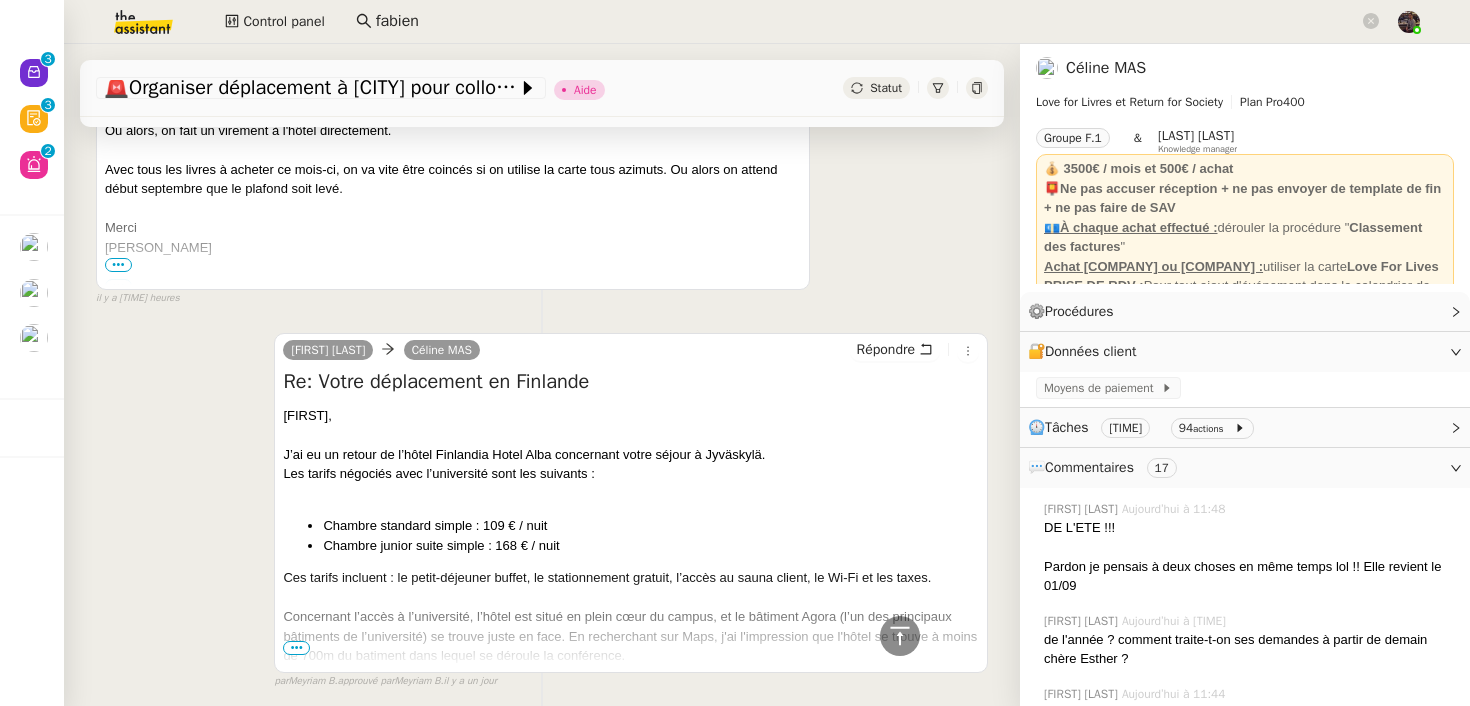scroll, scrollTop: 0, scrollLeft: 0, axis: both 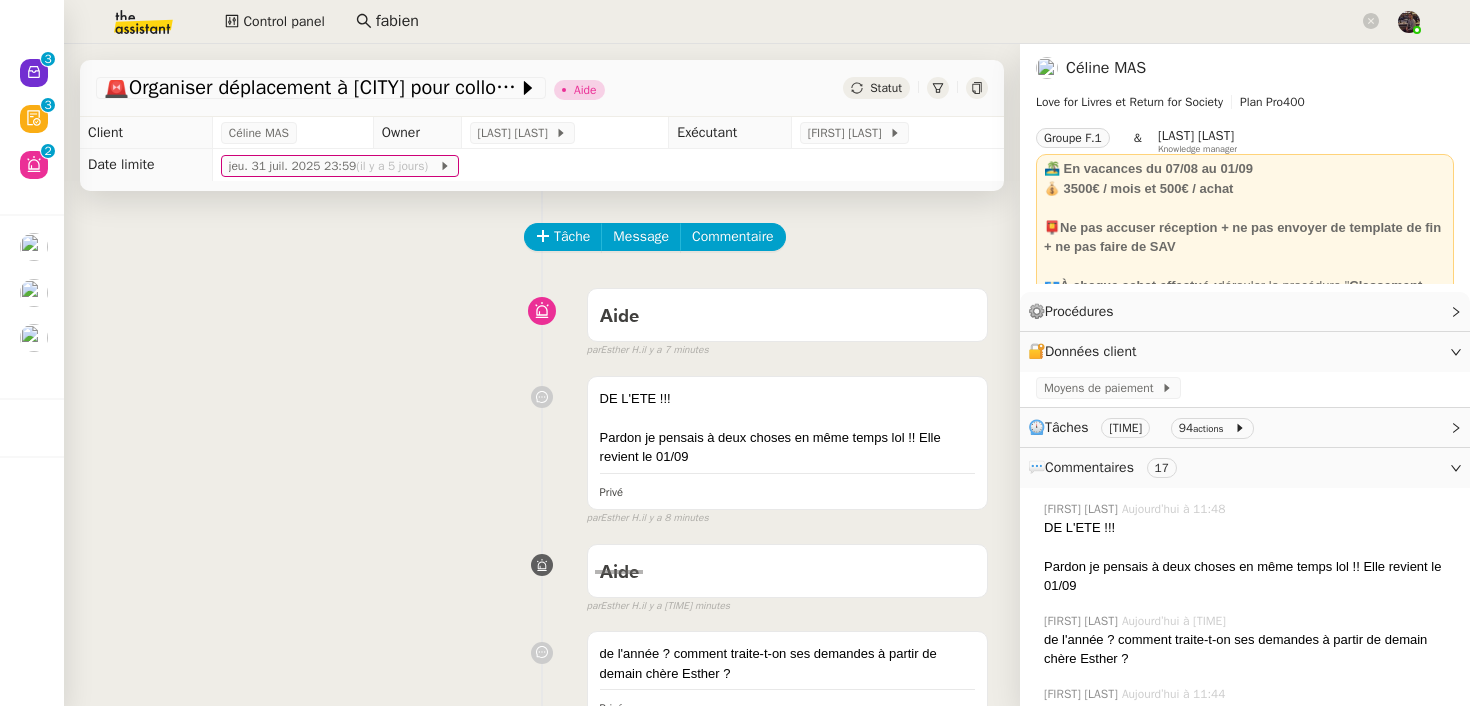 drag, startPoint x: 402, startPoint y: 360, endPoint x: 391, endPoint y: 414, distance: 55.108982 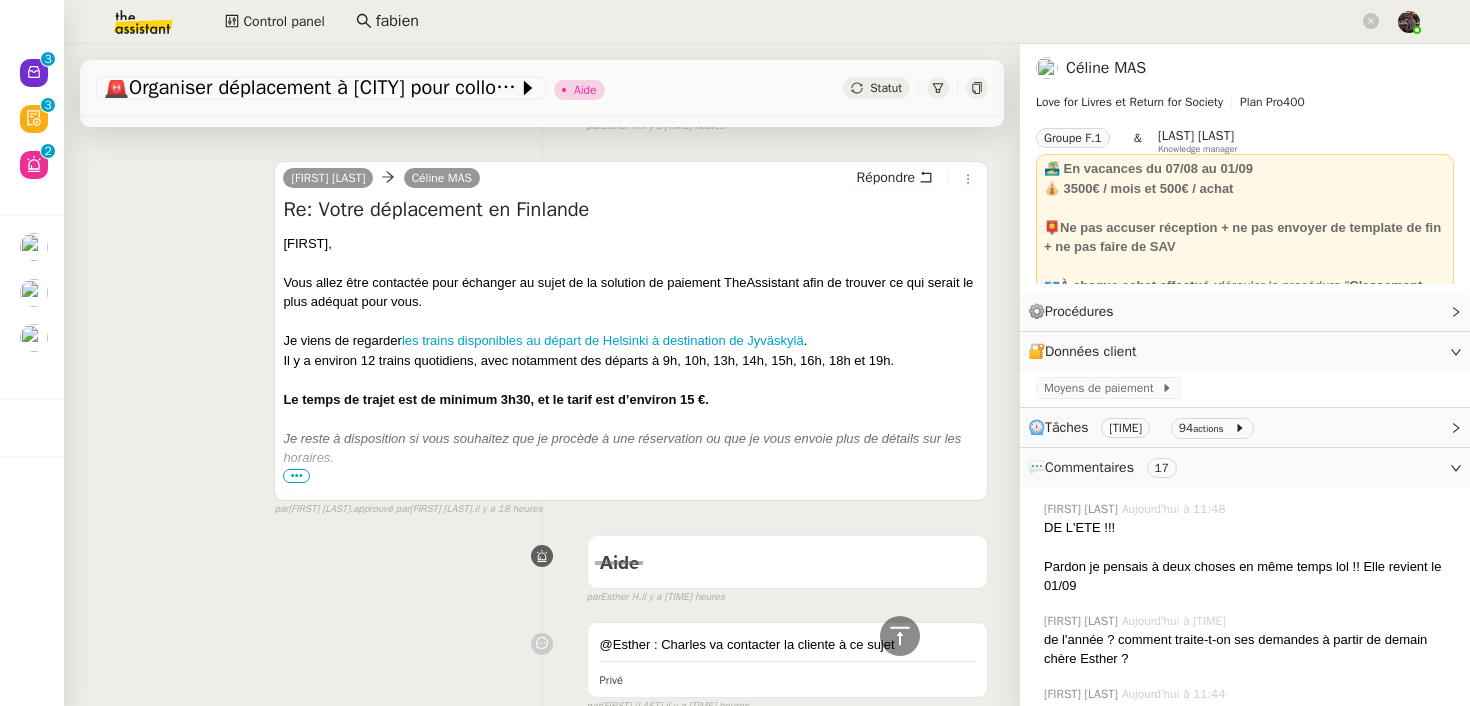 scroll, scrollTop: 1182, scrollLeft: 0, axis: vertical 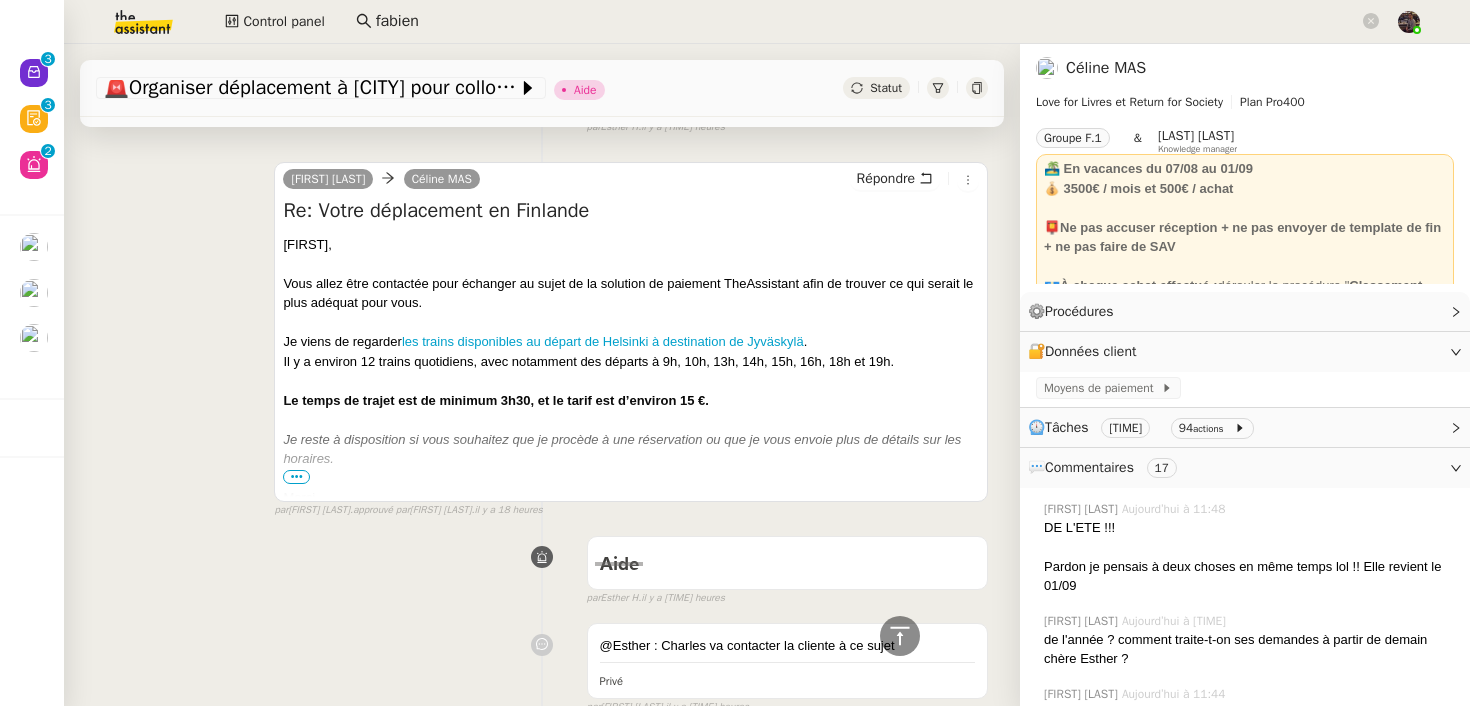 click on "Aide false par   Esther H.   il y a 20 heures" at bounding box center (542, 567) 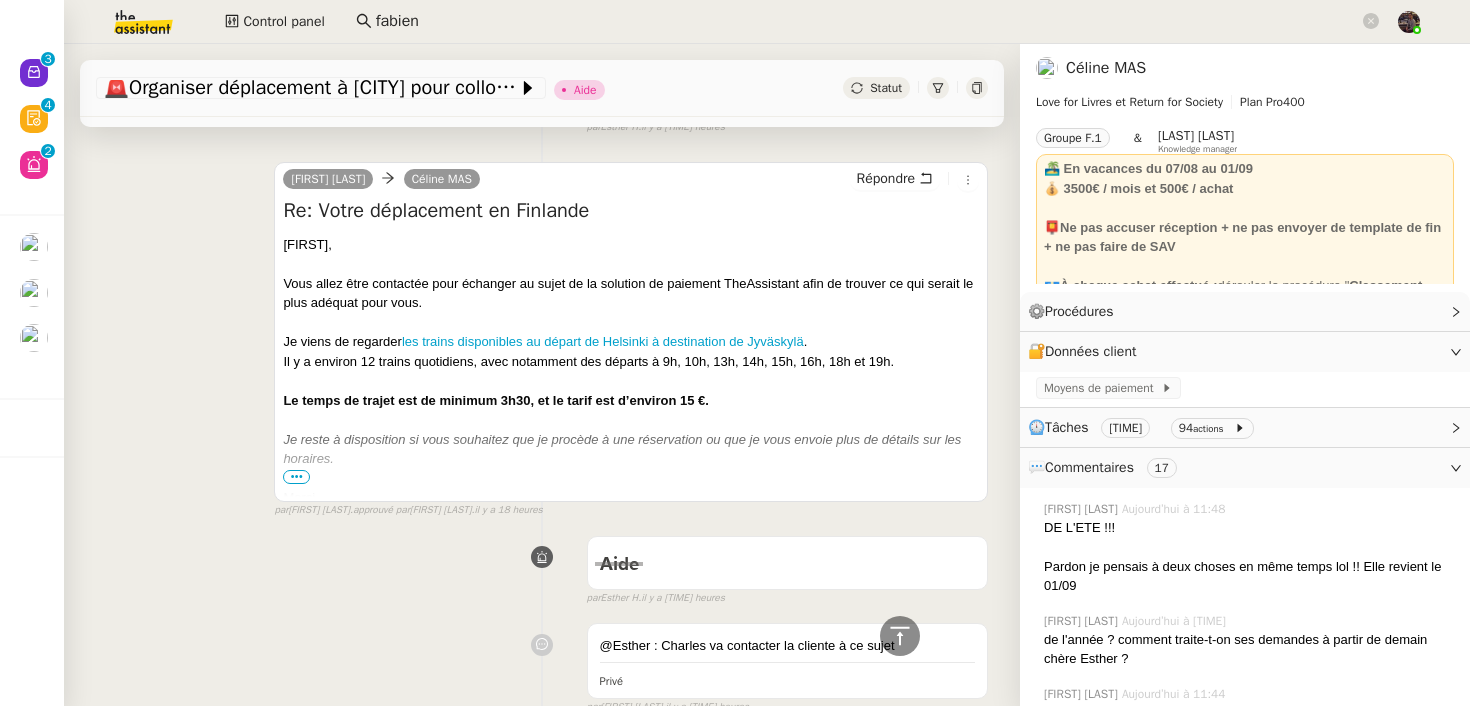 click on "Olivia Ozzo      Céline MAS  Répondre Re: Votre déplacement en Finlande
Céline, Vous allez être contactée pour échanger au sujet de la solution de paiement TheAssistant afin de trouver ce qui serait le plus adéquat pour vous. Je viens de regarder  les trains disponibles au départ de Helsinki à destination de Jyväskylä . Il y a environ 12 trains quotidiens, avec notamment des départs à 9h, 10h, 13h, 14h, 15h, 16h, 18h et 19h. Le temps de trajet est de minimum 3h30, et le tarif est d’environ 15 €. Je reste à disposition si vous souhaitez que je procède à une réservation ou que je vous envoie plus de détails sur les horaires. Merci.
•••" at bounding box center [542, 331] 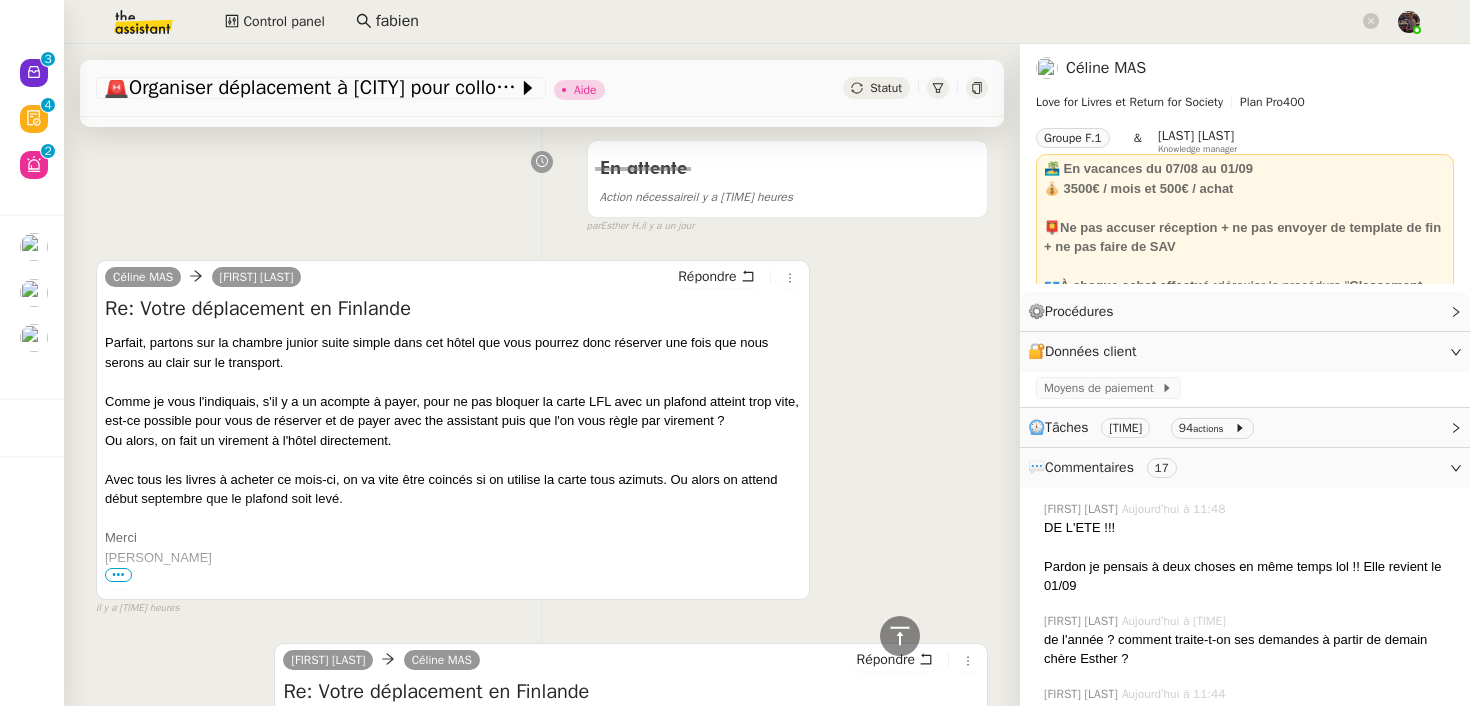 scroll, scrollTop: 2180, scrollLeft: 0, axis: vertical 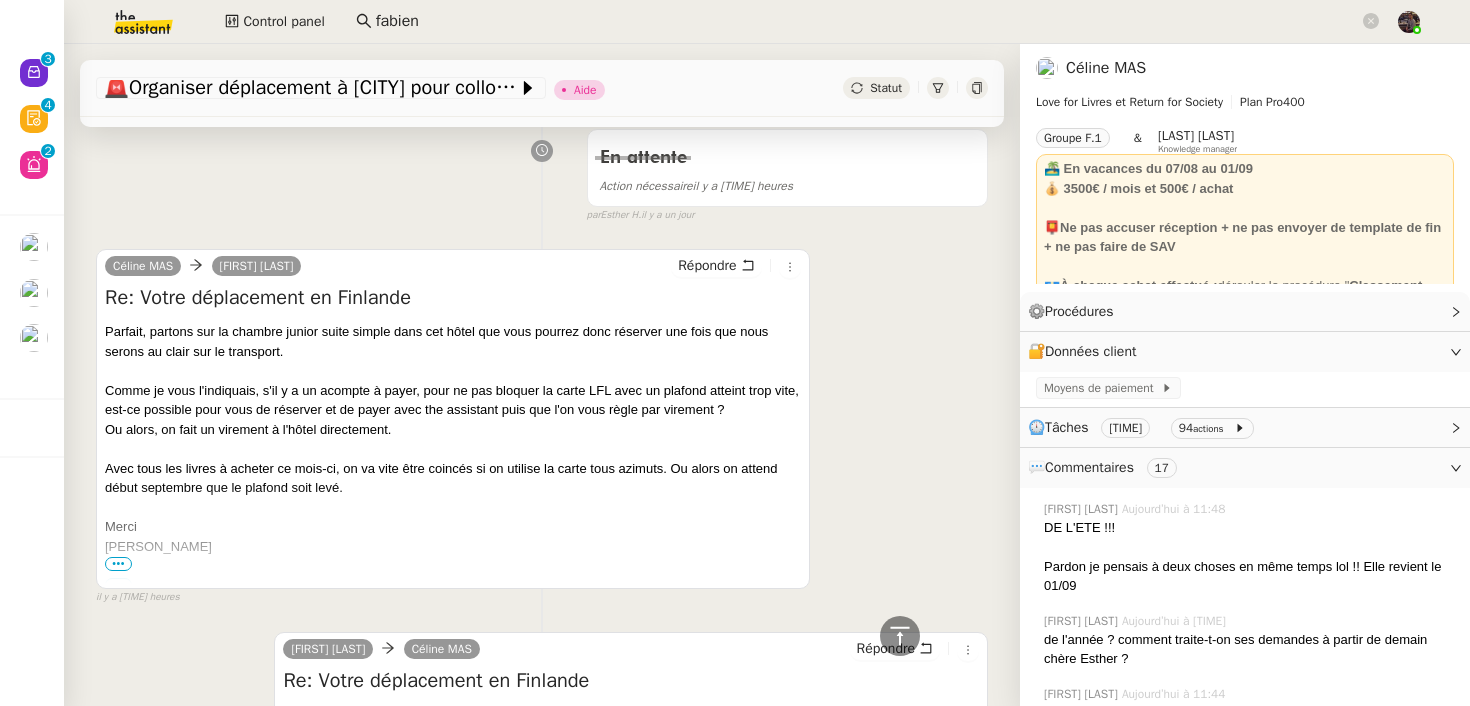 click on "⏲️  Tâches     111:09      94  actions" 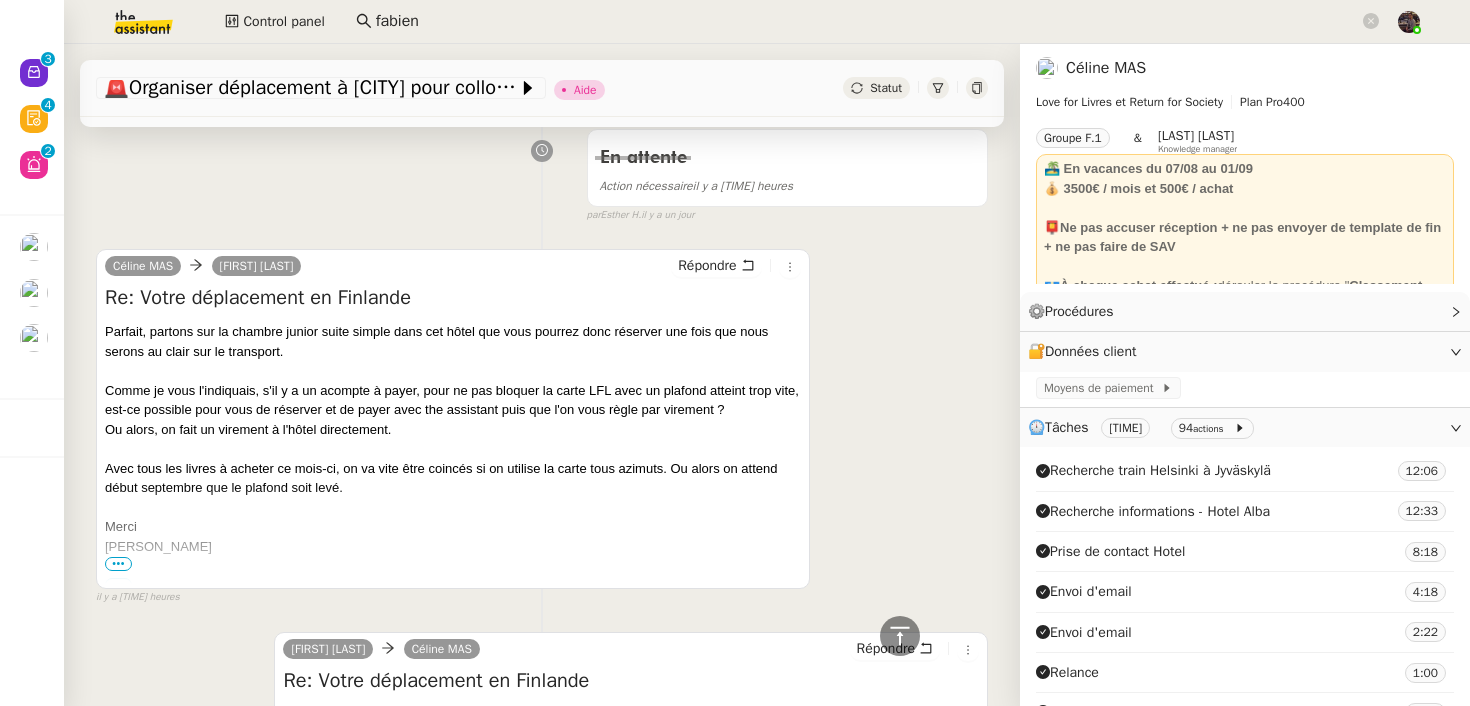 click on "⏲️  Tâches     111:09      94  actions" 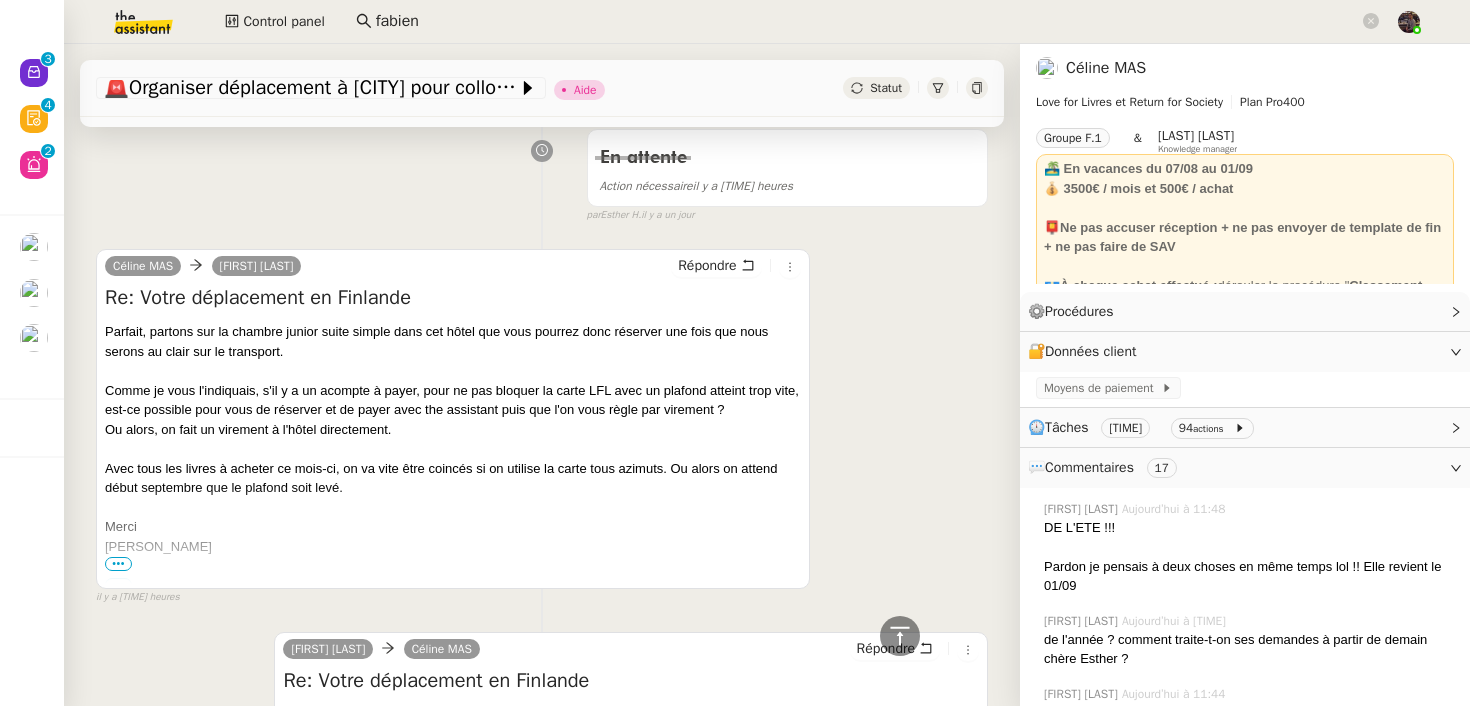 click on "💬  Commentaires     17" 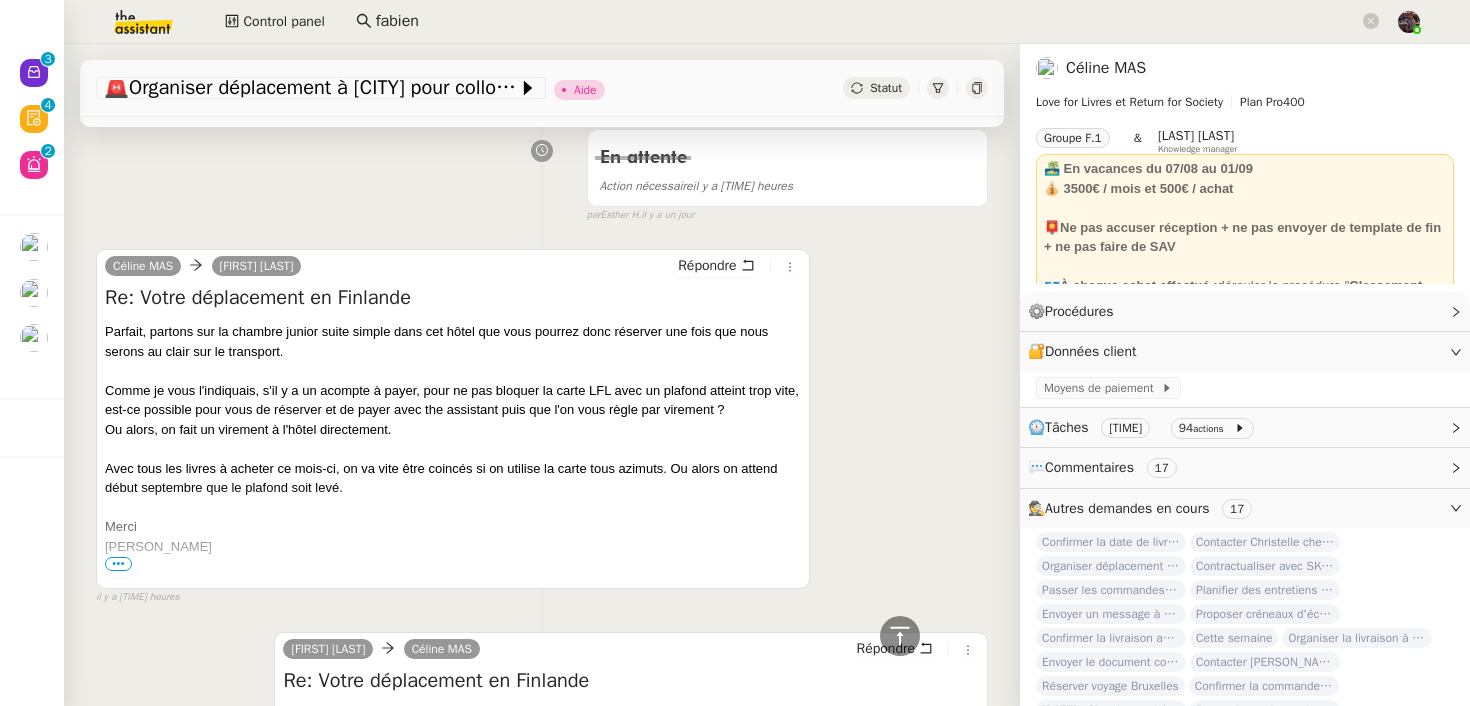 click on "🕵️  Autres demandes en cours     17" 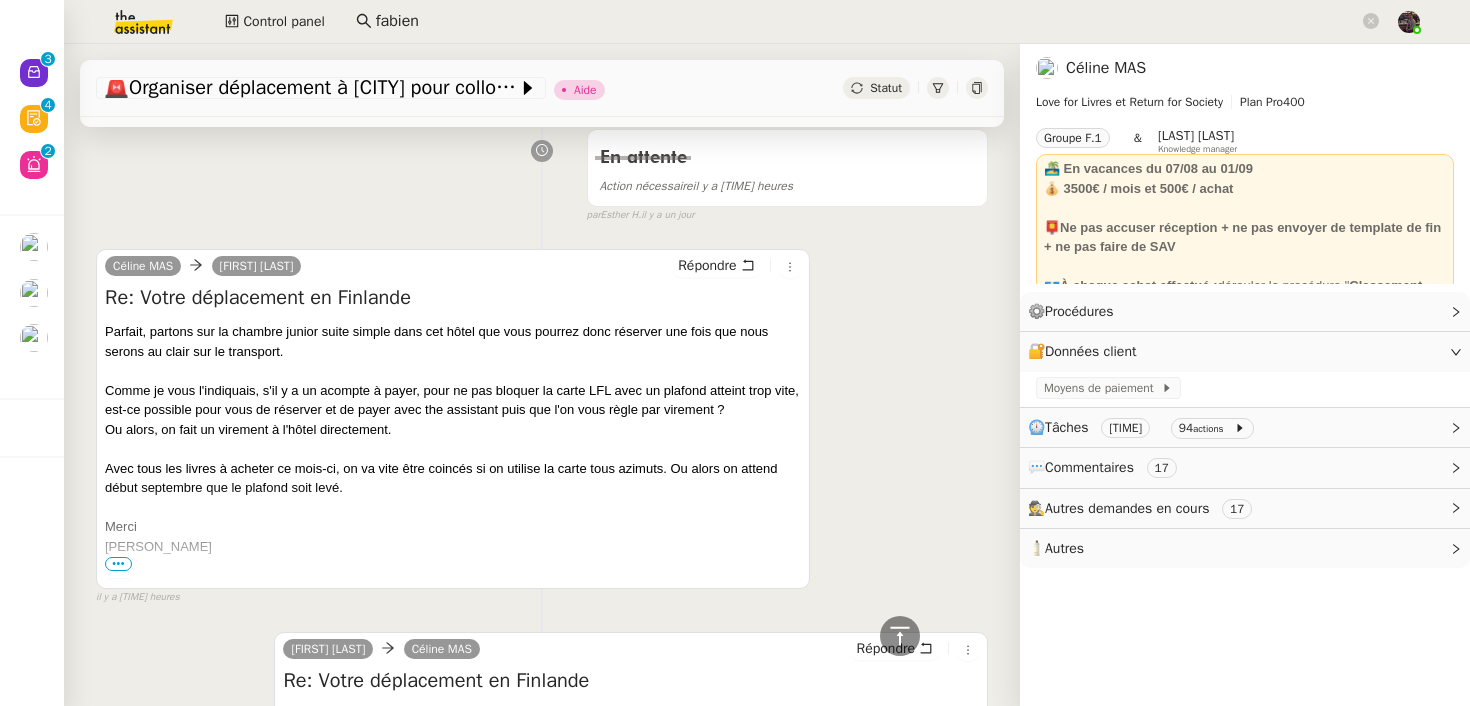 click on "🧴  Autres" 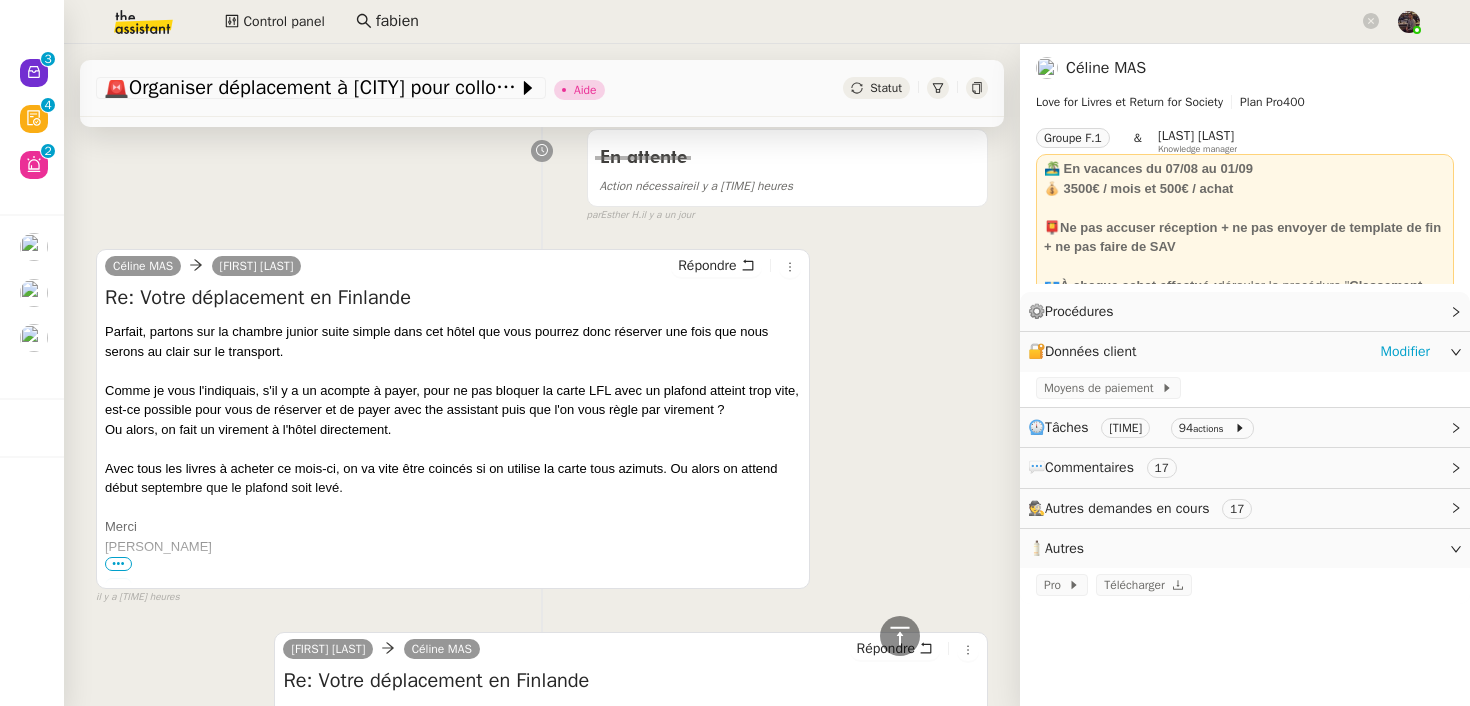 click on "🔐  Données client     Modifier" 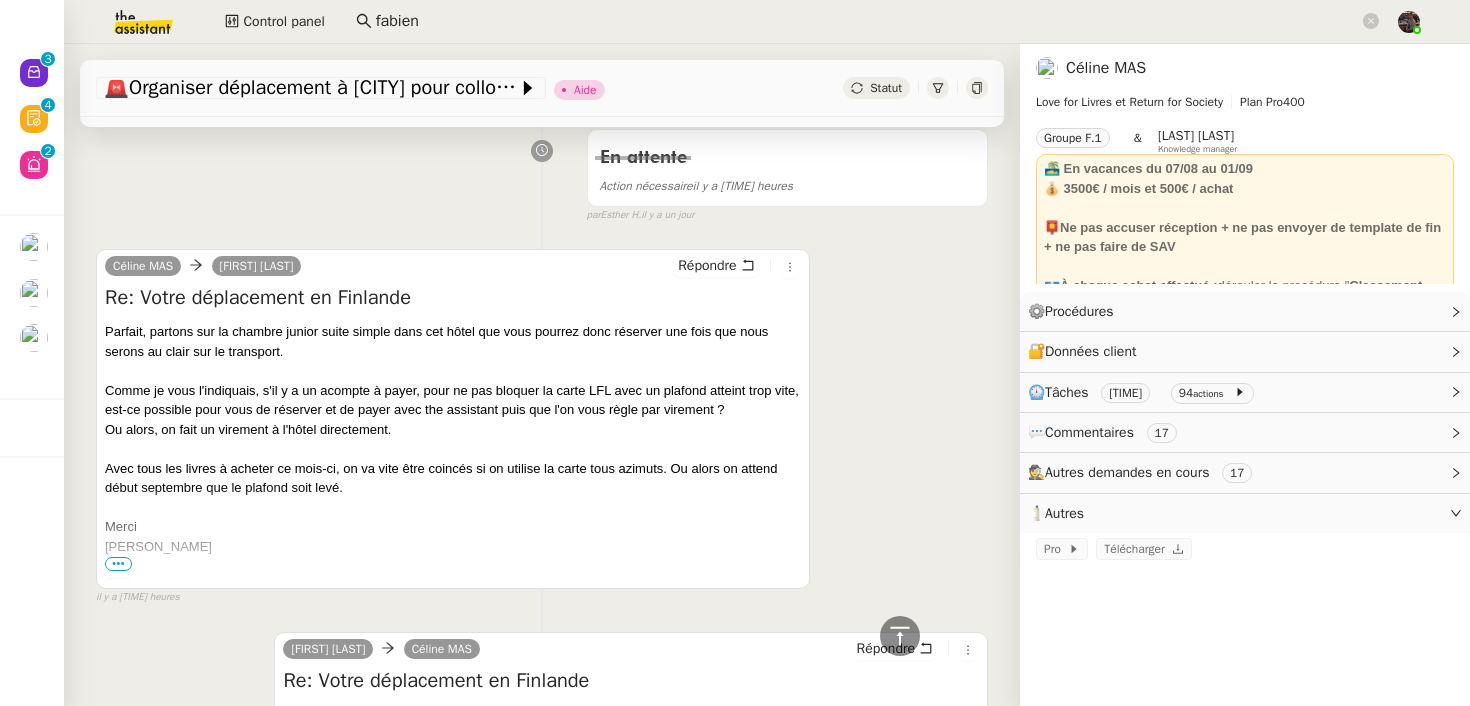 click on "Céline MAS      Olivia Ozzo  Répondre Re: Votre déplacement en Finlande
Parfait, partons sur la chambre junior suite simple dans cet hôtel que vous pourrez donc réserver une fois que nous serons au clair sur le transport.  Comme je vous l'indiquais, s'il y a un acompte à payer, pour ne pas bloquer la carte LFL avec un plafond atteint trop vite, est-ce possible pour vous de réserver et de payer avec the assistant puis que l'on vous règle par virement ?  Ou alors, on fait un virement à l'hôtel directement.  Avec tous les livres à acheter ce mois-ci, on va vite être coincés si on utilise la carte tous azimuts. Ou alors on attend début septembre que le plafond soit levé.  Merci Céline
•••
•••
Le mar. 5 août 2025 à 12:09, Olivia Ozzo < olivia@loveforlivres.com > a écrit : Céline, Les tarifs négociés avec l’université sont les suivants : Merci." at bounding box center [542, 418] 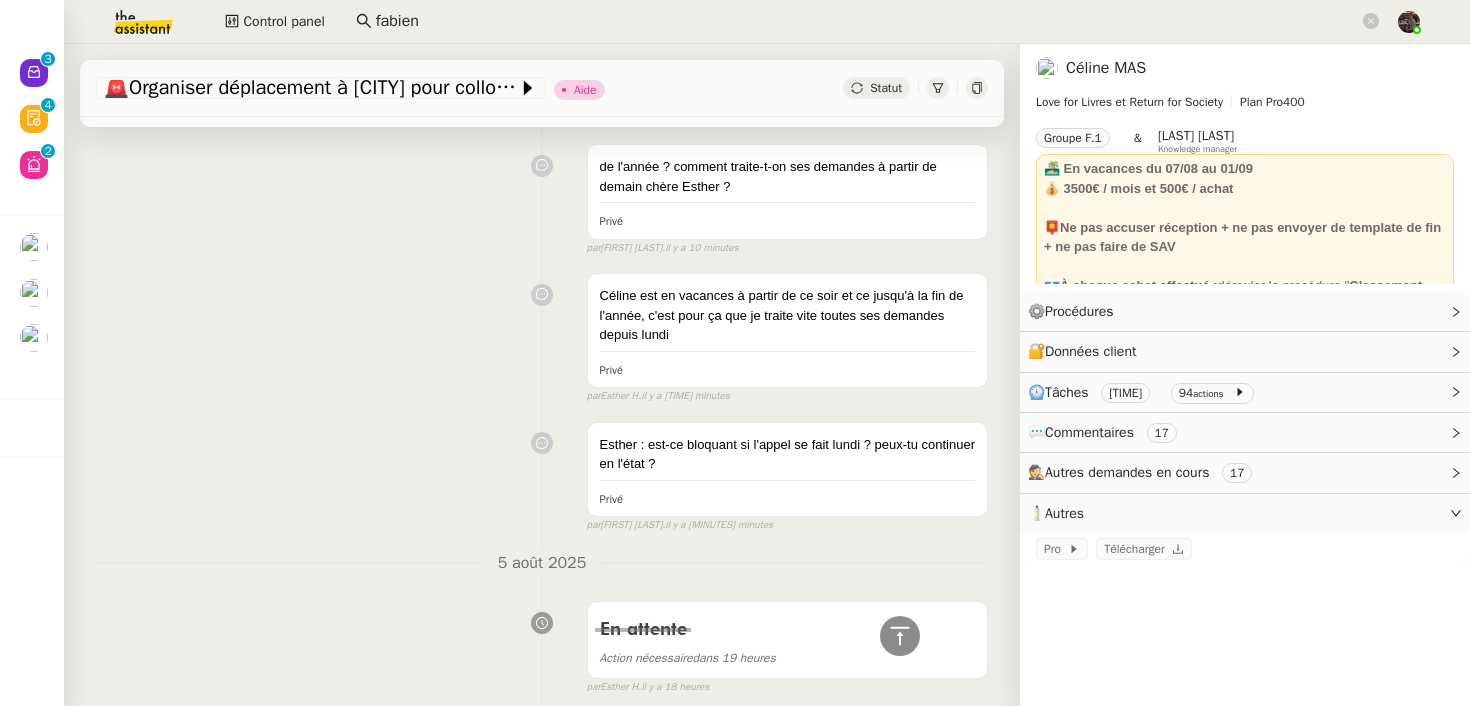 scroll, scrollTop: 0, scrollLeft: 0, axis: both 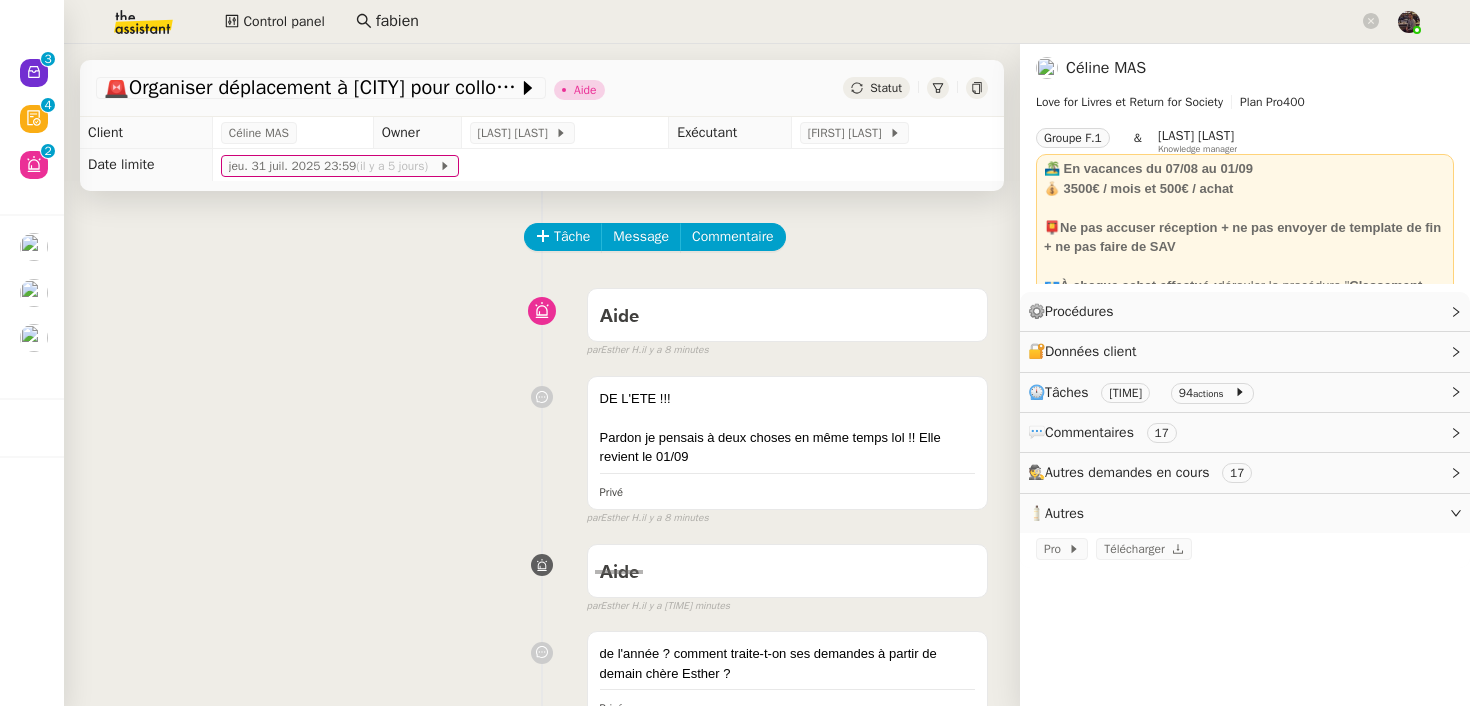 click on "DE L'ETE !!!  Pardon je pensais à deux choses en même temps lol !! Elle revient le 01/09 Privé false par   Esther H.   il y a 8 minutes" at bounding box center [542, 447] 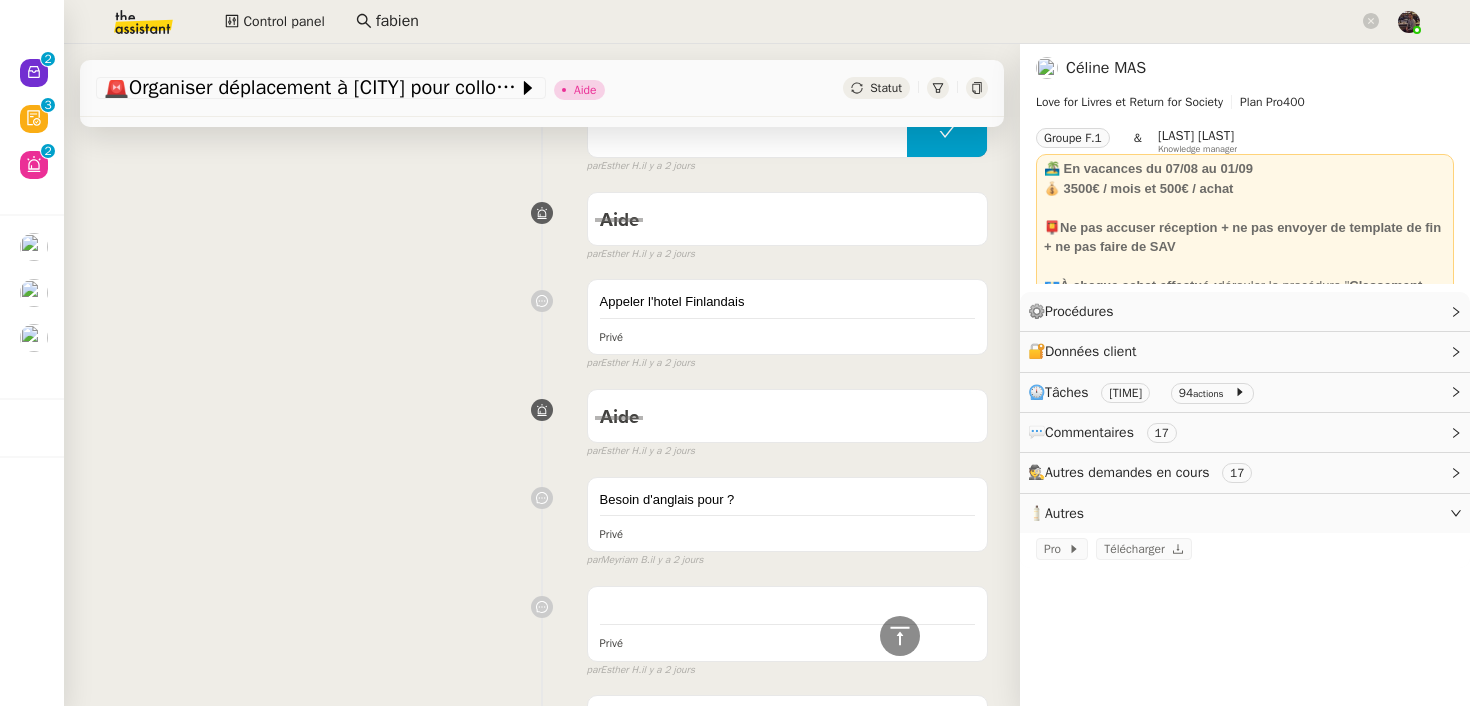 scroll, scrollTop: 5505, scrollLeft: 0, axis: vertical 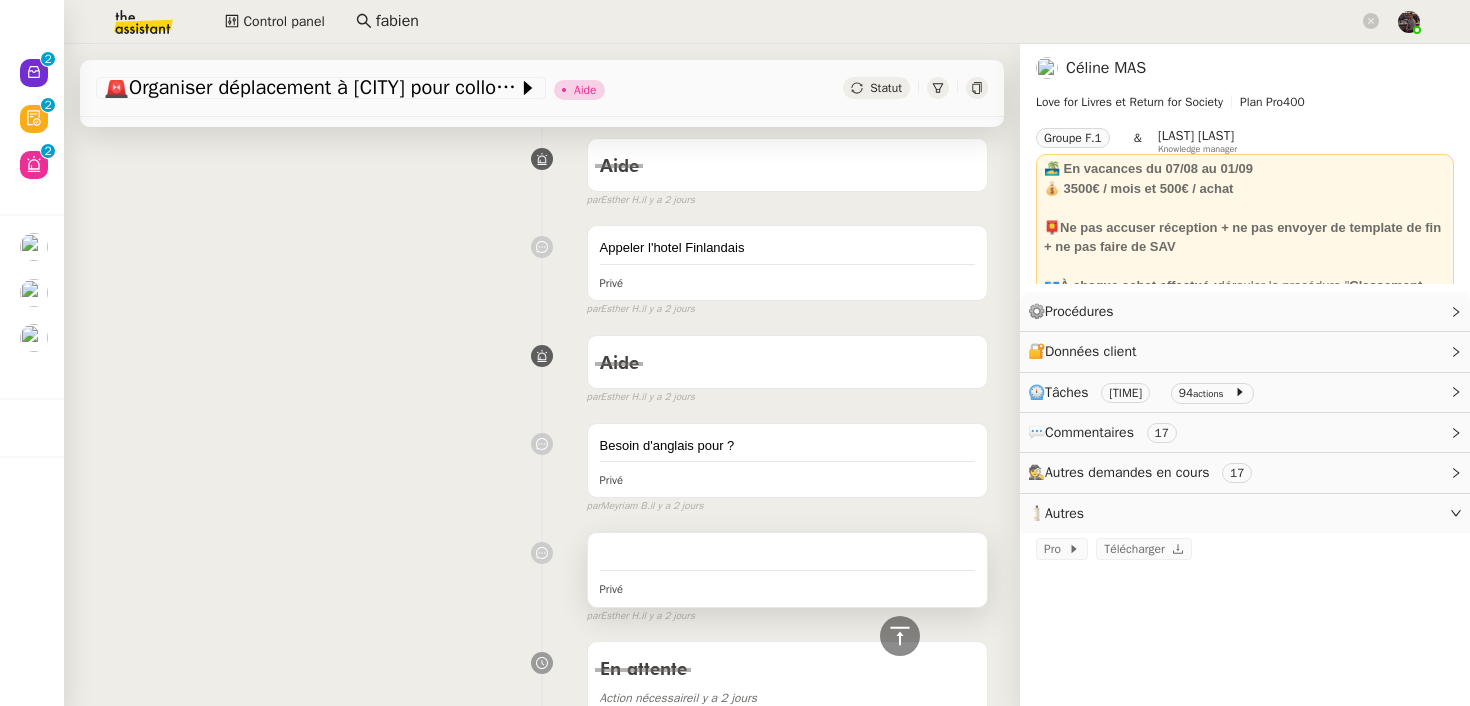 click at bounding box center [787, 555] 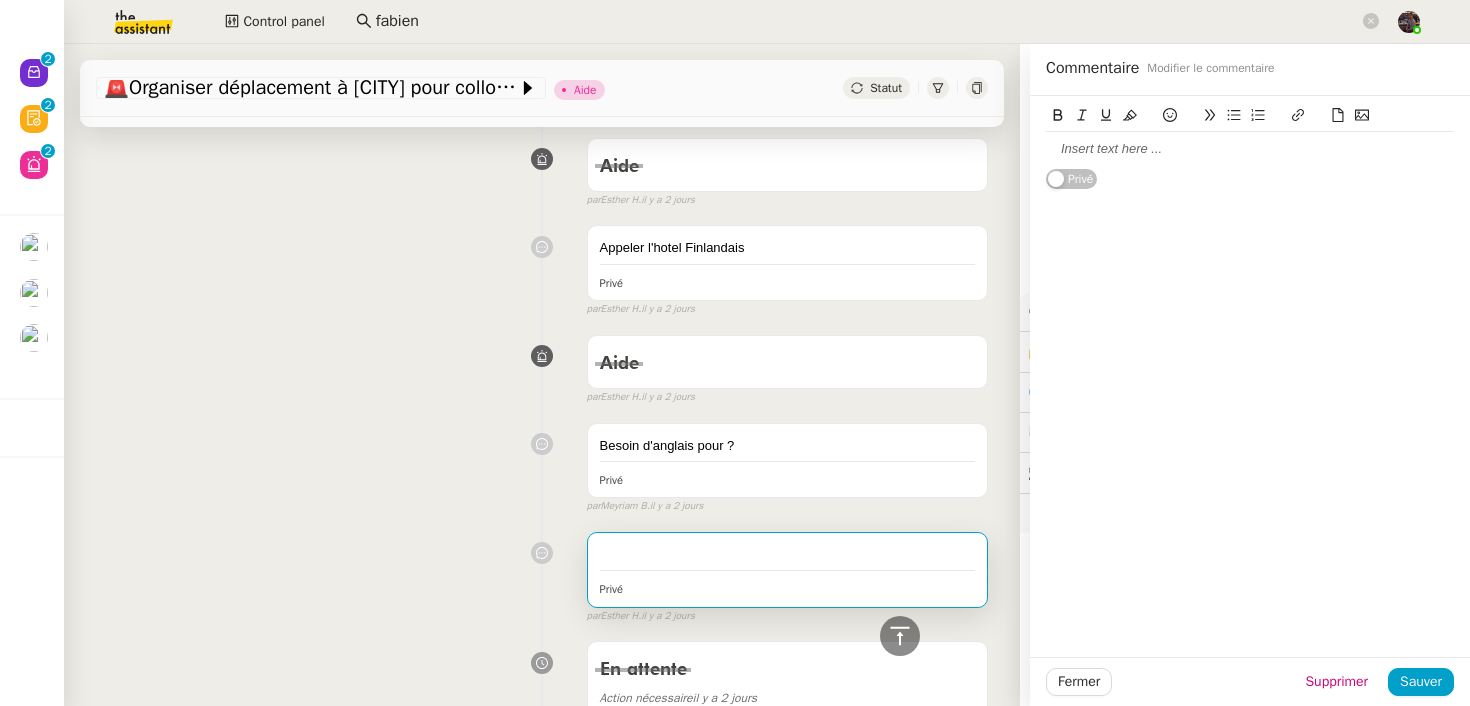 click on "Privé false par   Esther H.   il y a 2 jours" at bounding box center [542, 573] 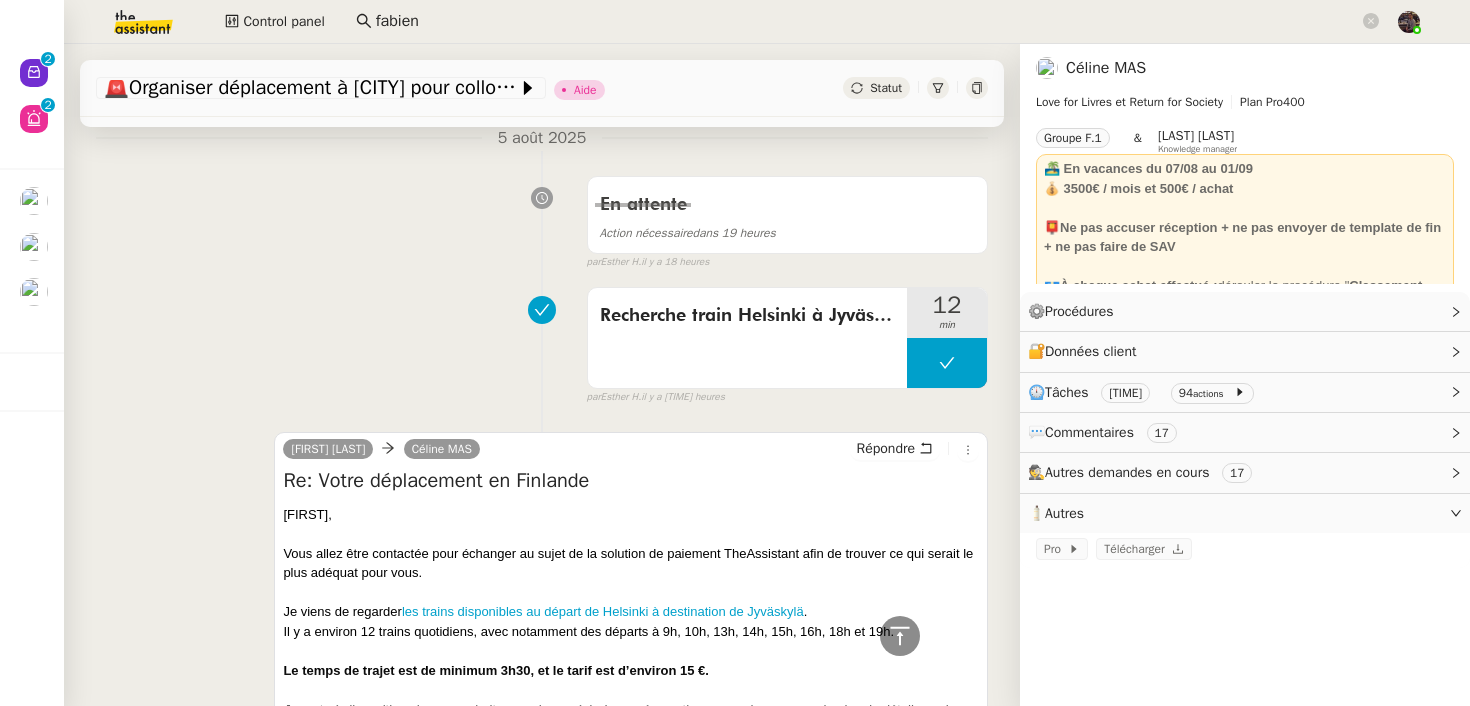 scroll, scrollTop: 0, scrollLeft: 0, axis: both 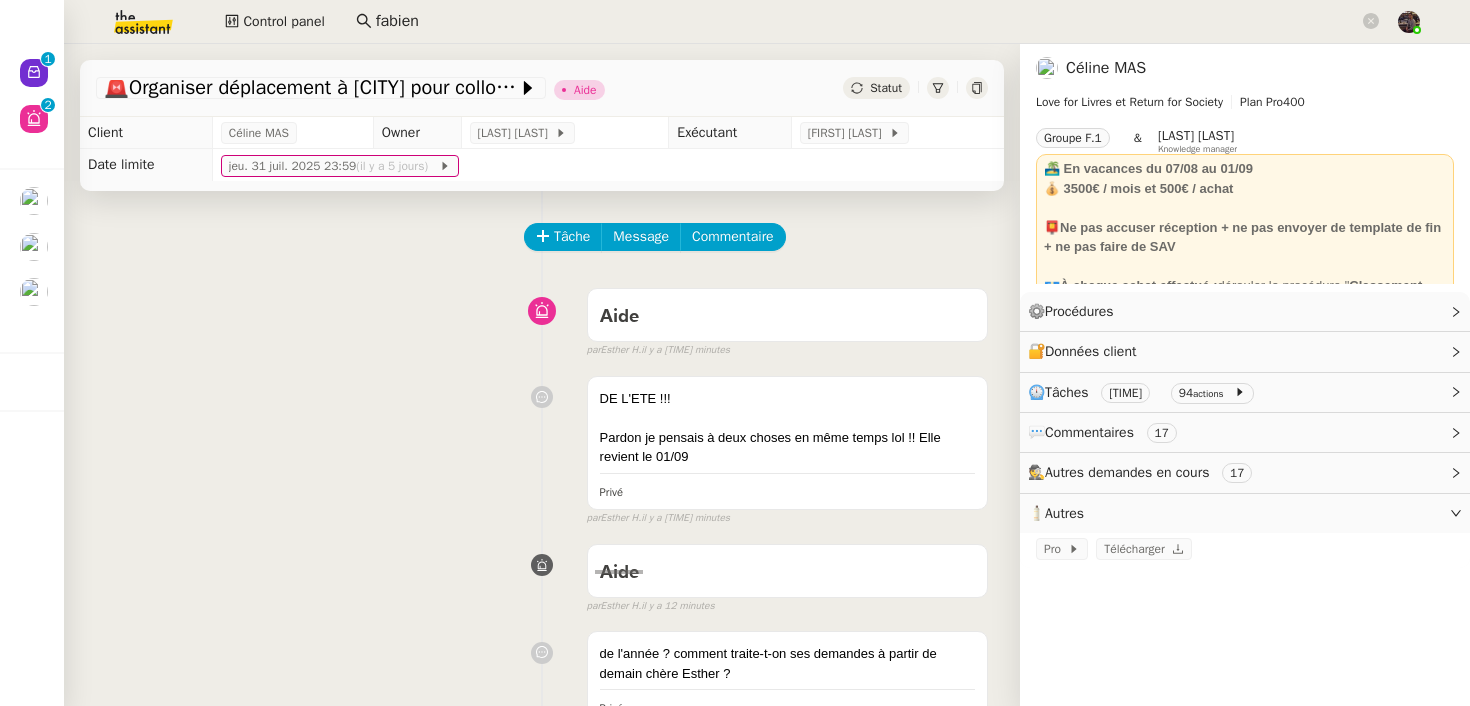 click on "DE L'ETE !!!  Pardon je pensais à deux choses en même temps lol !! Elle revient le 01/09 Privé false par   Esther H.   il y a 9 minutes" at bounding box center [542, 447] 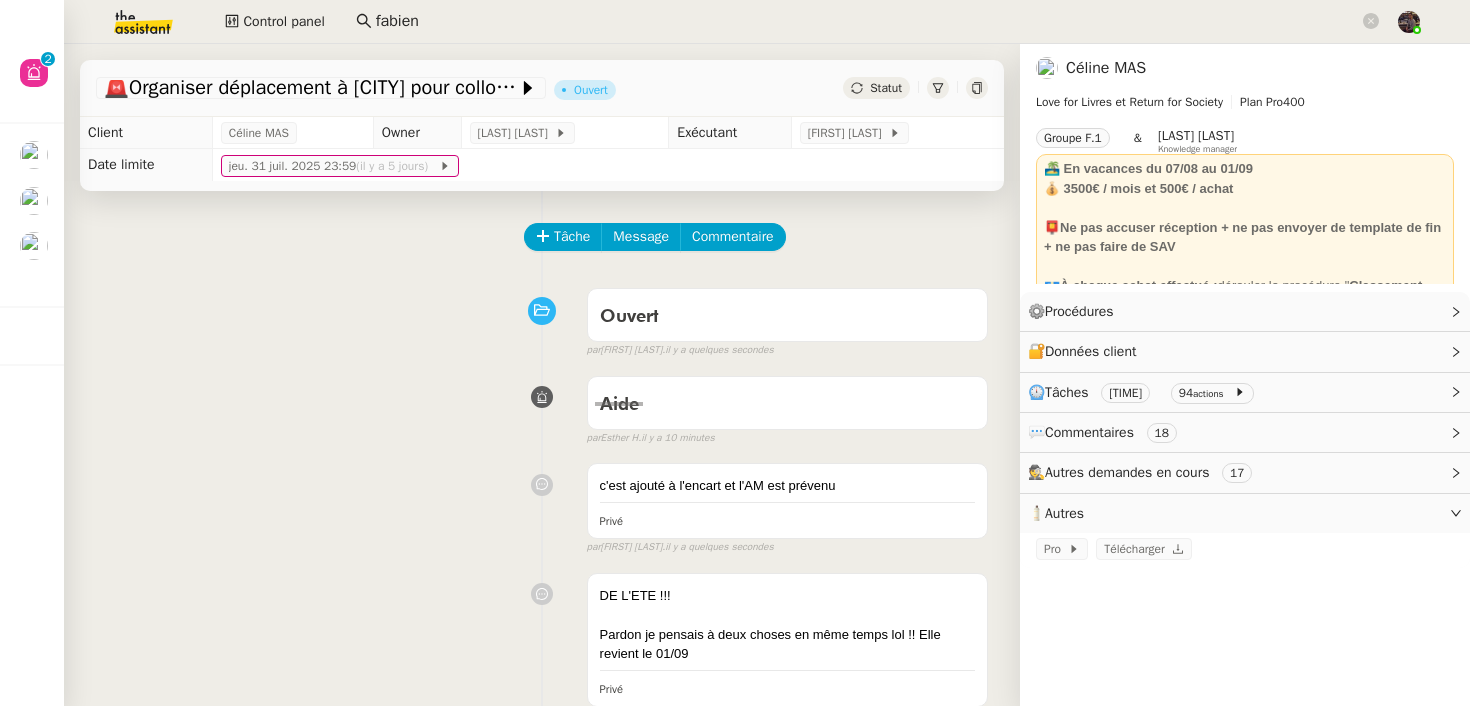 scroll, scrollTop: 1244, scrollLeft: 0, axis: vertical 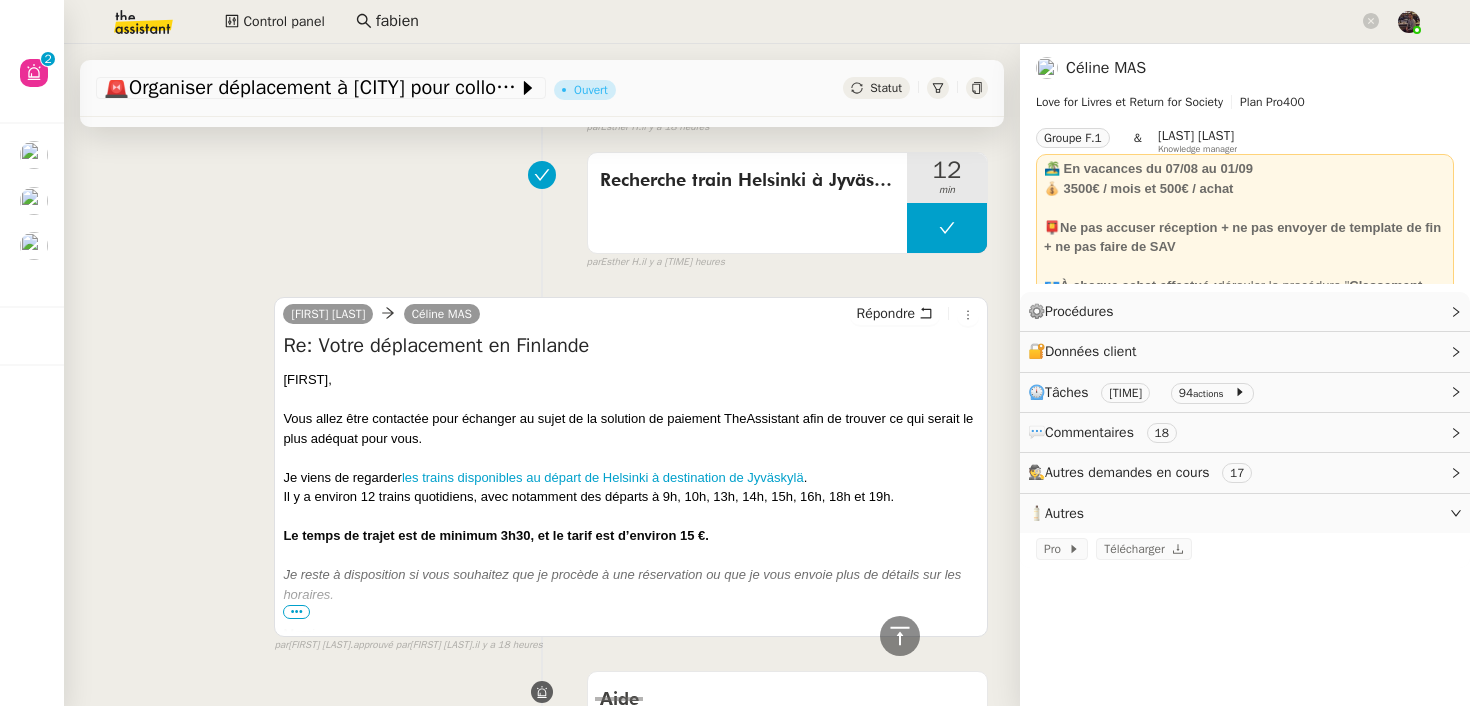 click on "Olivia Ozzo      Céline MAS  Répondre Re: Votre déplacement en Finlande
Céline, Vous allez être contactée pour échanger au sujet de la solution de paiement TheAssistant afin de trouver ce qui serait le plus adéquat pour vous. Je viens de regarder  les trains disponibles au départ de Helsinki à destination de Jyväskylä . Il y a environ 12 trains quotidiens, avec notamment des départs à 9h, 10h, 13h, 14h, 15h, 16h, 18h et 19h. Le temps de trajet est de minimum 3h30, et le tarif est d’environ 15 €. Je reste à disposition si vous souhaitez que je procède à une réservation ou que je vous envoie plus de détails sur les horaires. Merci.
•••" at bounding box center (542, 466) 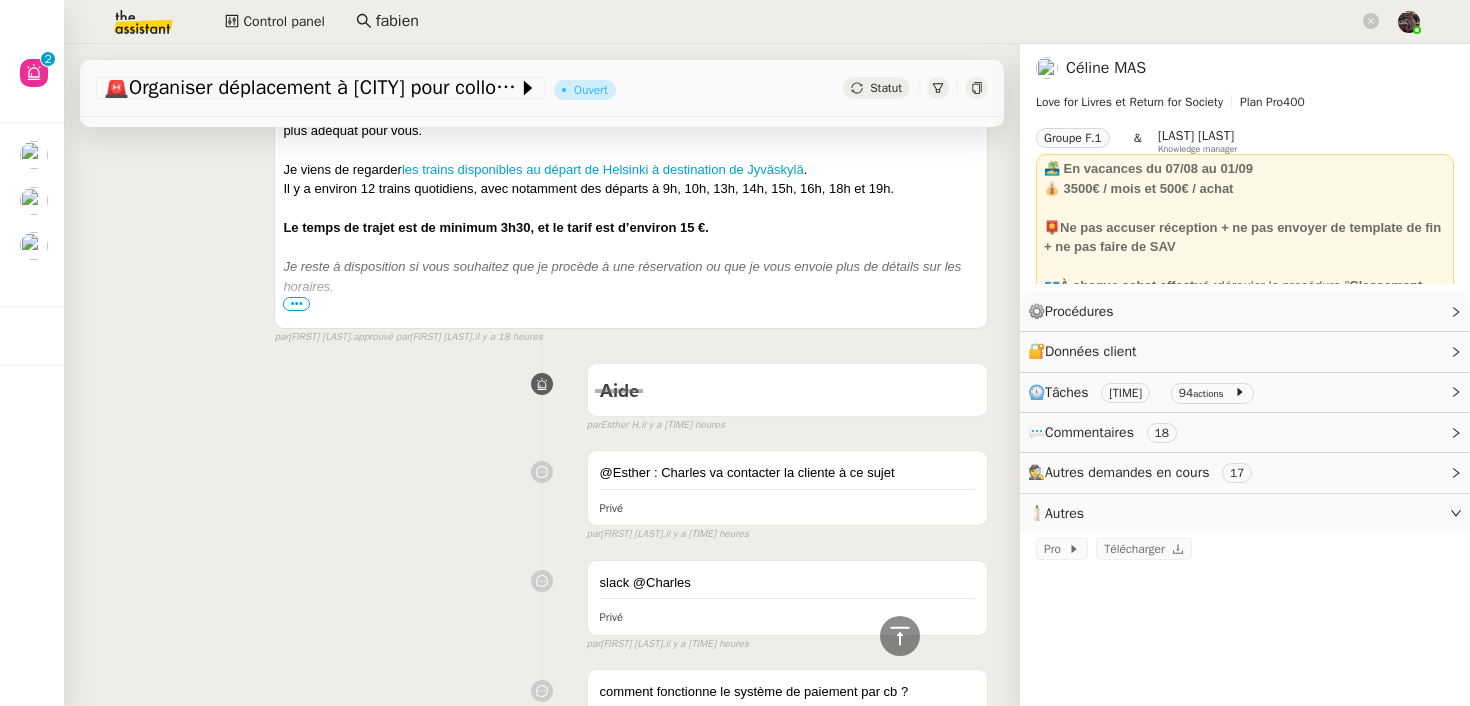 scroll, scrollTop: 0, scrollLeft: 0, axis: both 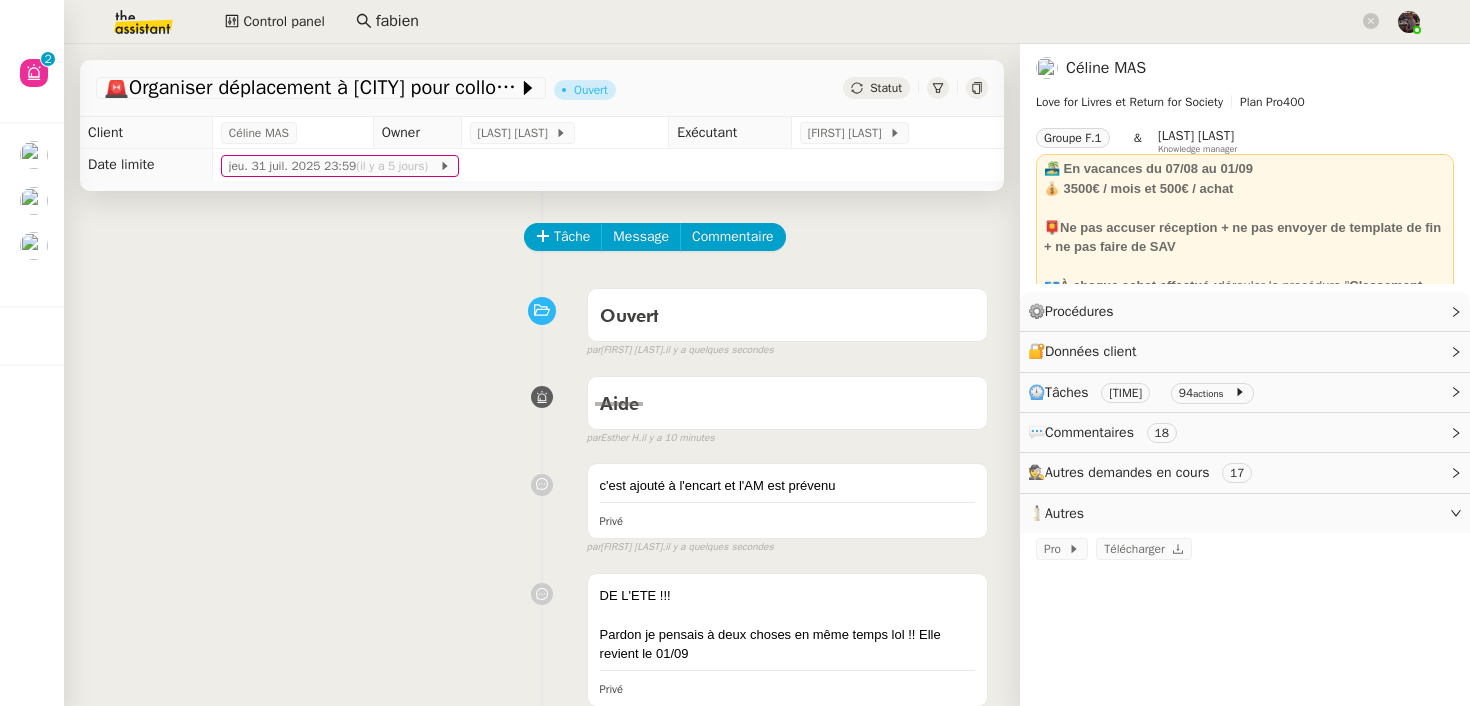 click on "Aide false par   Esther H.   il y a 10 minutes" at bounding box center [542, 407] 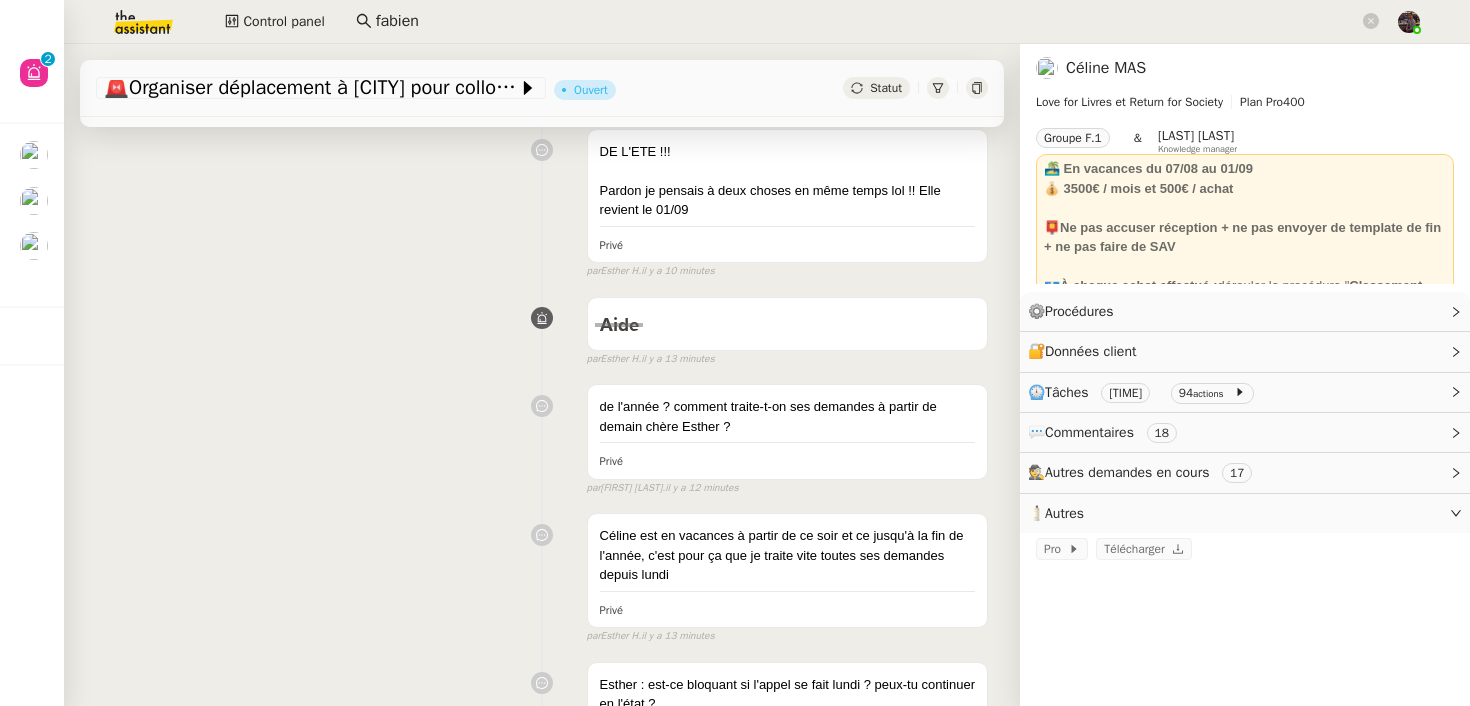 scroll, scrollTop: 0, scrollLeft: 0, axis: both 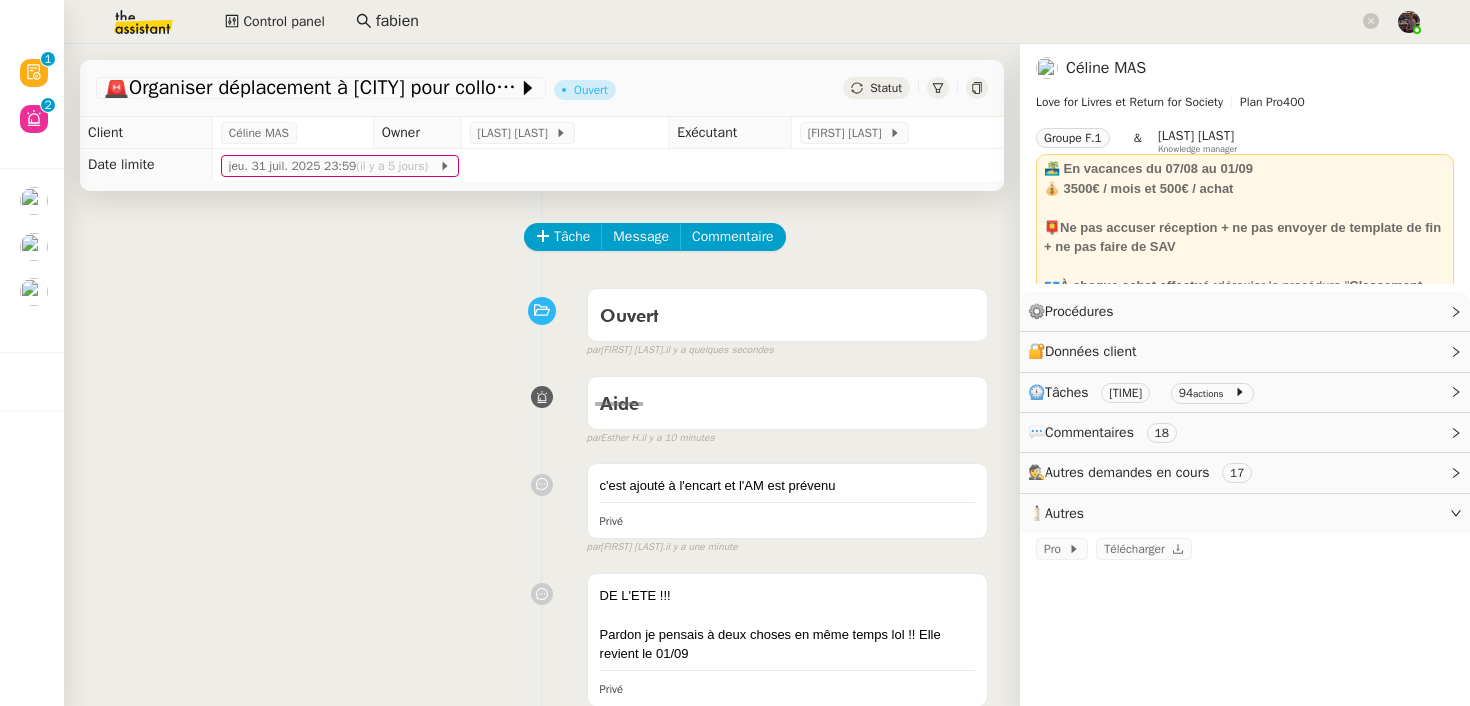 click on "Aide false par   Esther H.   il y a 10 minutes" at bounding box center (542, 407) 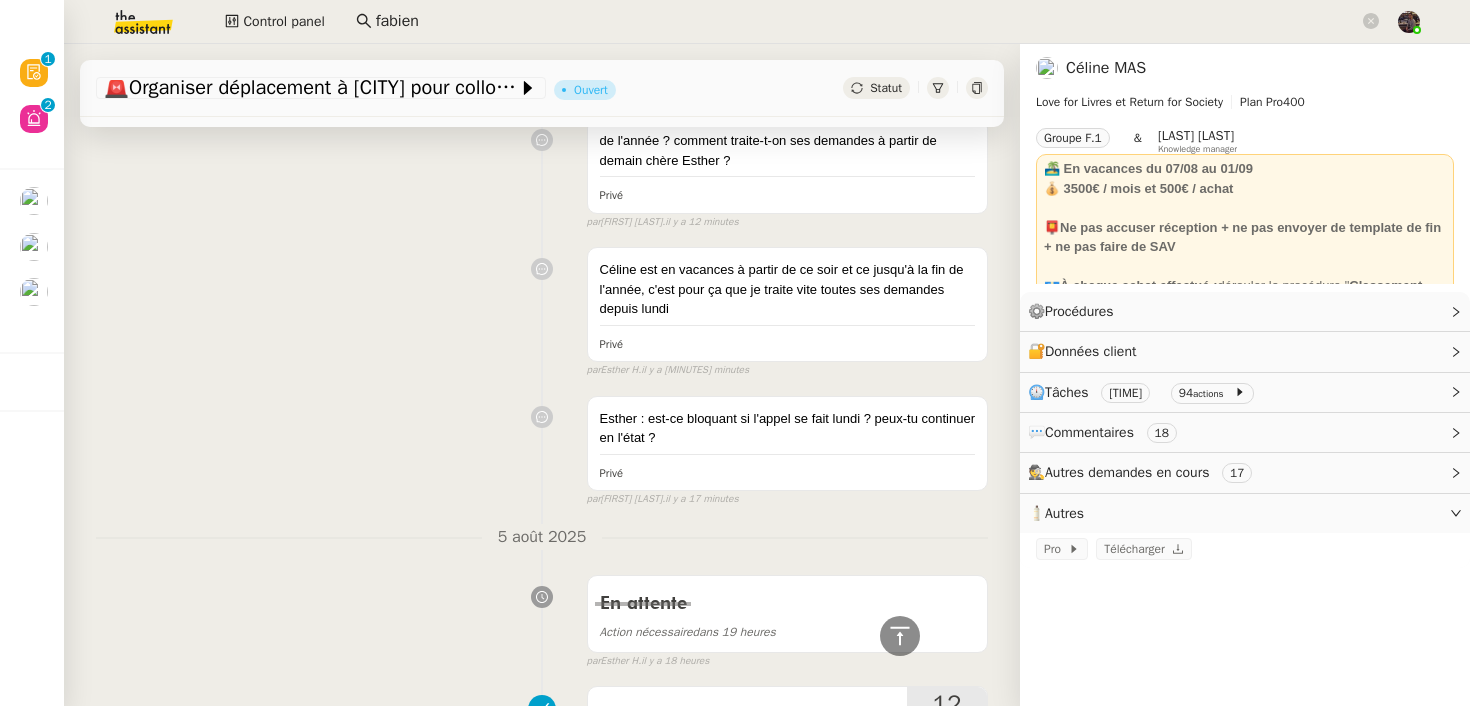scroll, scrollTop: 0, scrollLeft: 0, axis: both 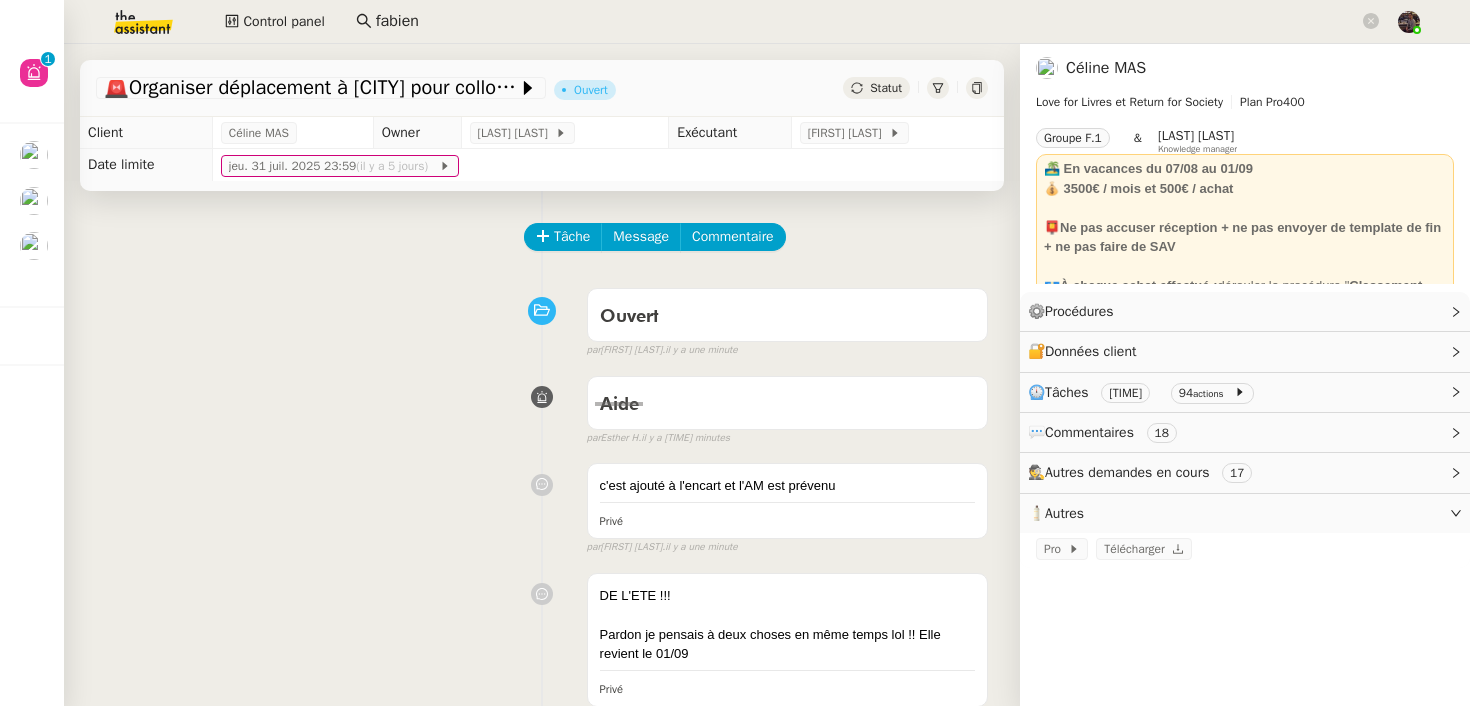 click on "c'est ajouté à l'encart et l'AM est prévenu Privé false par   Frédérique  A.   il y a une minute" at bounding box center (542, 504) 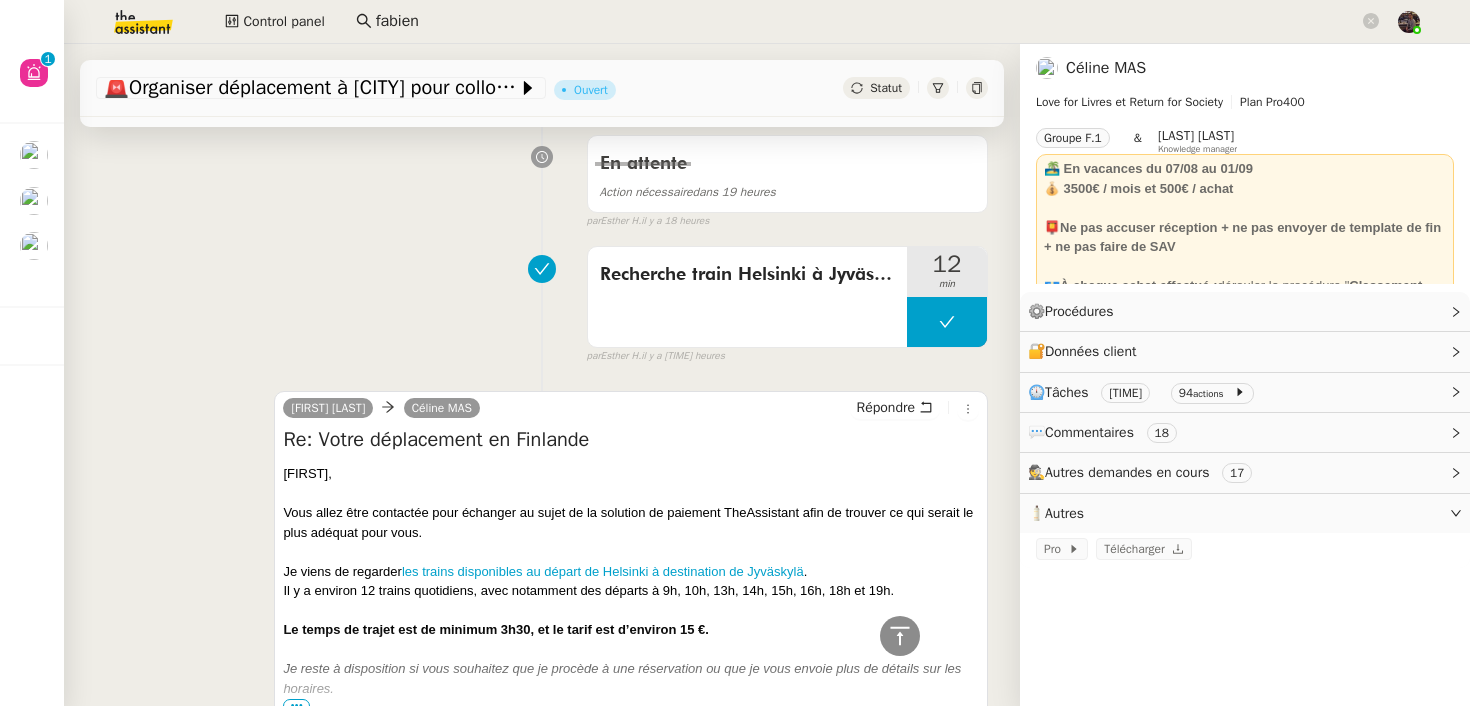 scroll, scrollTop: 1389, scrollLeft: 0, axis: vertical 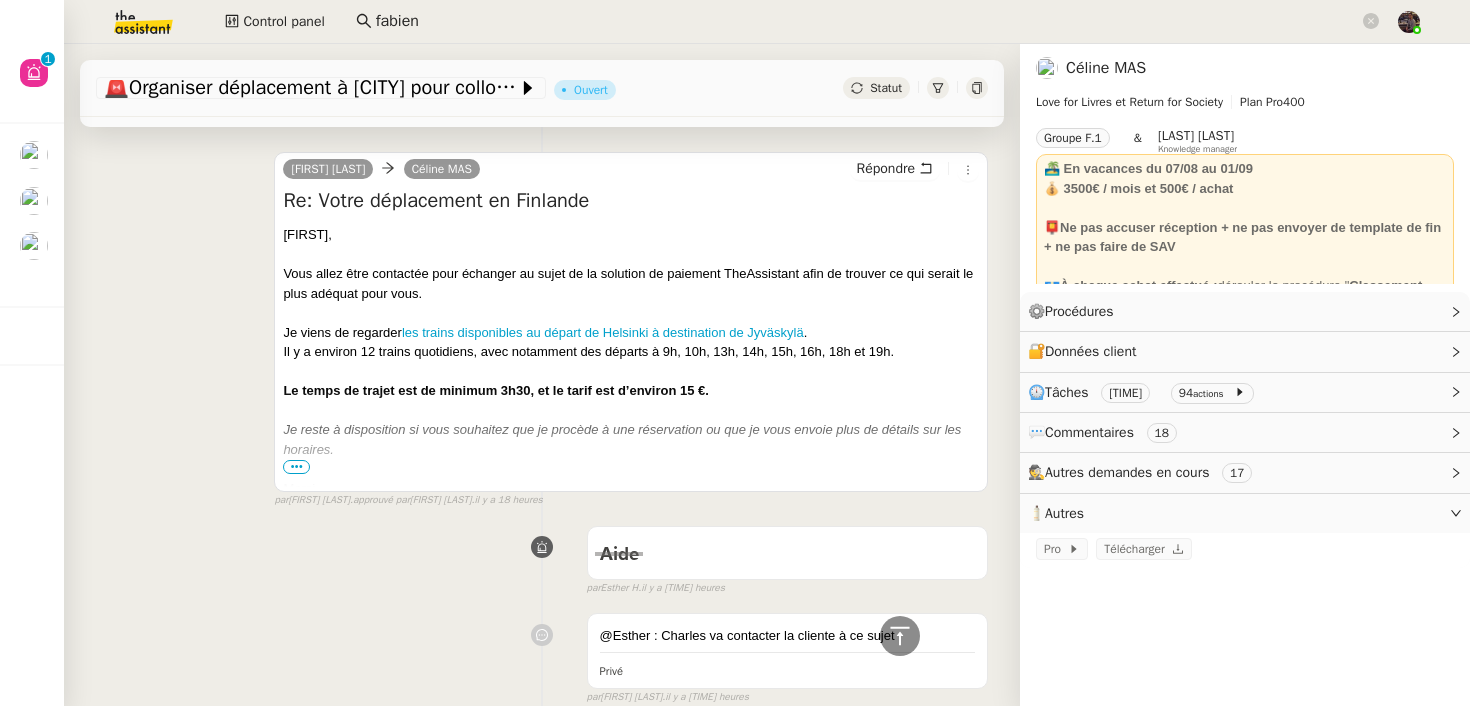 click on "Olivia Ozzo      Céline MAS  Répondre" at bounding box center (631, 172) 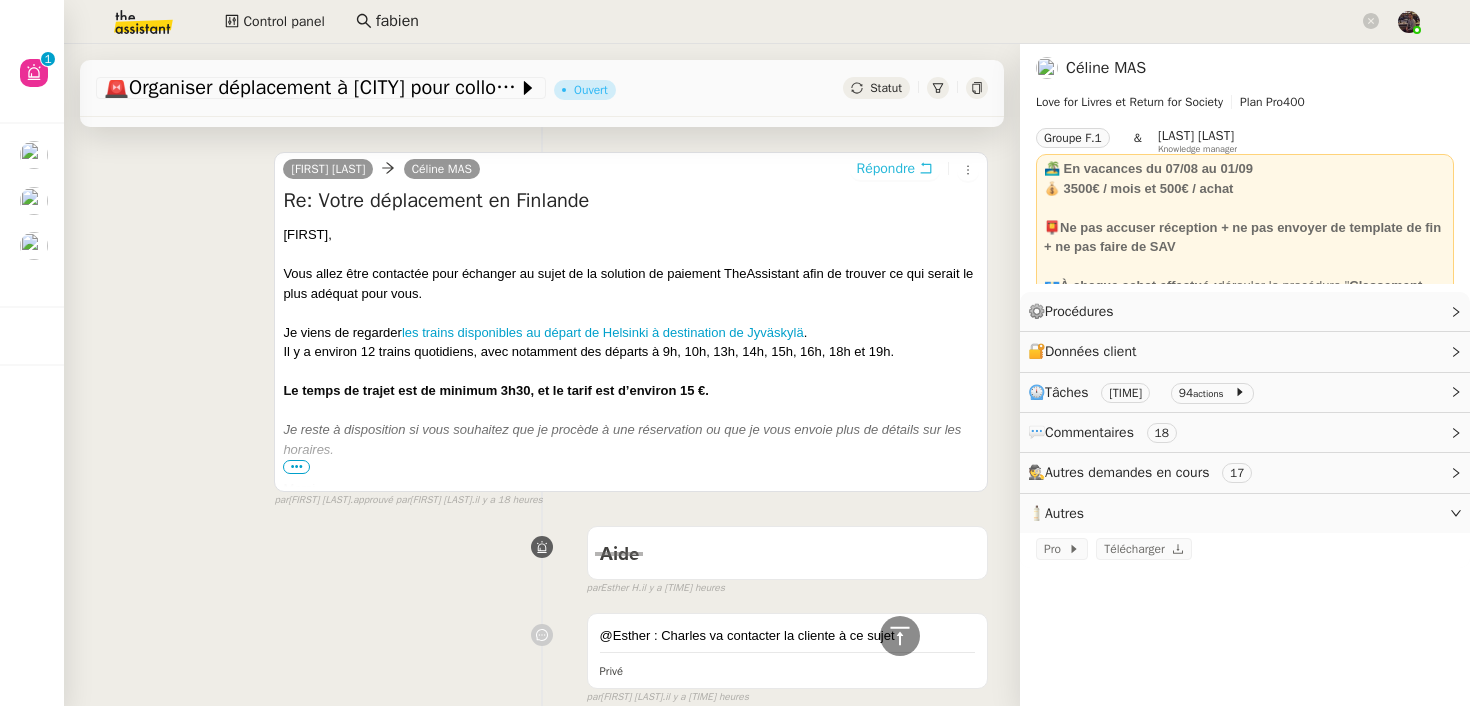 click on "Répondre" at bounding box center (895, 169) 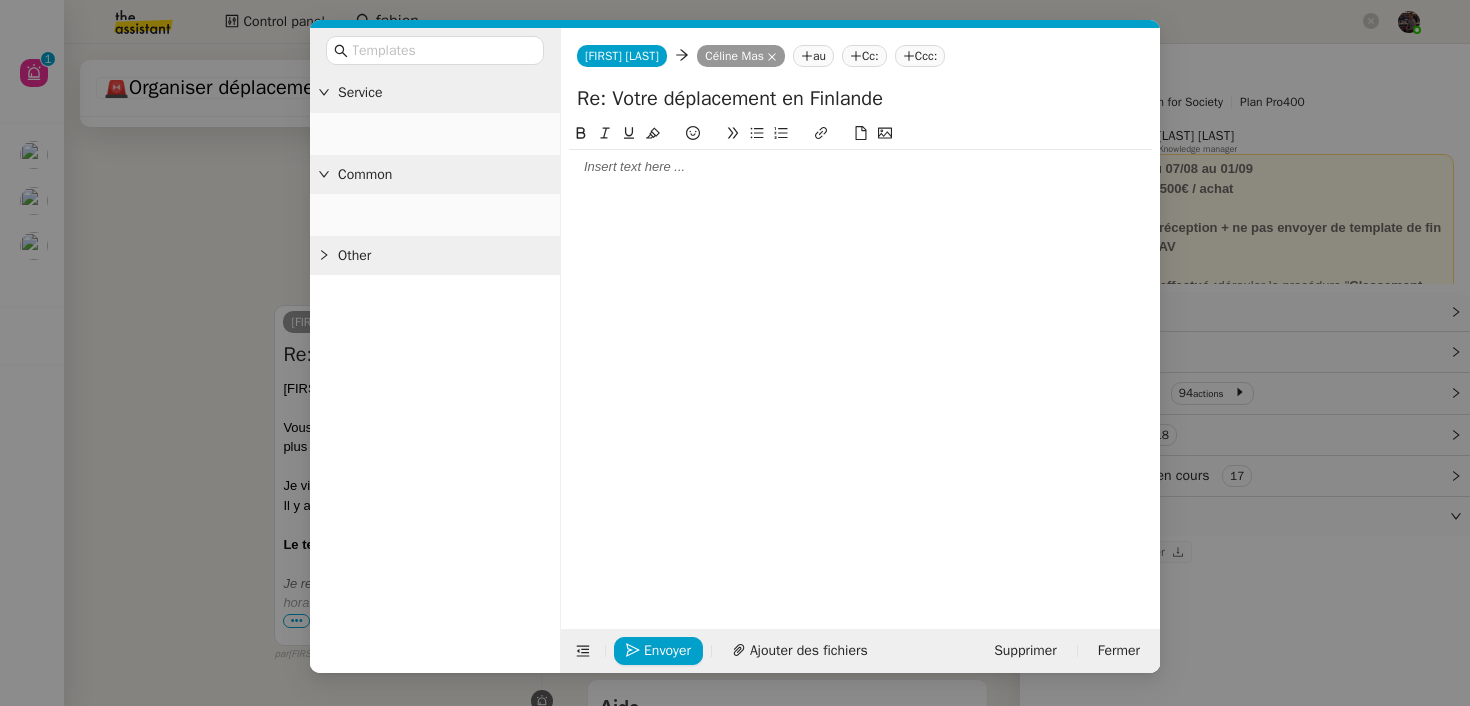 scroll, scrollTop: 1541, scrollLeft: 0, axis: vertical 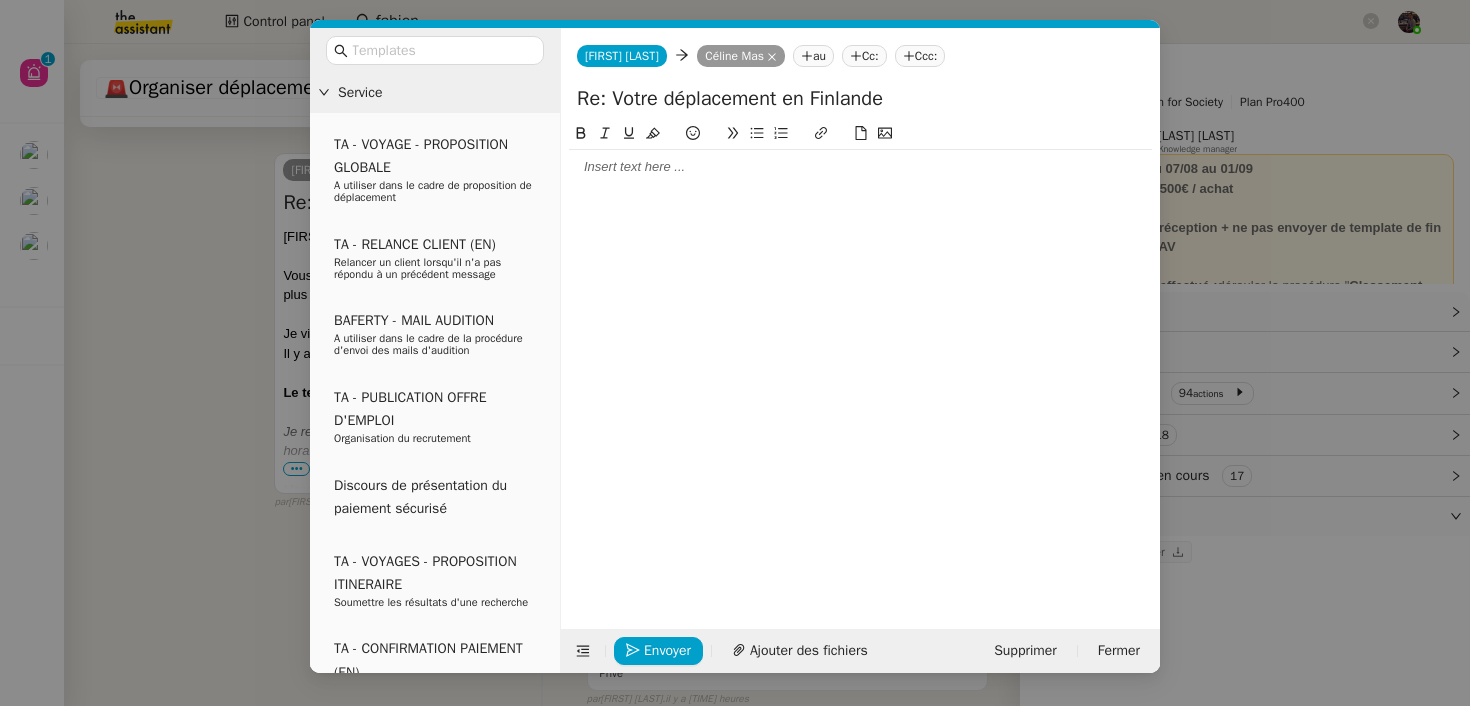 click on "Service TA - VOYAGE - PROPOSITION GLOBALE    A utiliser dans le cadre de proposition de déplacement TA - RELANCE CLIENT (EN)    Relancer un client lorsqu'il n'a pas répondu à un précédent message BAFERTY - MAIL AUDITION    A utiliser dans le cadre de la procédure d'envoi des mails d'audition TA - PUBLICATION OFFRE D'EMPLOI     Organisation du recrutement Discours de présentation du paiement sécurisé    TA - VOYAGES - PROPOSITION ITINERAIRE    Soumettre les résultats d'une recherche TA - CONFIRMATION PAIEMENT (EN)    Confirmer avec le client de modèle de transaction - Attention Plan Pro nécessaire. TA - COURRIER EXPEDIE (recommandé)    A utiliser dans le cadre de l'envoi d'un courrier recommandé TA - PARTAGE DE CALENDRIER (EN)    A utiliser pour demander au client de partager son calendrier afin de faciliter l'accès et la gestion PSPI - Appel de fonds MJL    A utiliser dans le cadre de la procédure d'appel de fonds MJL TA - RELANCE CLIENT    Envoi des factures clients" at bounding box center [735, 353] 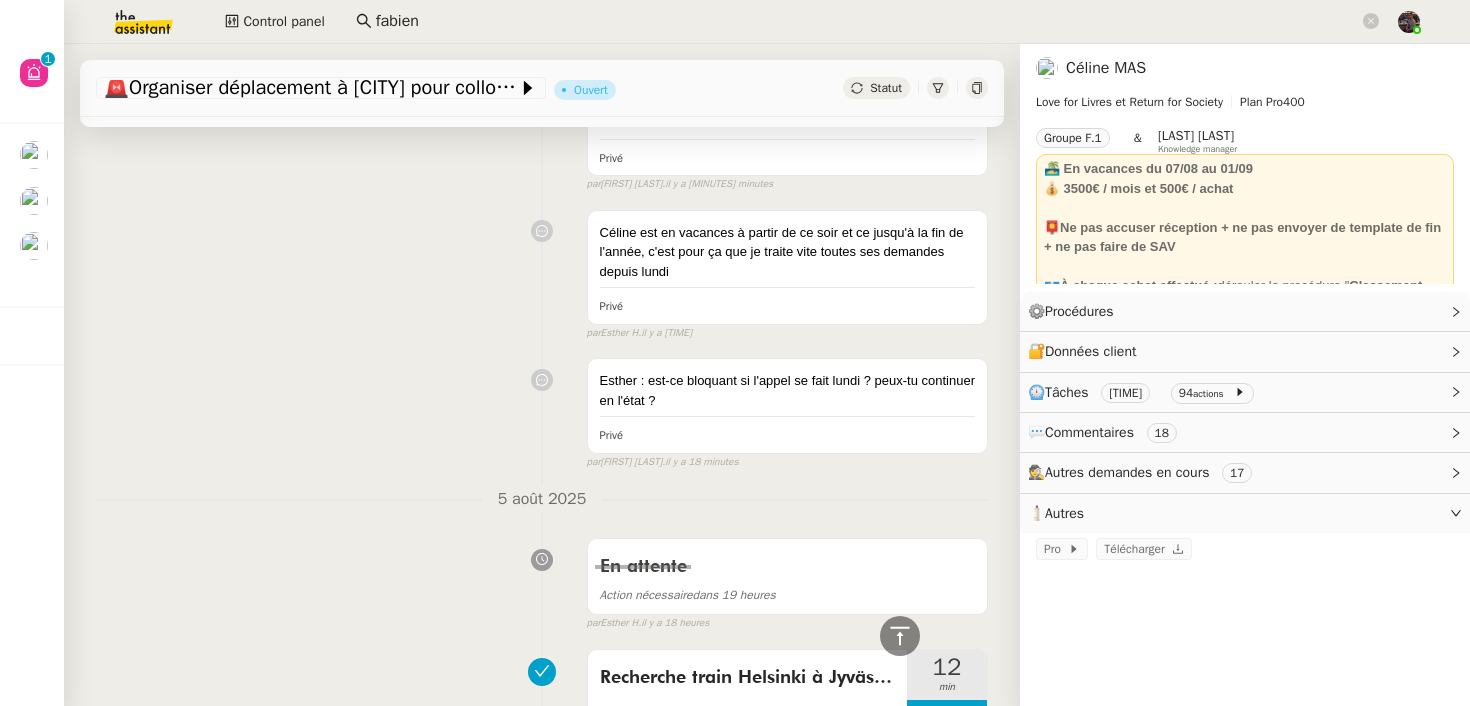 scroll, scrollTop: 0, scrollLeft: 0, axis: both 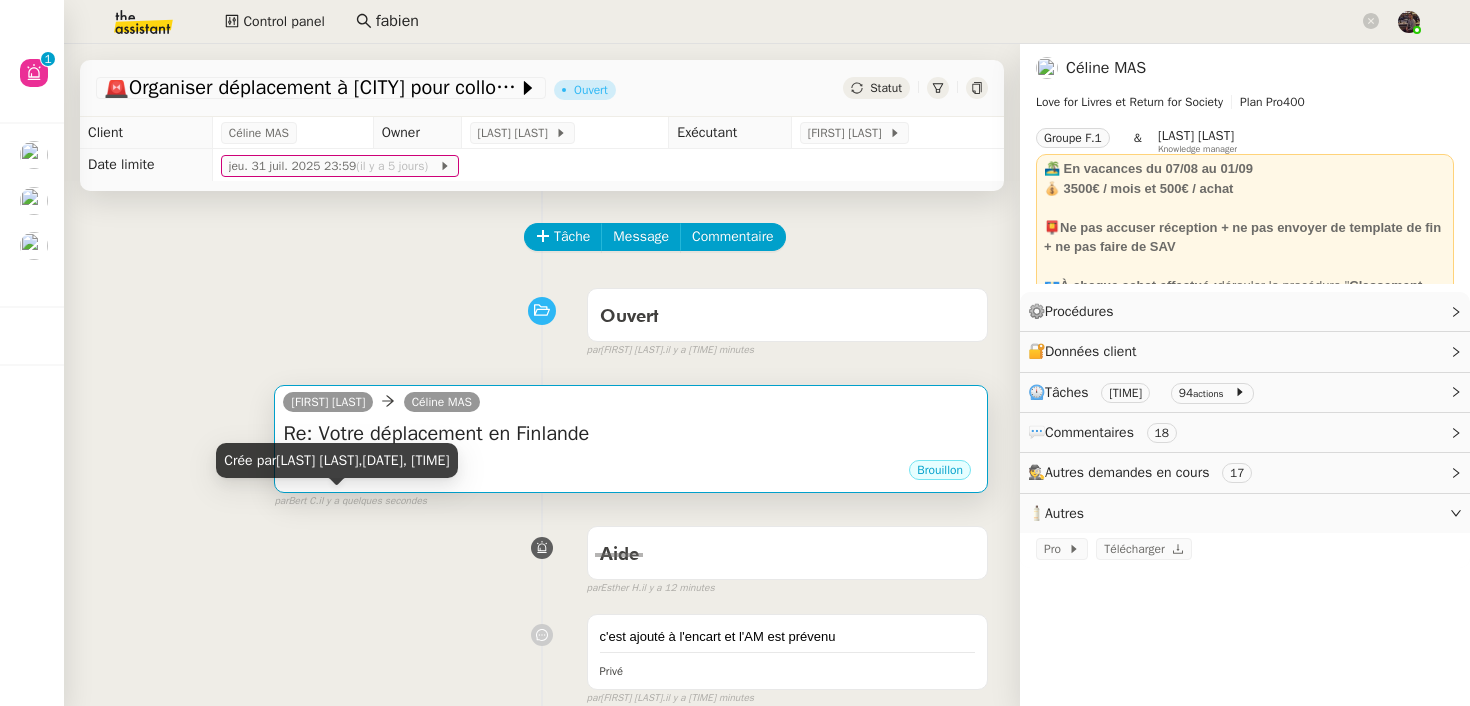 click on "Brouillon" at bounding box center [631, 473] 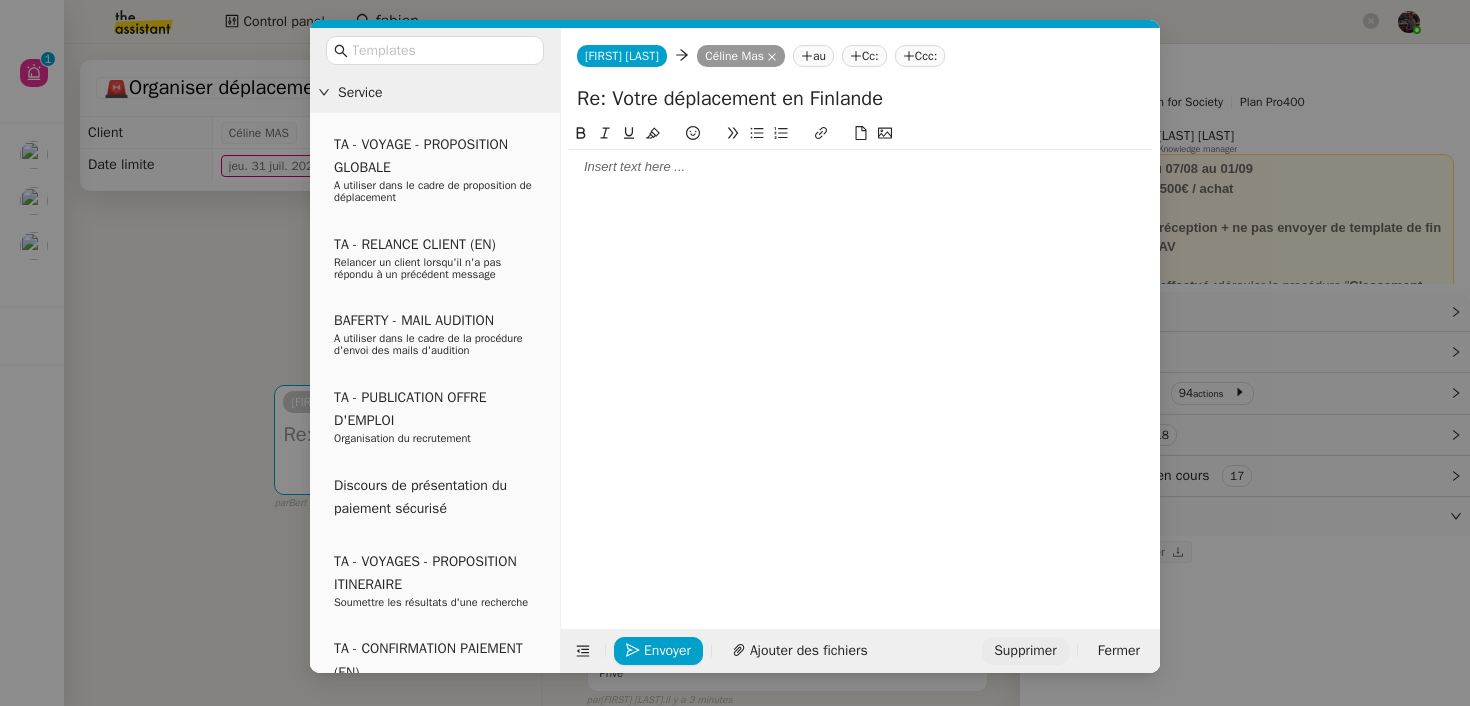 click on "Supprimer" 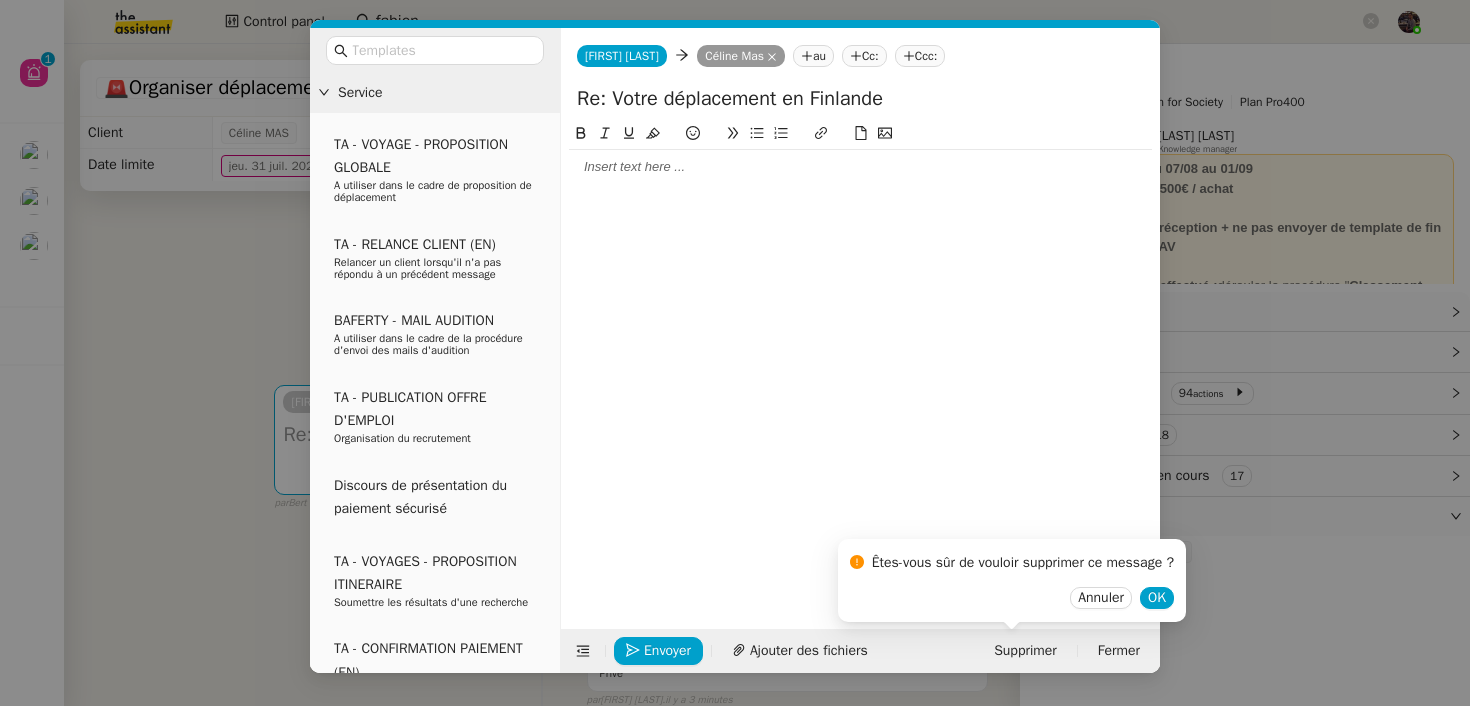 click on "Annuler   OK" at bounding box center [1012, 597] 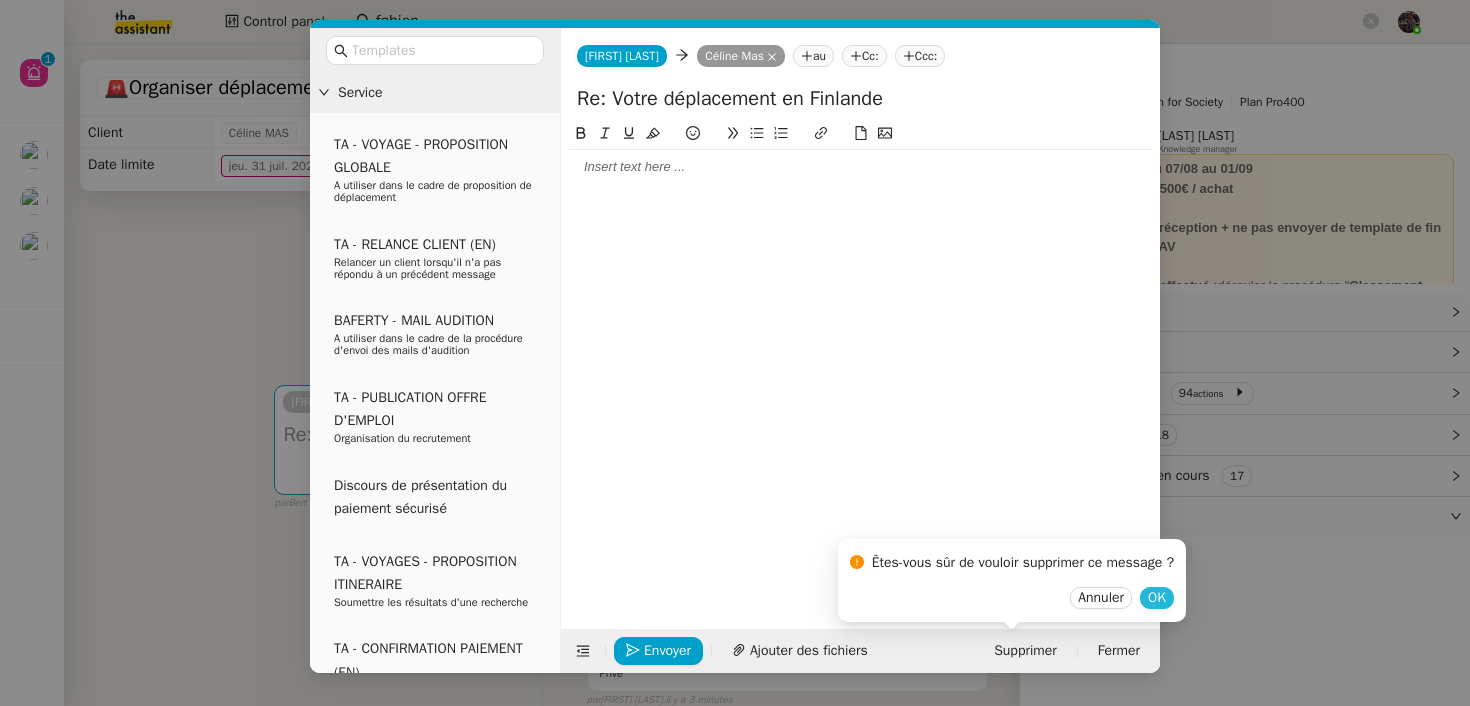 click on "OK" at bounding box center [1157, 598] 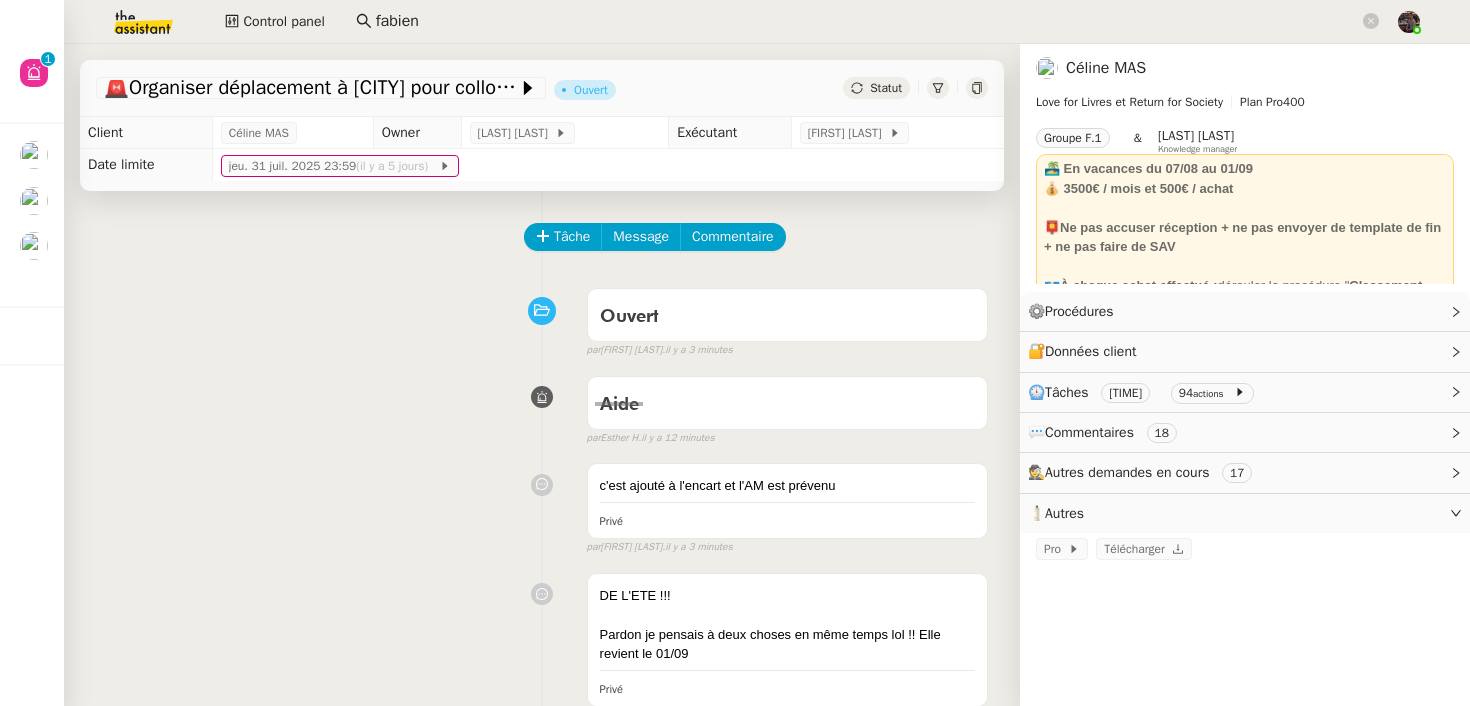 click on "Ouvert false par   Frédérique  A.   il y a 3 minutes" at bounding box center [542, 319] 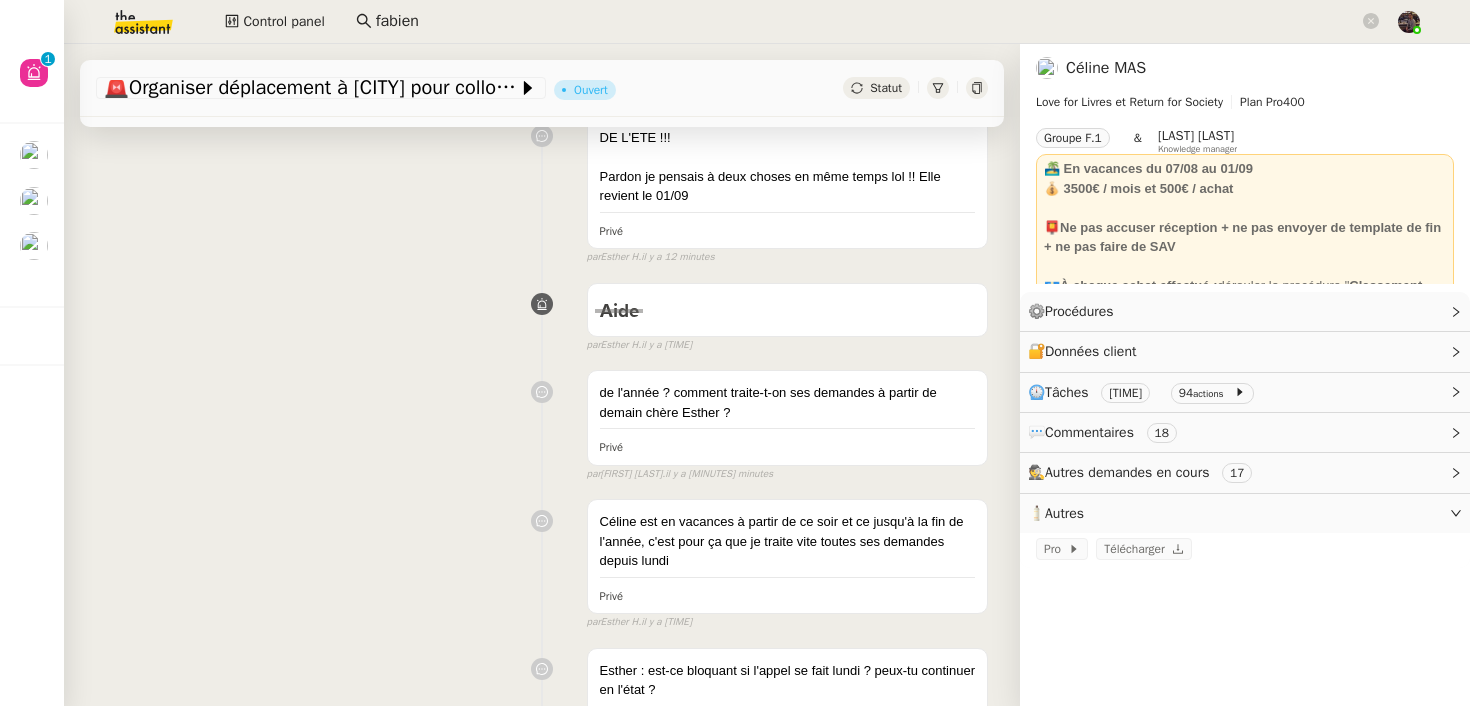 scroll, scrollTop: 0, scrollLeft: 0, axis: both 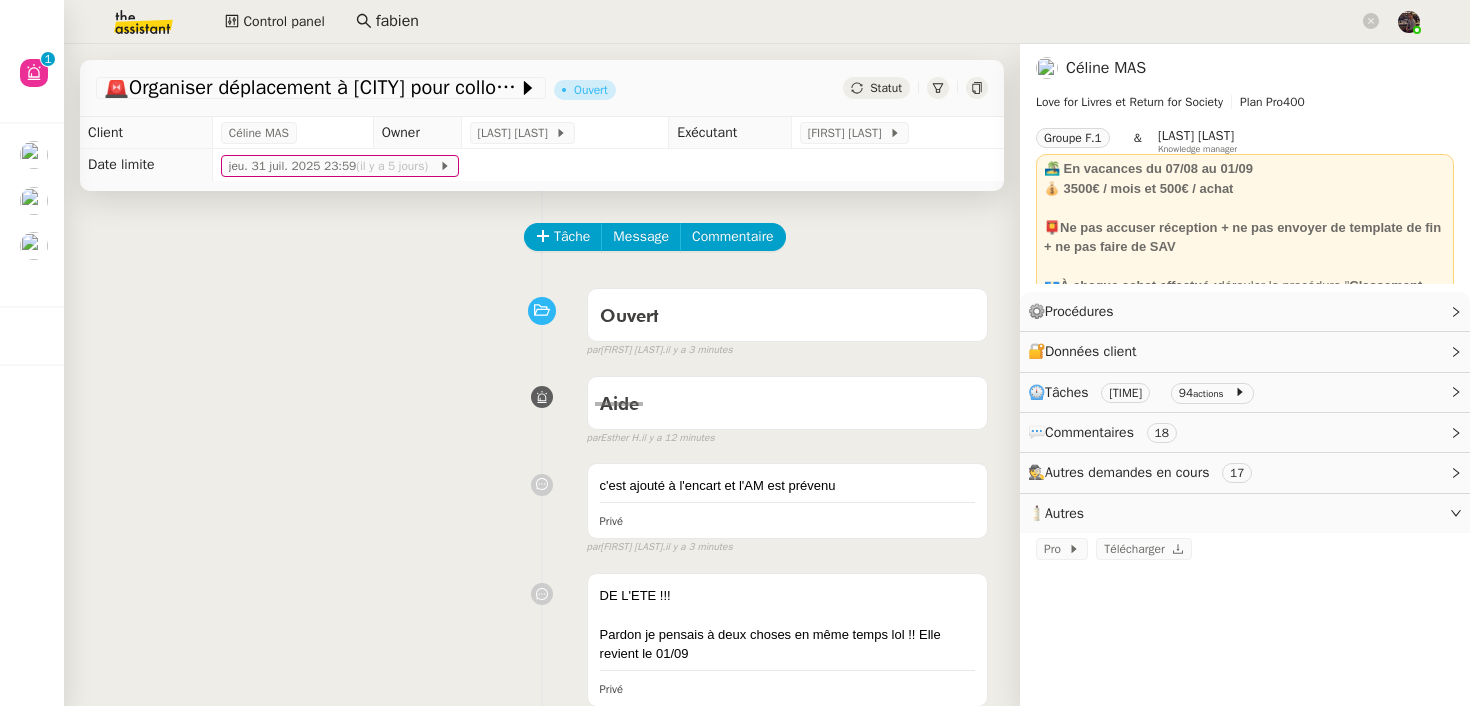 click on "Tâche Message Commentaire Veuillez patienter une erreur s'est produite 👌👌👌 message envoyé ✌️✌️✌️ Veuillez d'abord attribuer un client Une erreur s'est produite, veuillez réessayer Ouvert false par   Frédérique  A.   il y a 3 minutes 👌👌👌 message envoyé ✌️✌️✌️ une erreur s'est produite 👌👌👌 message envoyé ✌️✌️✌️ Votre message va être revu ✌️✌️✌️ une erreur s'est produite La taille des fichiers doit être de 10Mb au maximum. Aide false par   Esther H.   il y a 12 minutes 👌👌👌 message envoyé ✌️✌️✌️ une erreur s'est produite 👌👌👌 message envoyé ✌️✌️✌️ Votre message va être revu ✌️✌️✌️ une erreur s'est produite La taille des fichiers doit être de 10Mb au maximum.
c'est ajouté à l'encart et l'AM est prévenu Privé false par   Frédérique  A.   il y a 3 minutes 👌👌👌 message envoyé ✌️✌️✌️ une erreur s'est produite une erreur s'est produite
par" 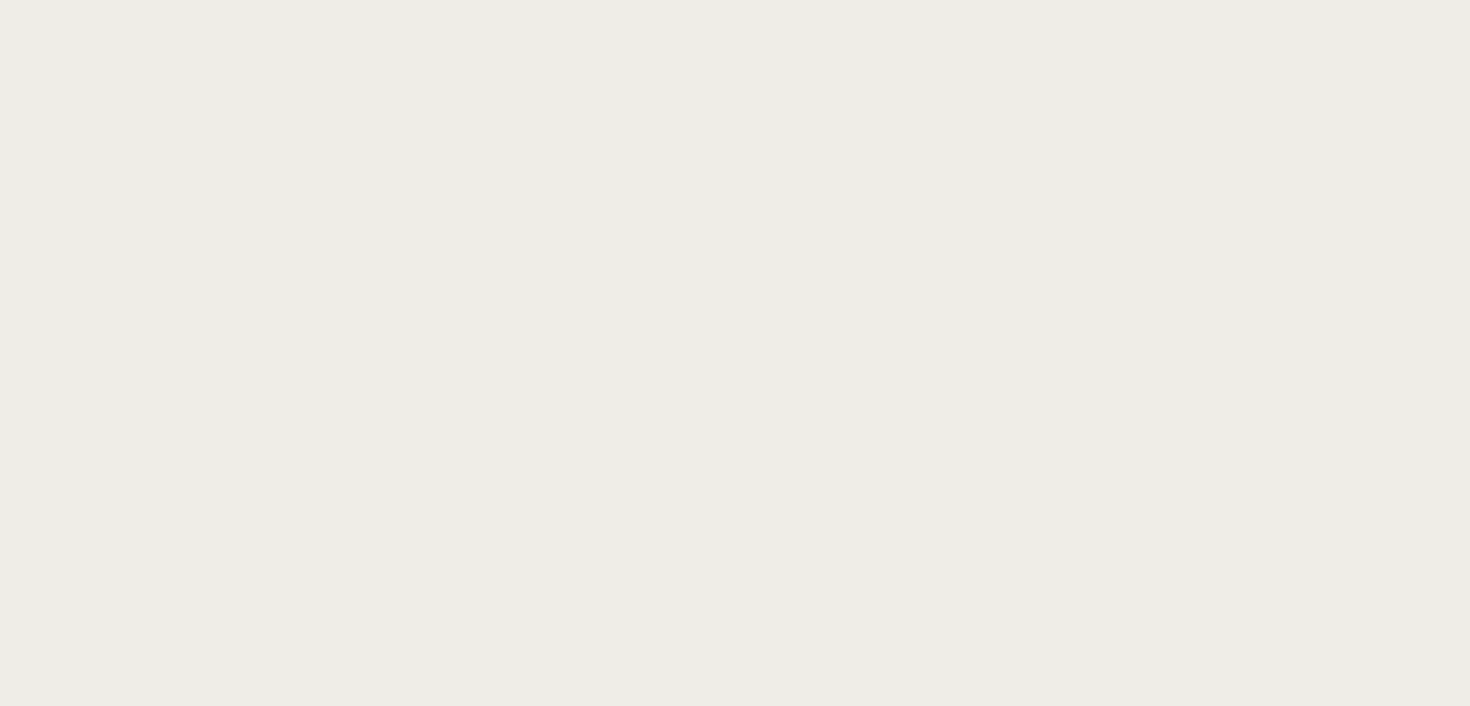 scroll, scrollTop: 0, scrollLeft: 0, axis: both 